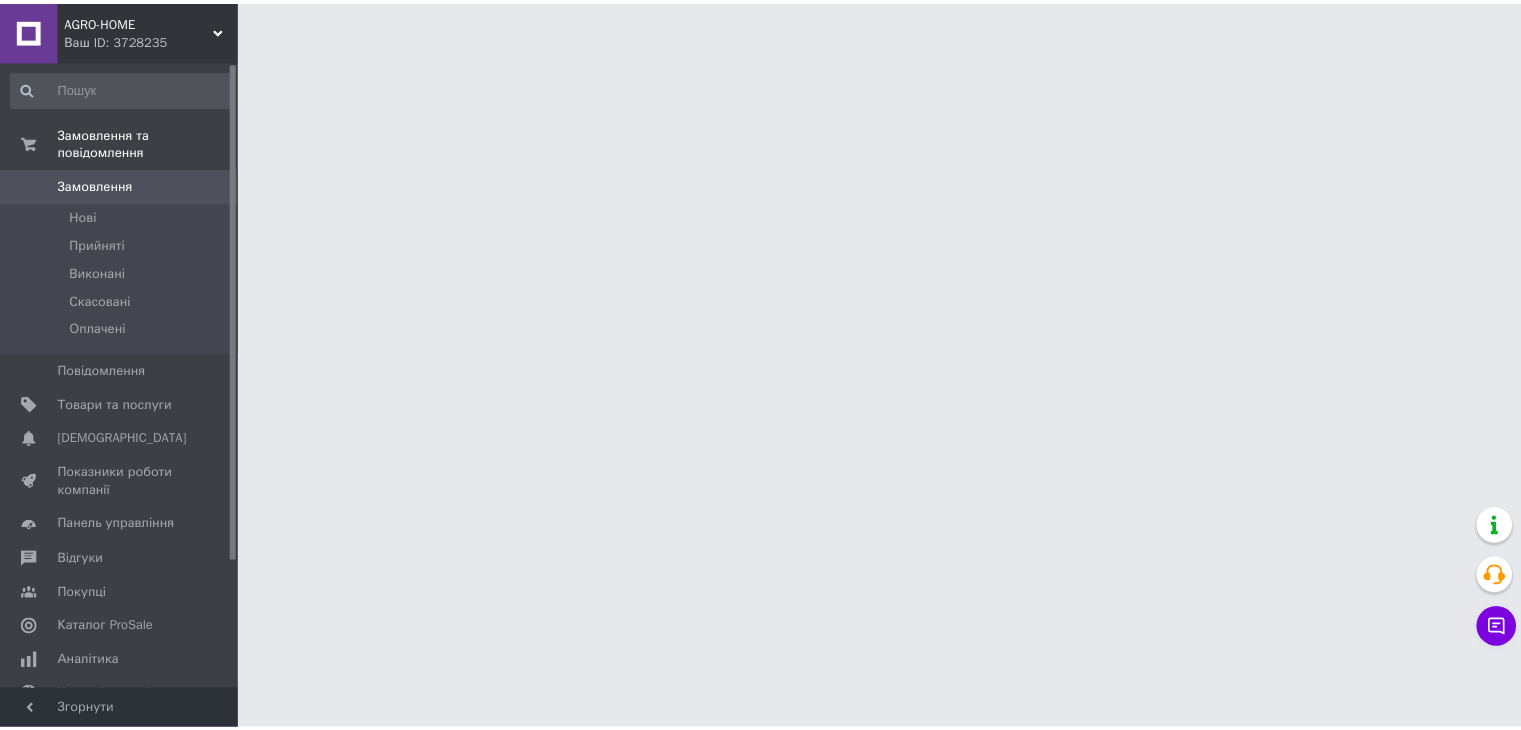 scroll, scrollTop: 0, scrollLeft: 0, axis: both 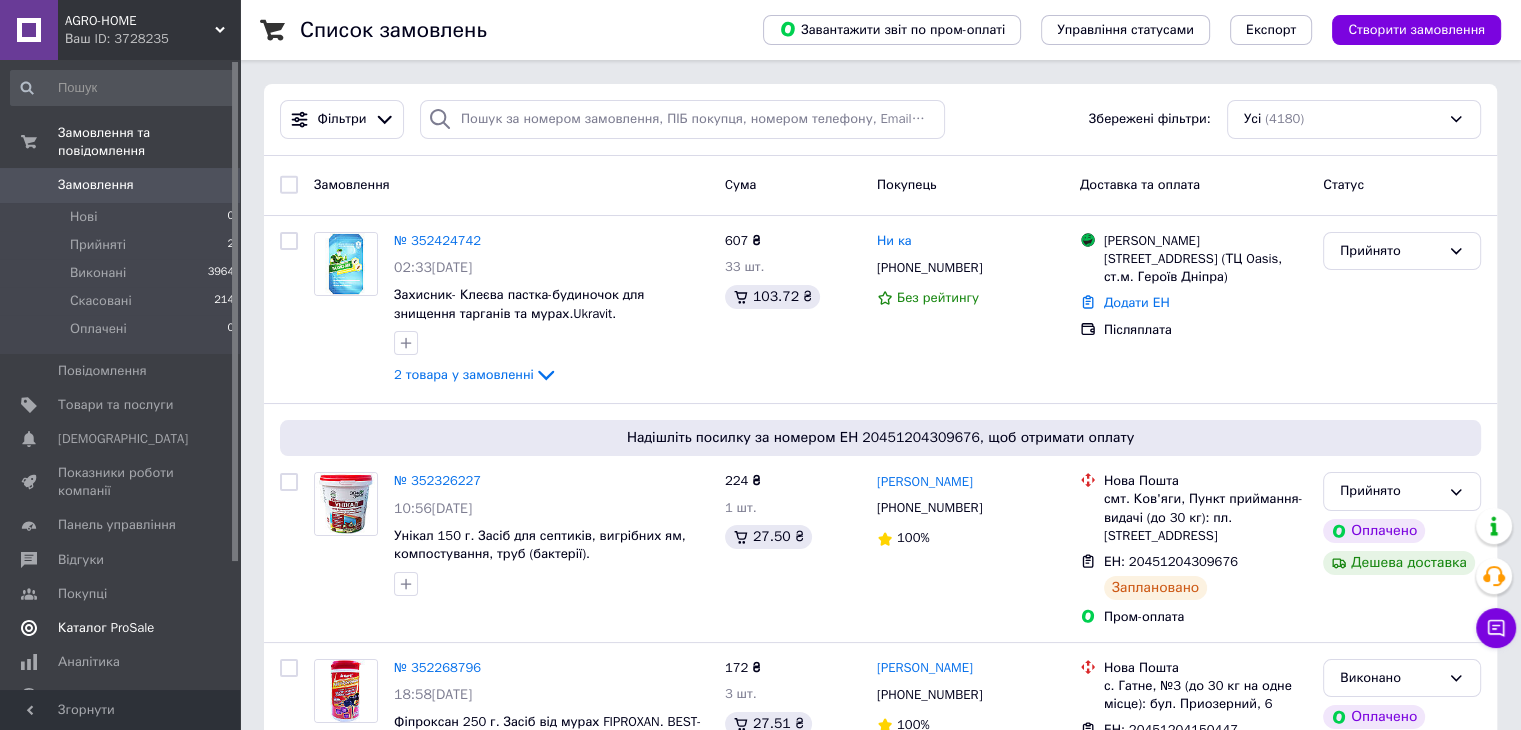 click on "Каталог ProSale" at bounding box center [121, 628] 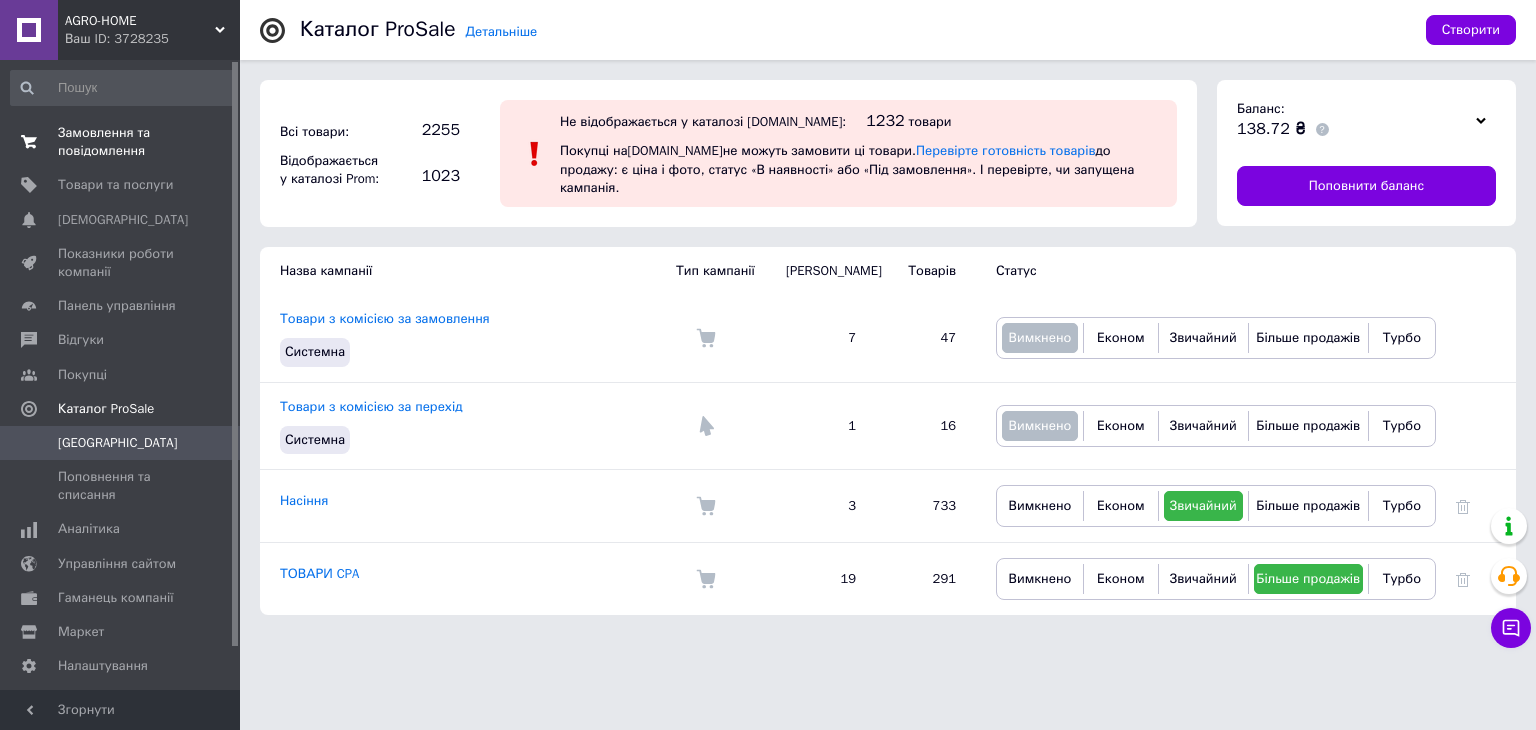 click on "Замовлення та повідомлення" at bounding box center (121, 142) 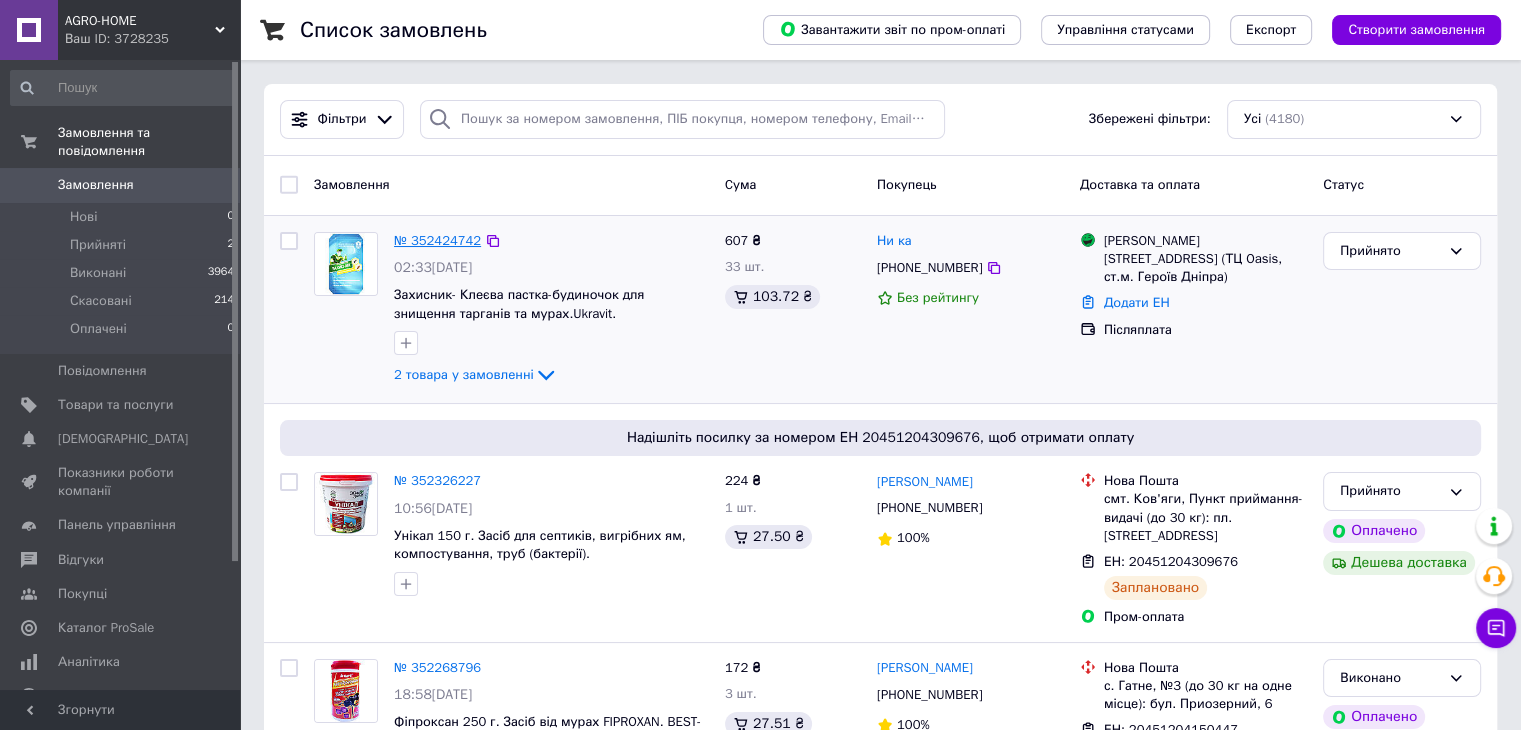 click on "№ 352424742" at bounding box center (437, 240) 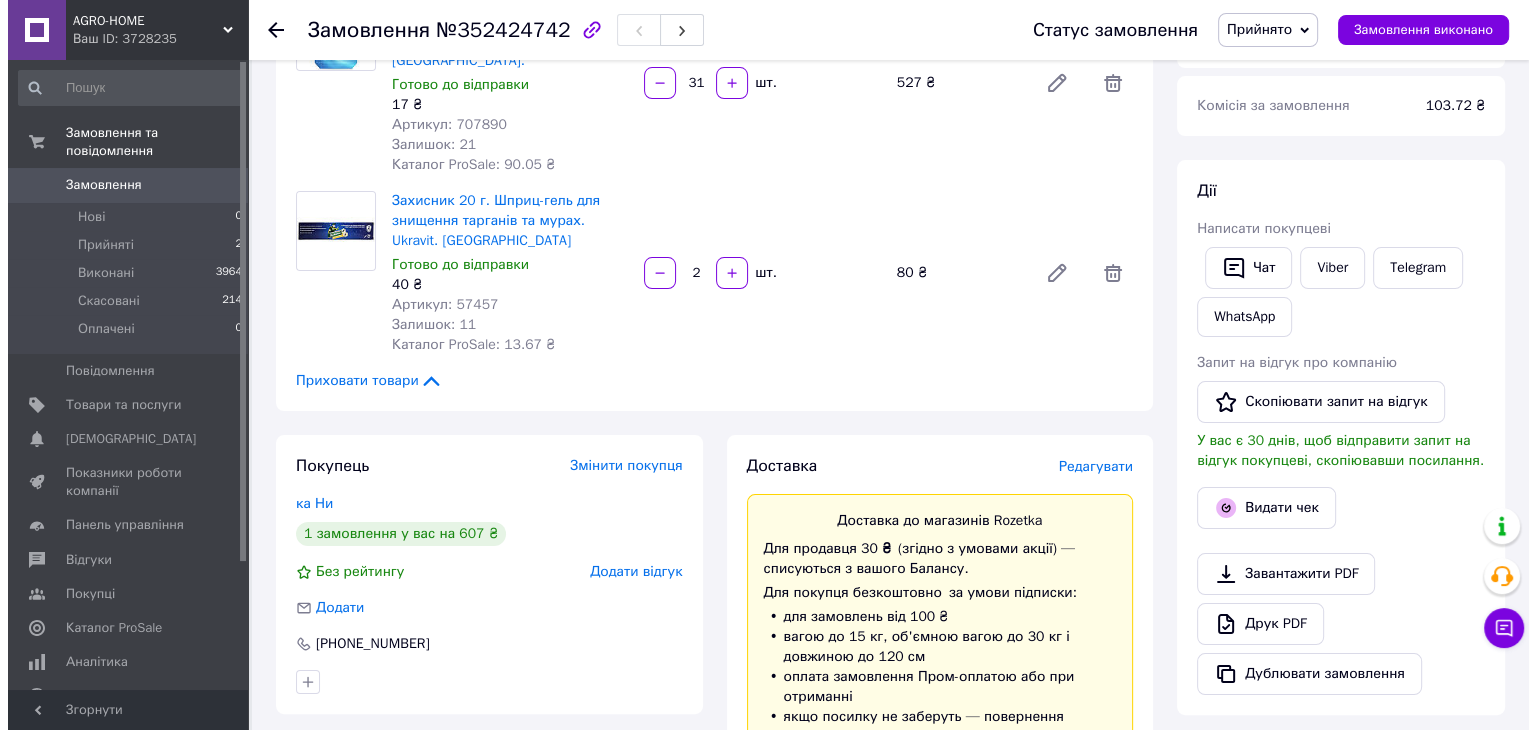 scroll, scrollTop: 300, scrollLeft: 0, axis: vertical 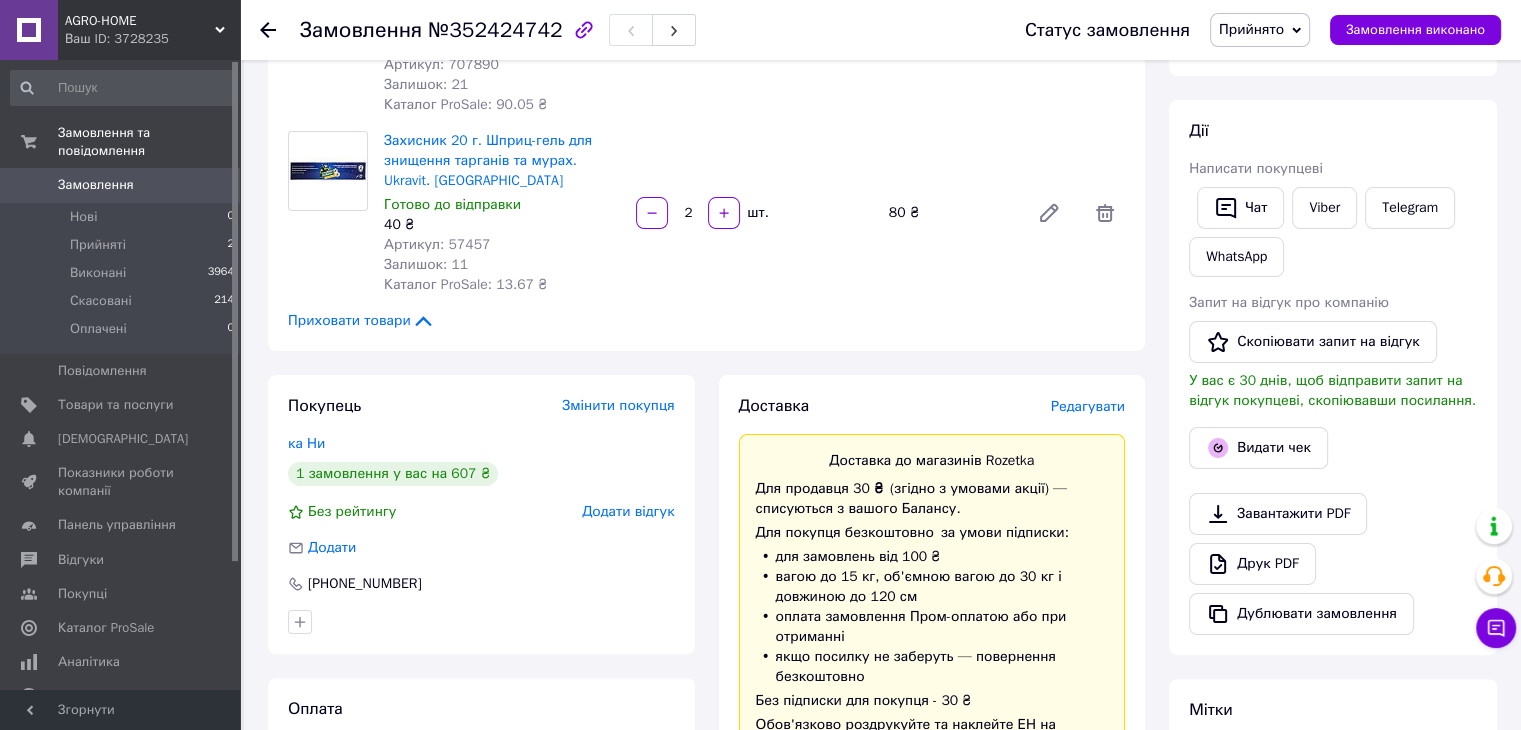 click on "Редагувати" at bounding box center [1088, 406] 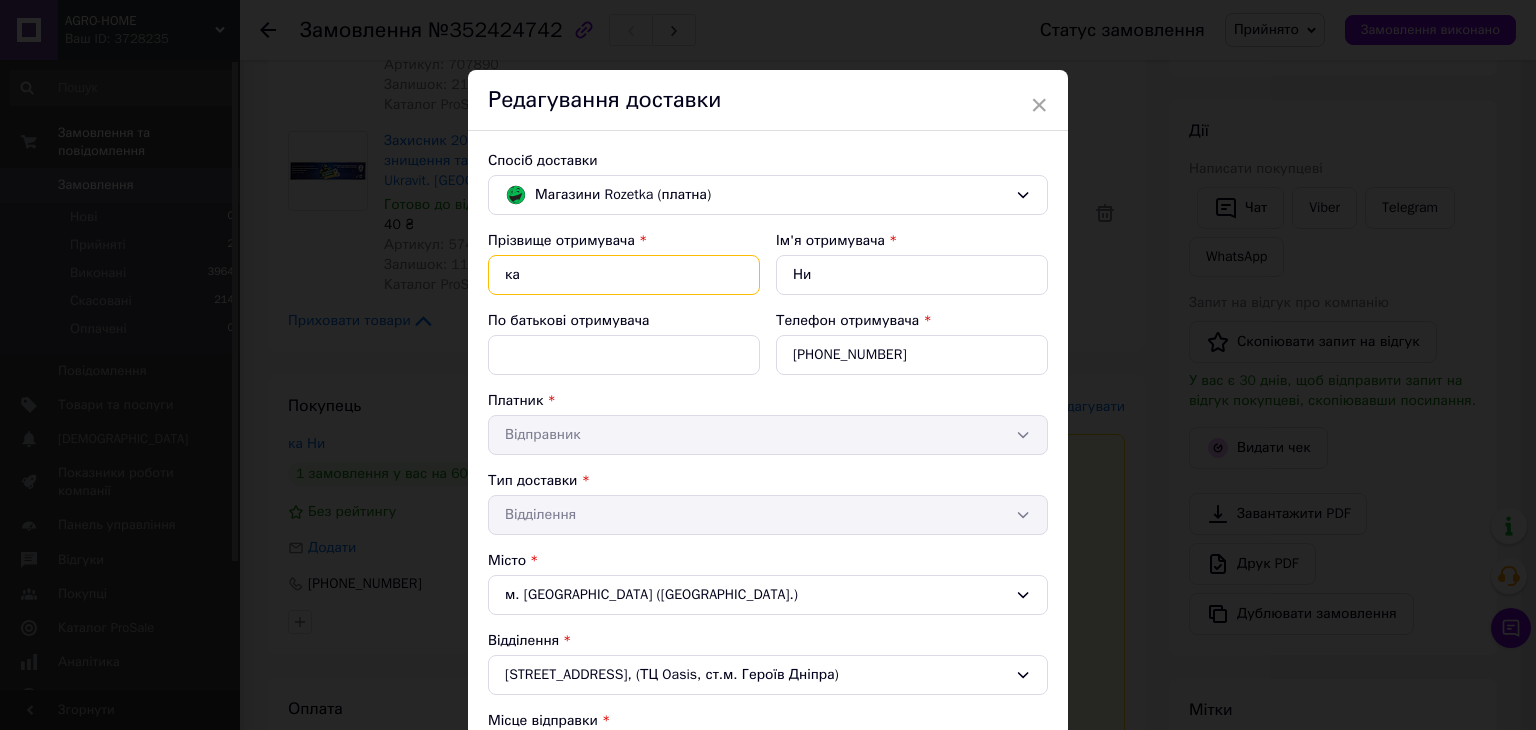 drag, startPoint x: 528, startPoint y: 267, endPoint x: 502, endPoint y: 265, distance: 26.076809 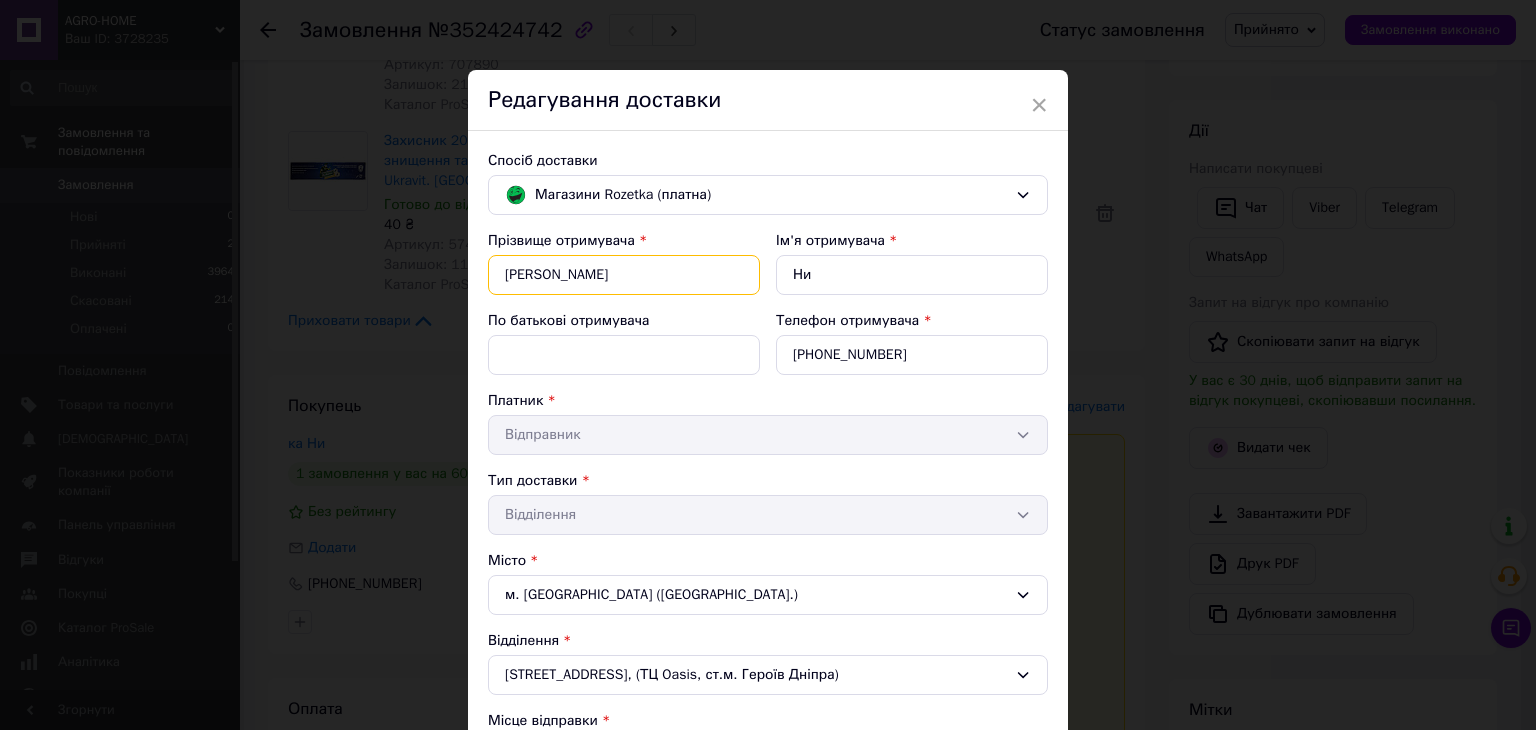 type on "Николаенко" 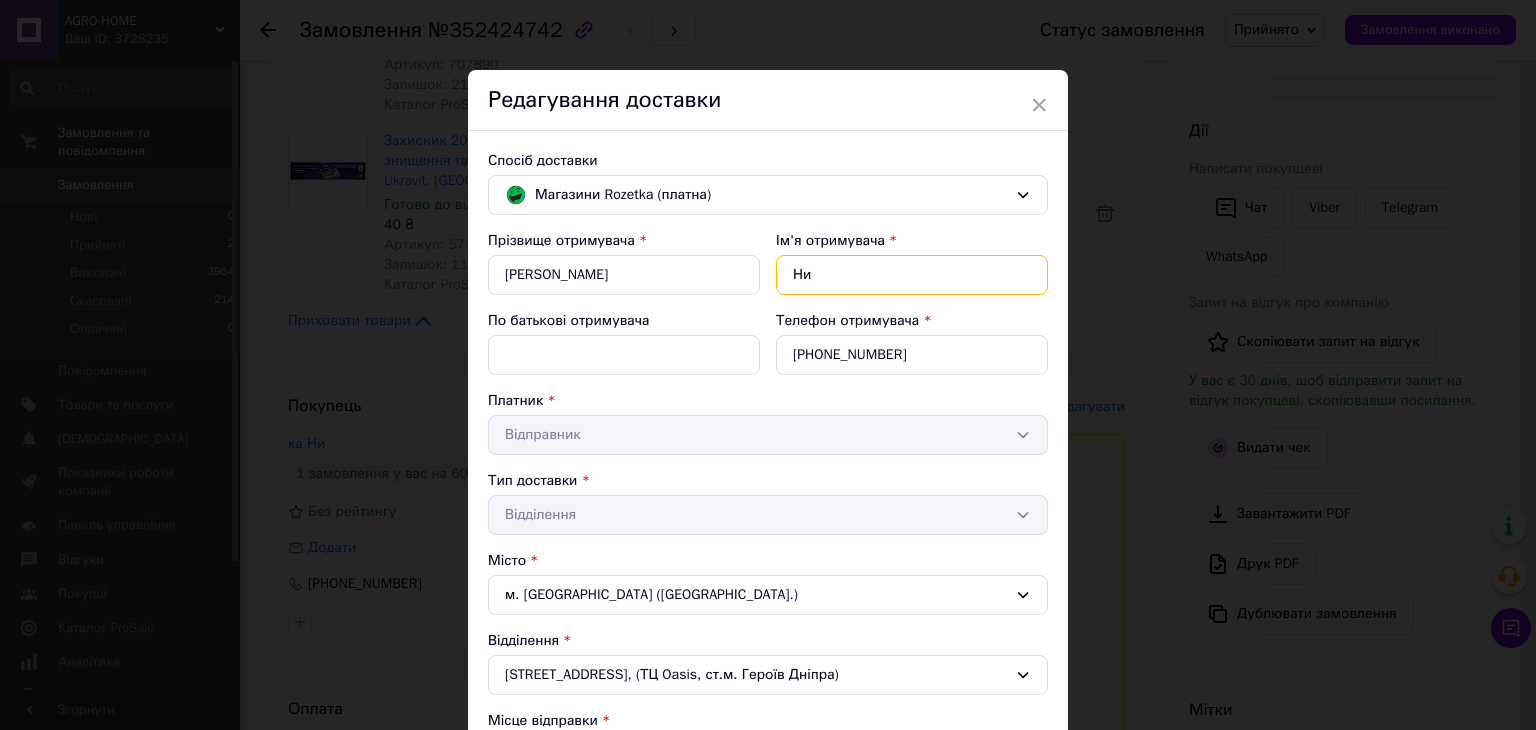 drag, startPoint x: 808, startPoint y: 282, endPoint x: 791, endPoint y: 275, distance: 18.384777 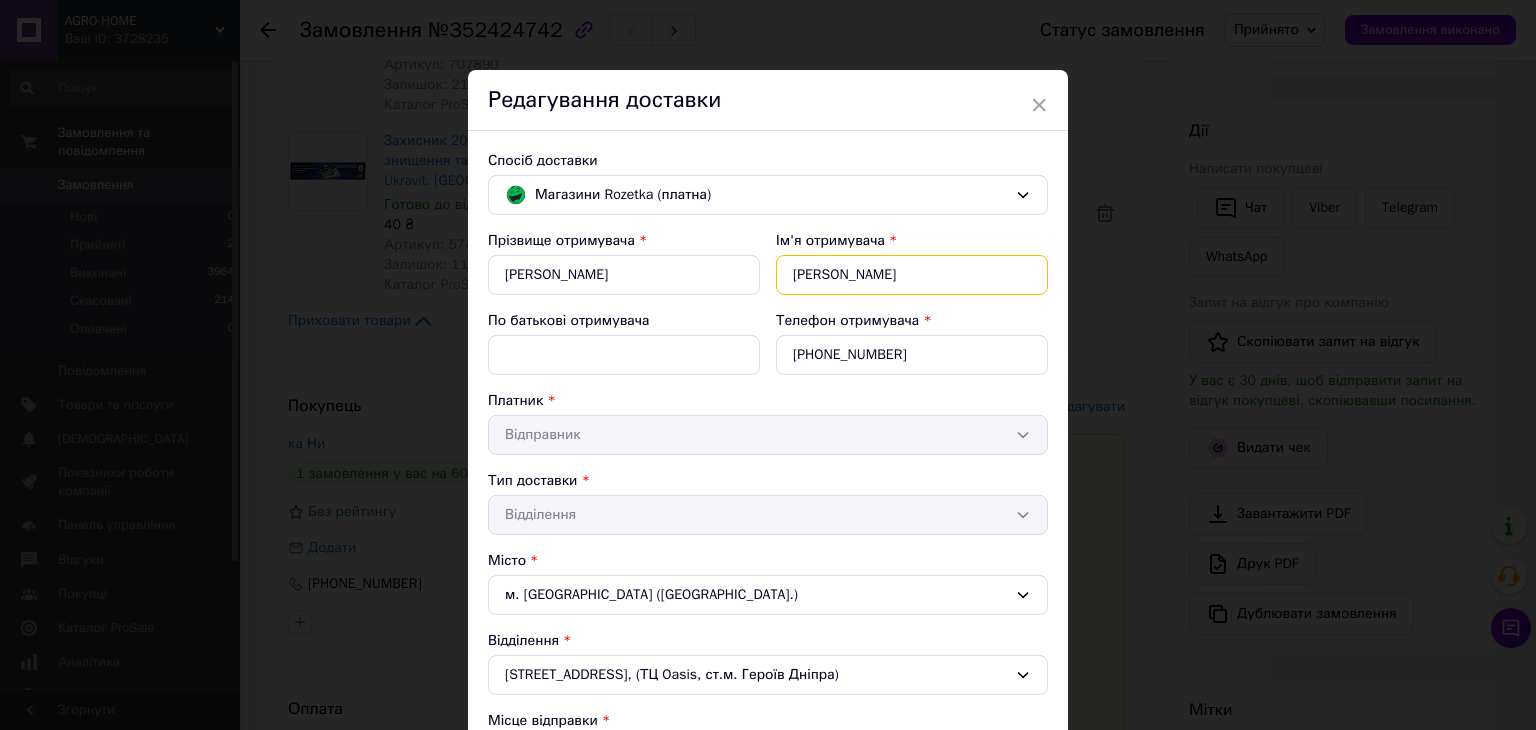 type on "Вероника" 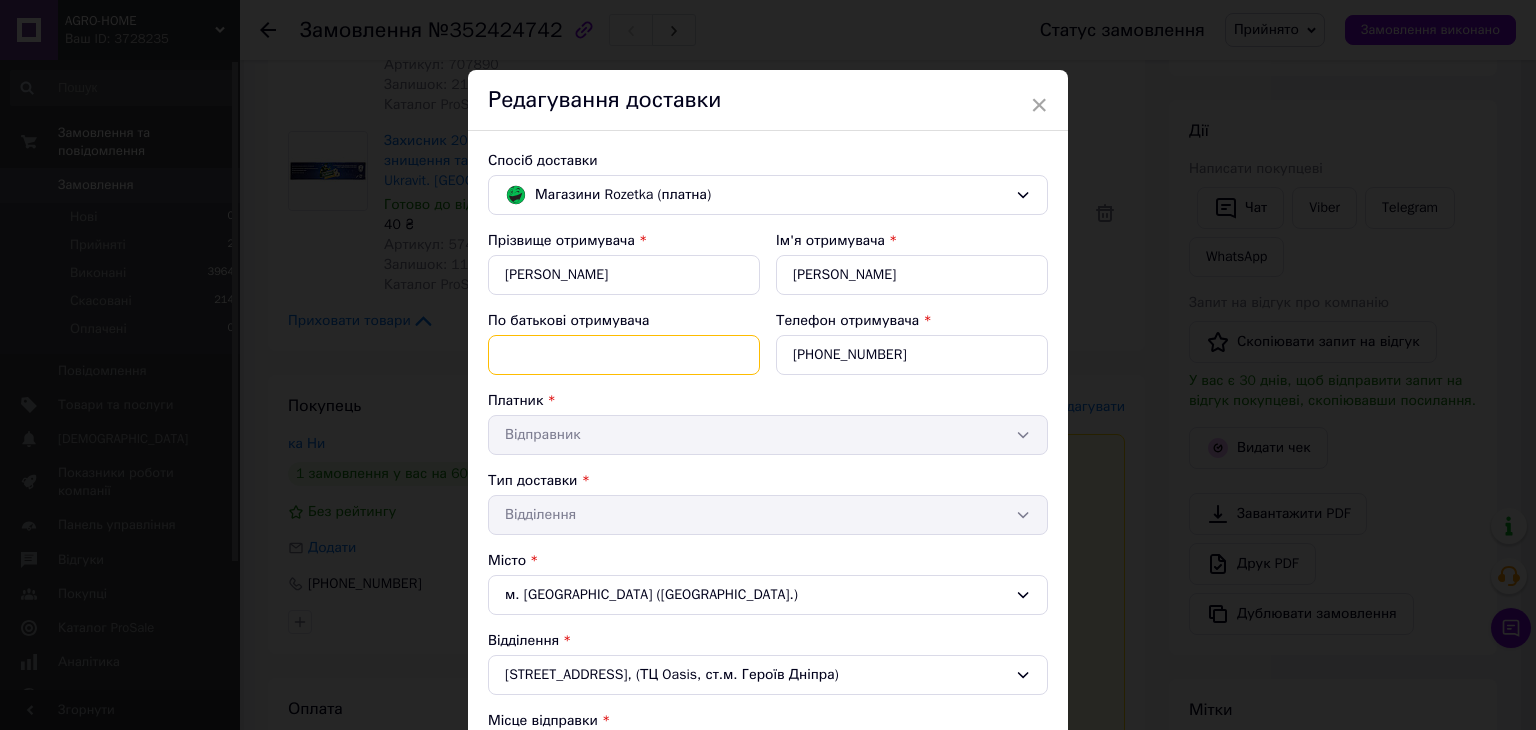 click on "По батькові отримувача" at bounding box center (624, 355) 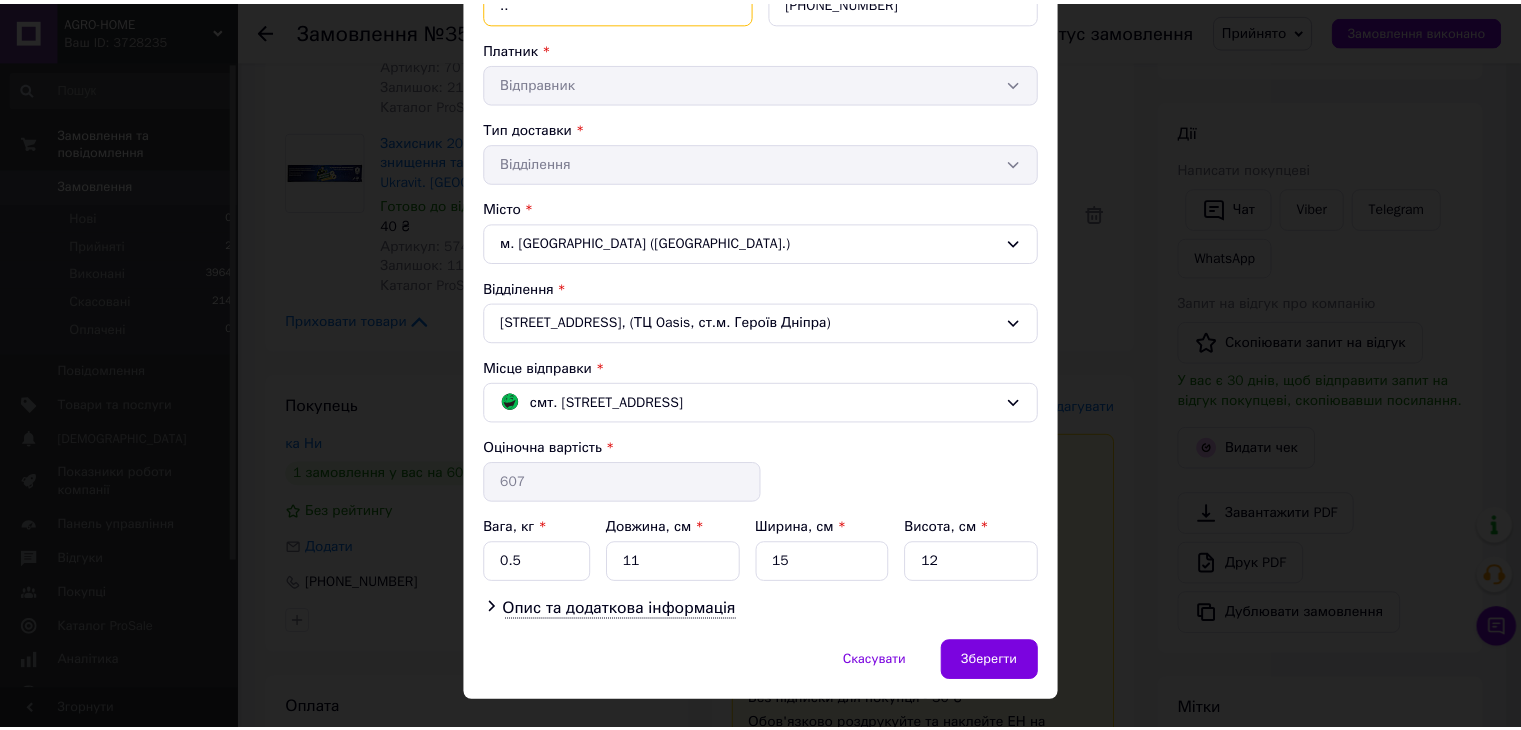 scroll, scrollTop: 389, scrollLeft: 0, axis: vertical 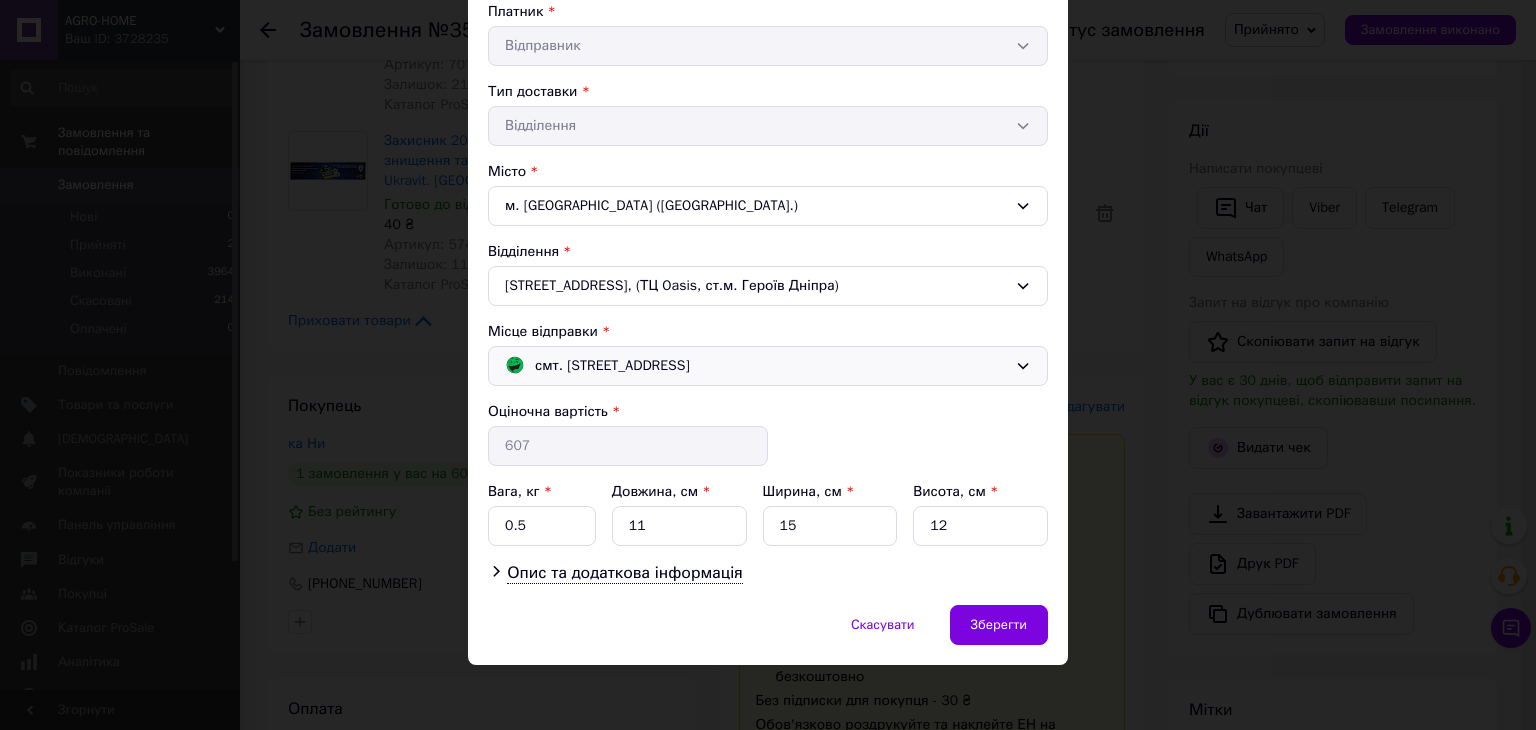 click on "смт. Чабани (Київська обл.); Машинобудівників вул., 16" at bounding box center [612, 366] 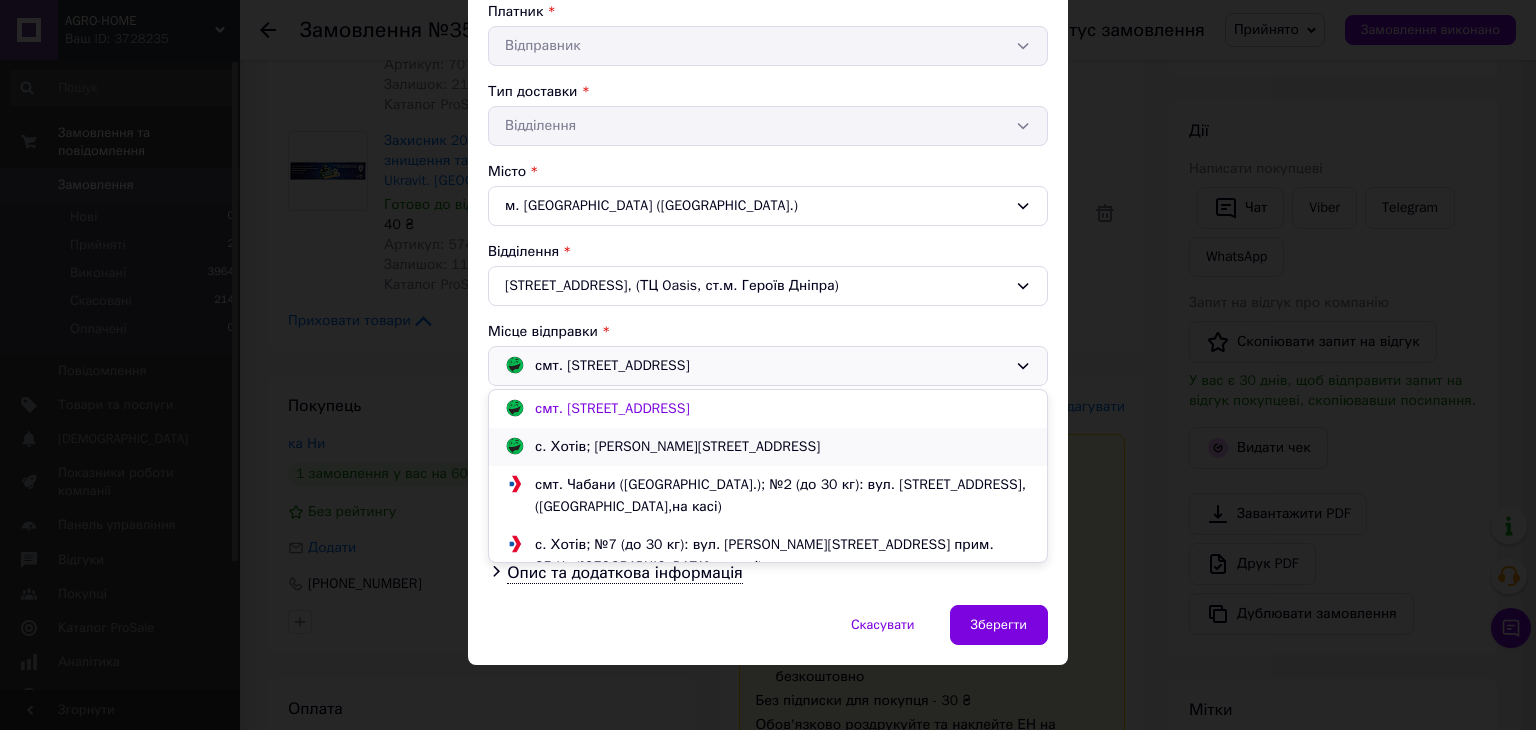 click on "с. Хотів; Богдана Хмельницького вул., 1" at bounding box center (677, 447) 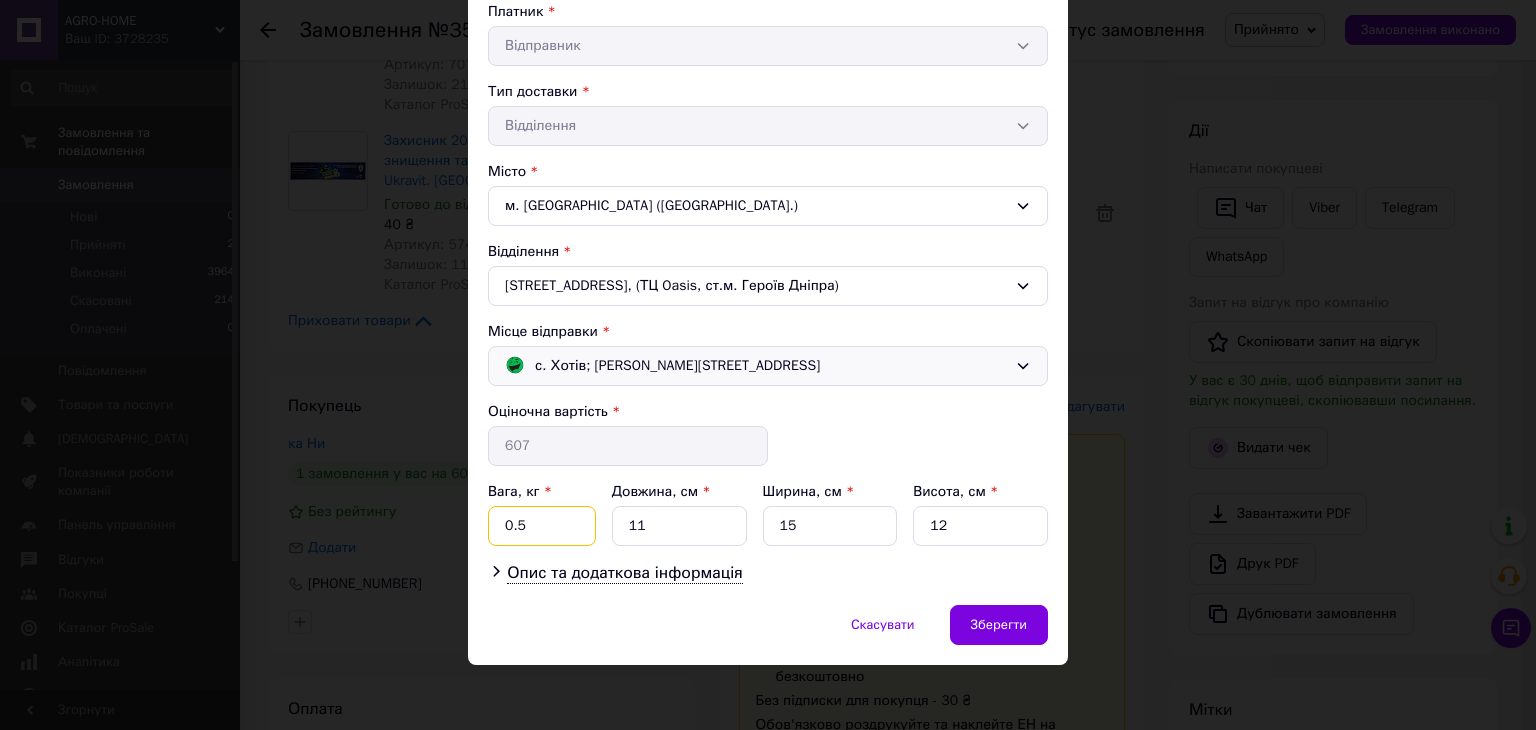 click on "0.5" at bounding box center (542, 526) 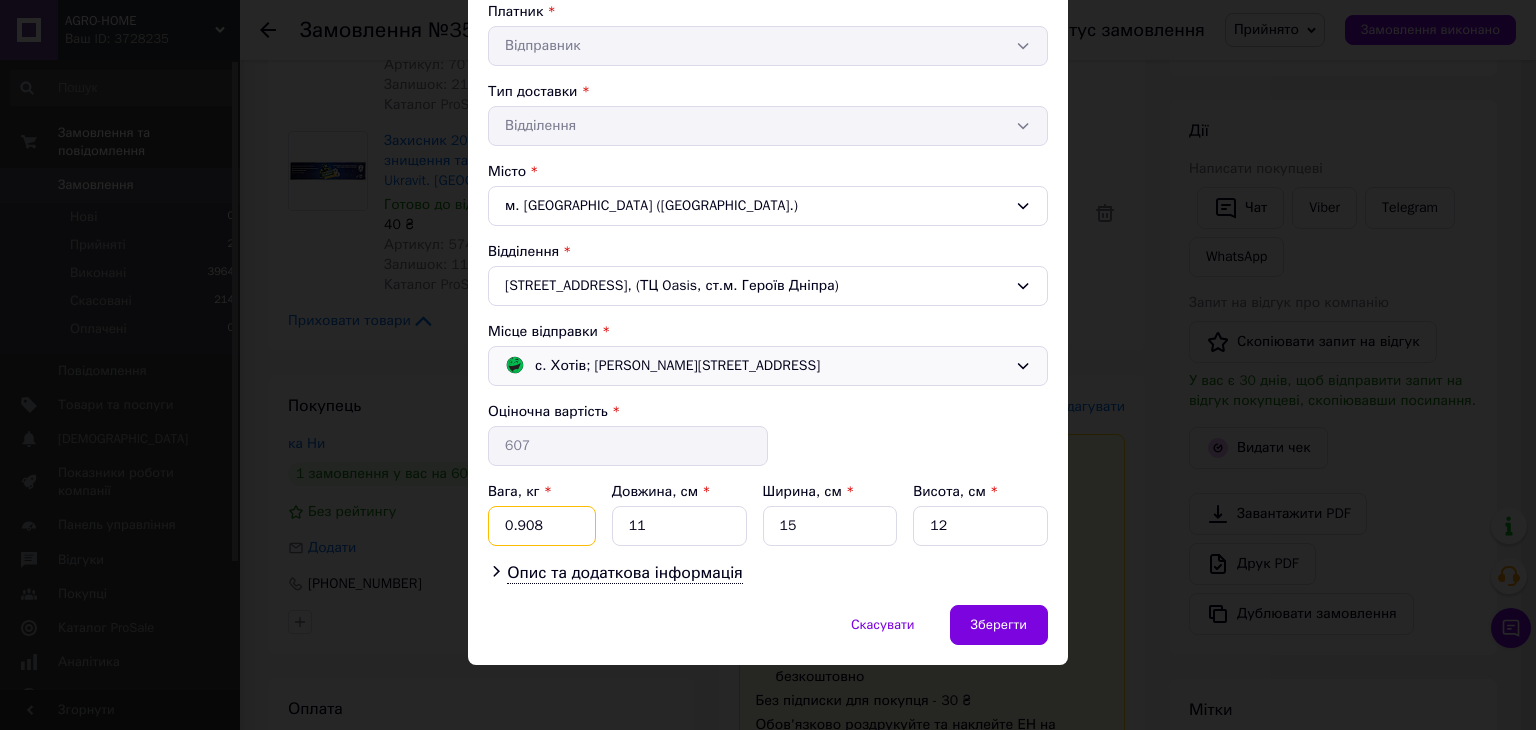 type on "0.908" 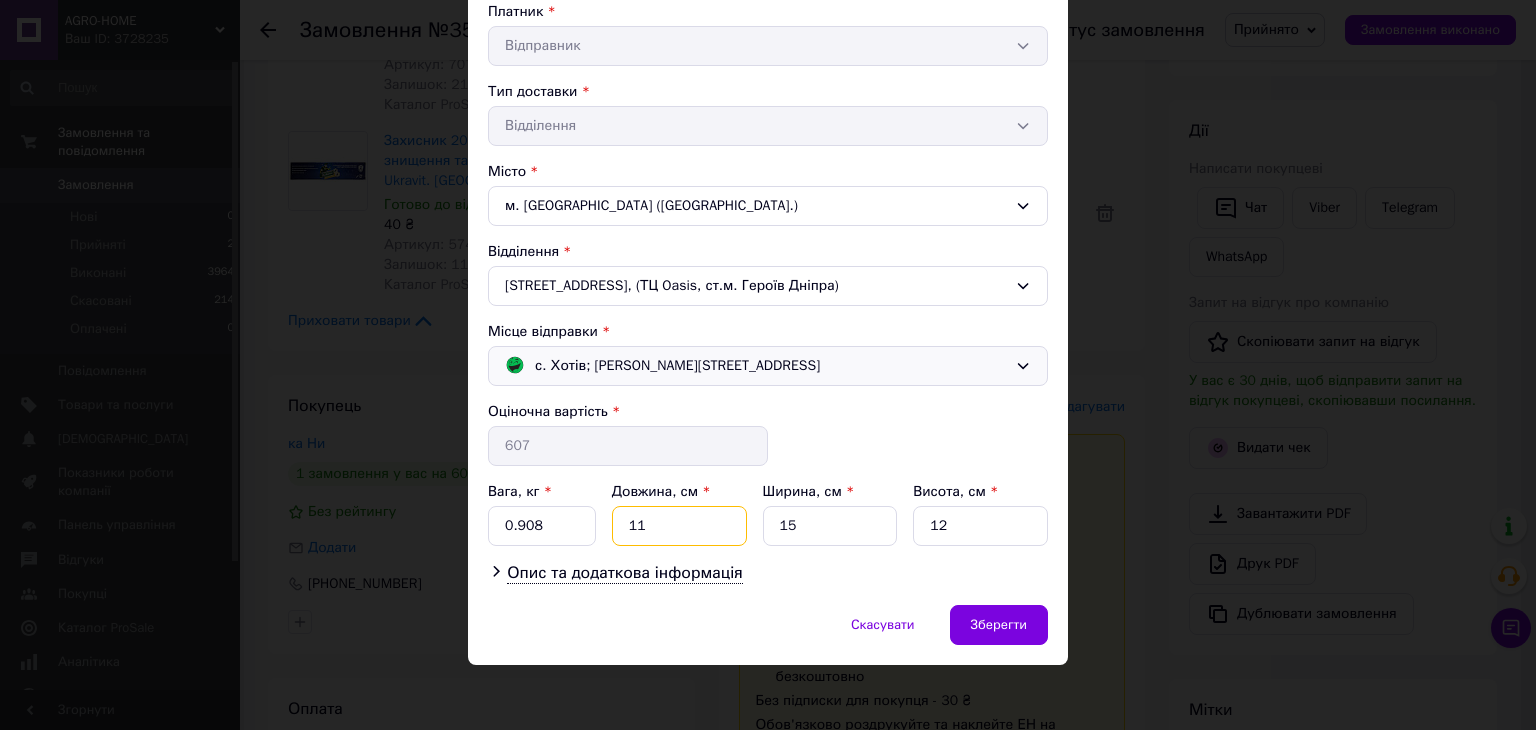 drag, startPoint x: 640, startPoint y: 527, endPoint x: 625, endPoint y: 523, distance: 15.524175 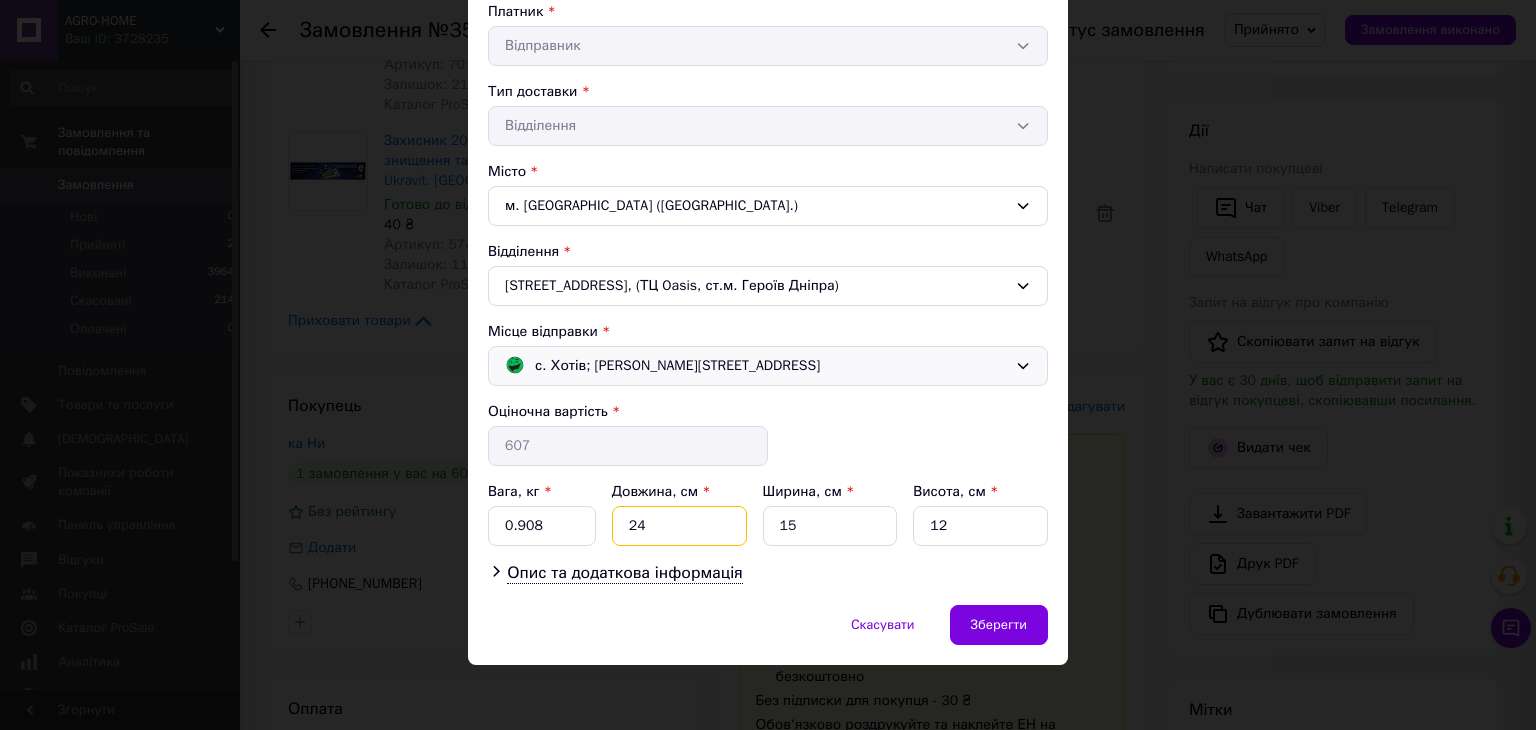 type on "24" 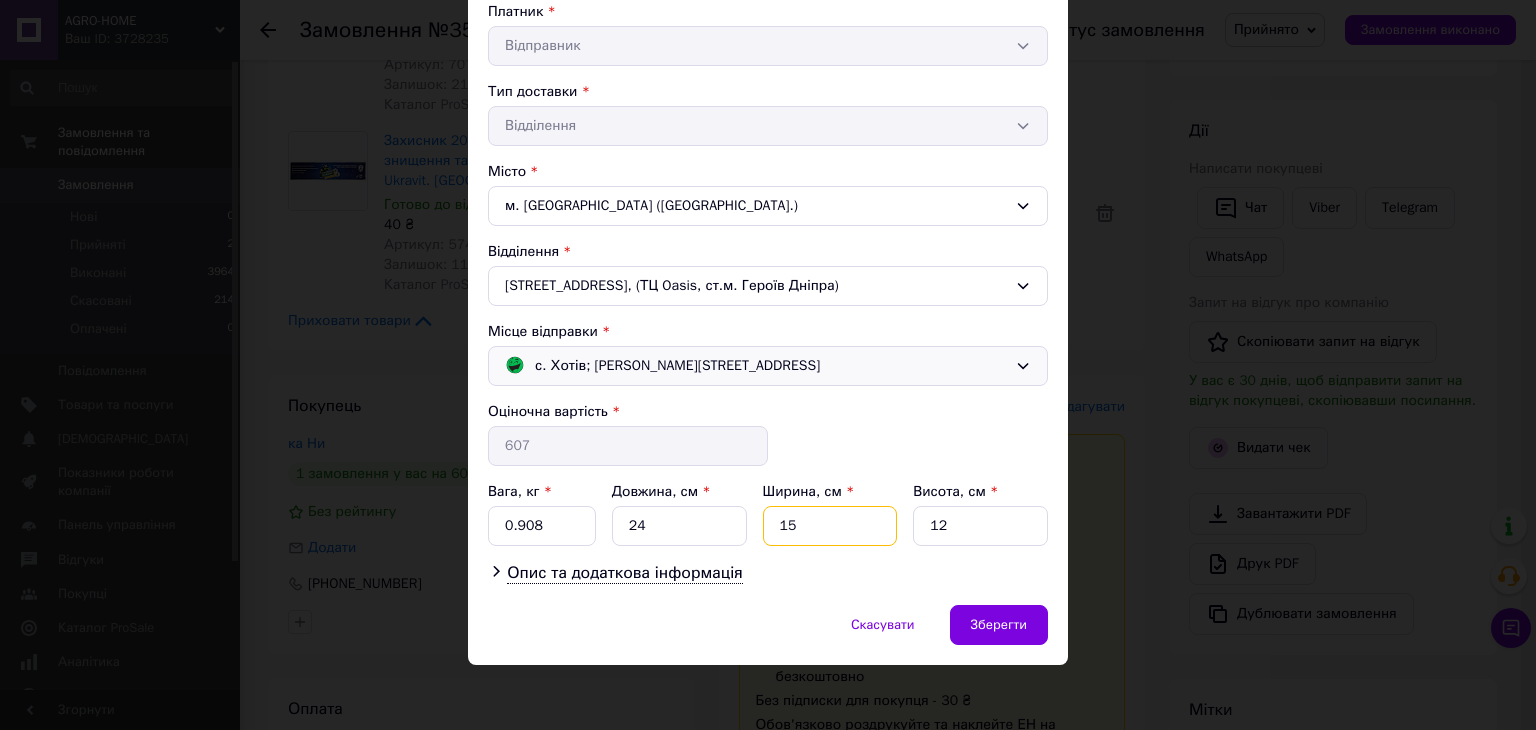 click on "15" at bounding box center (830, 526) 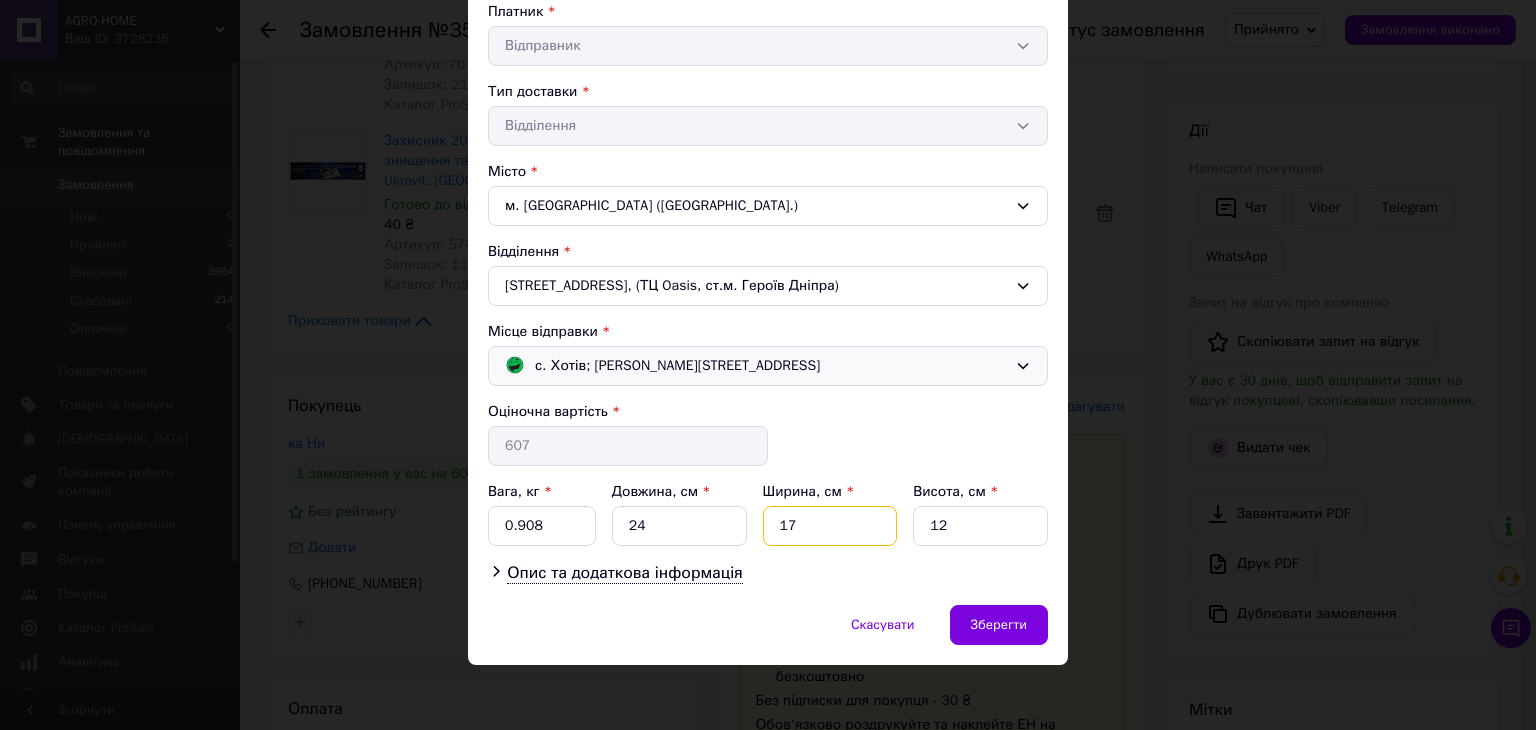 type on "17" 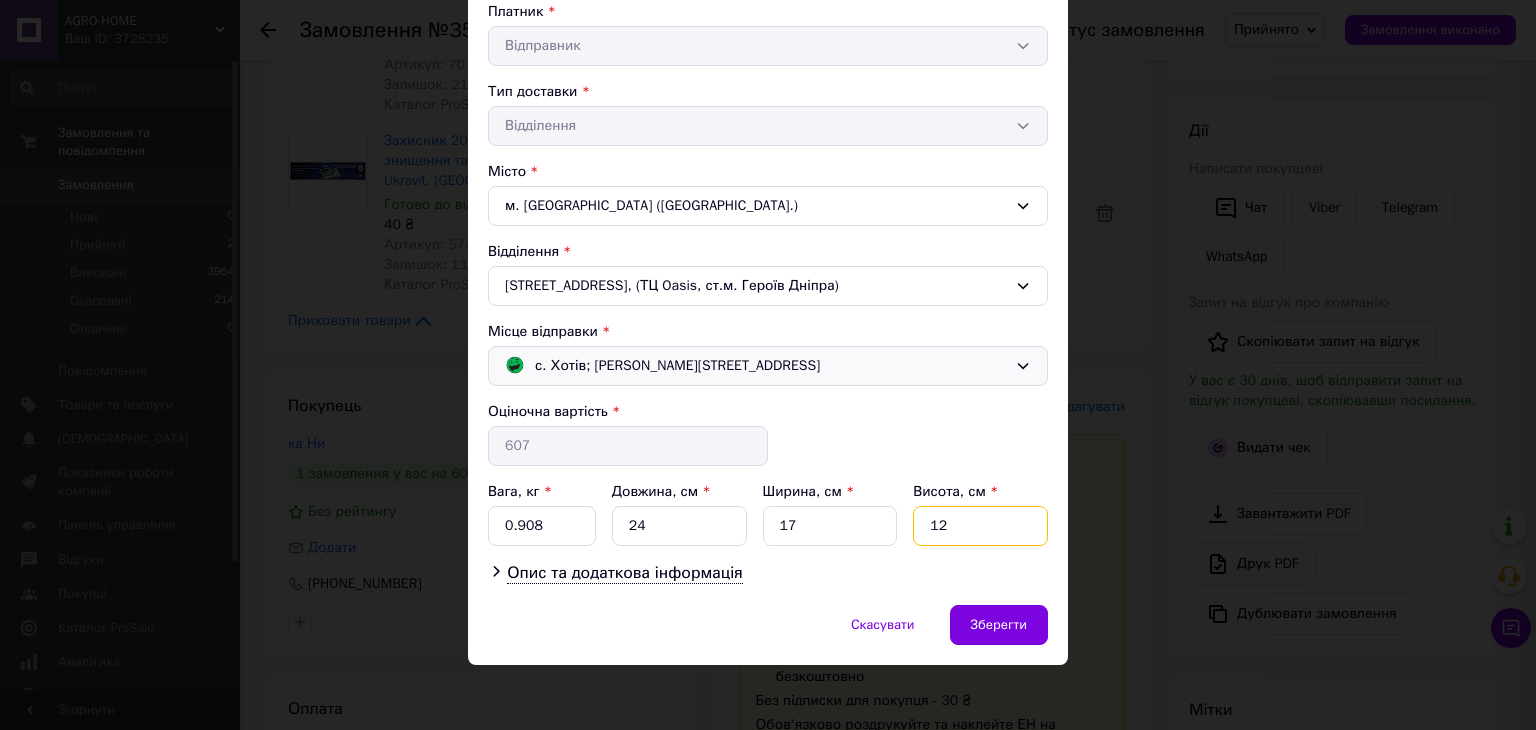 drag, startPoint x: 948, startPoint y: 527, endPoint x: 927, endPoint y: 521, distance: 21.84033 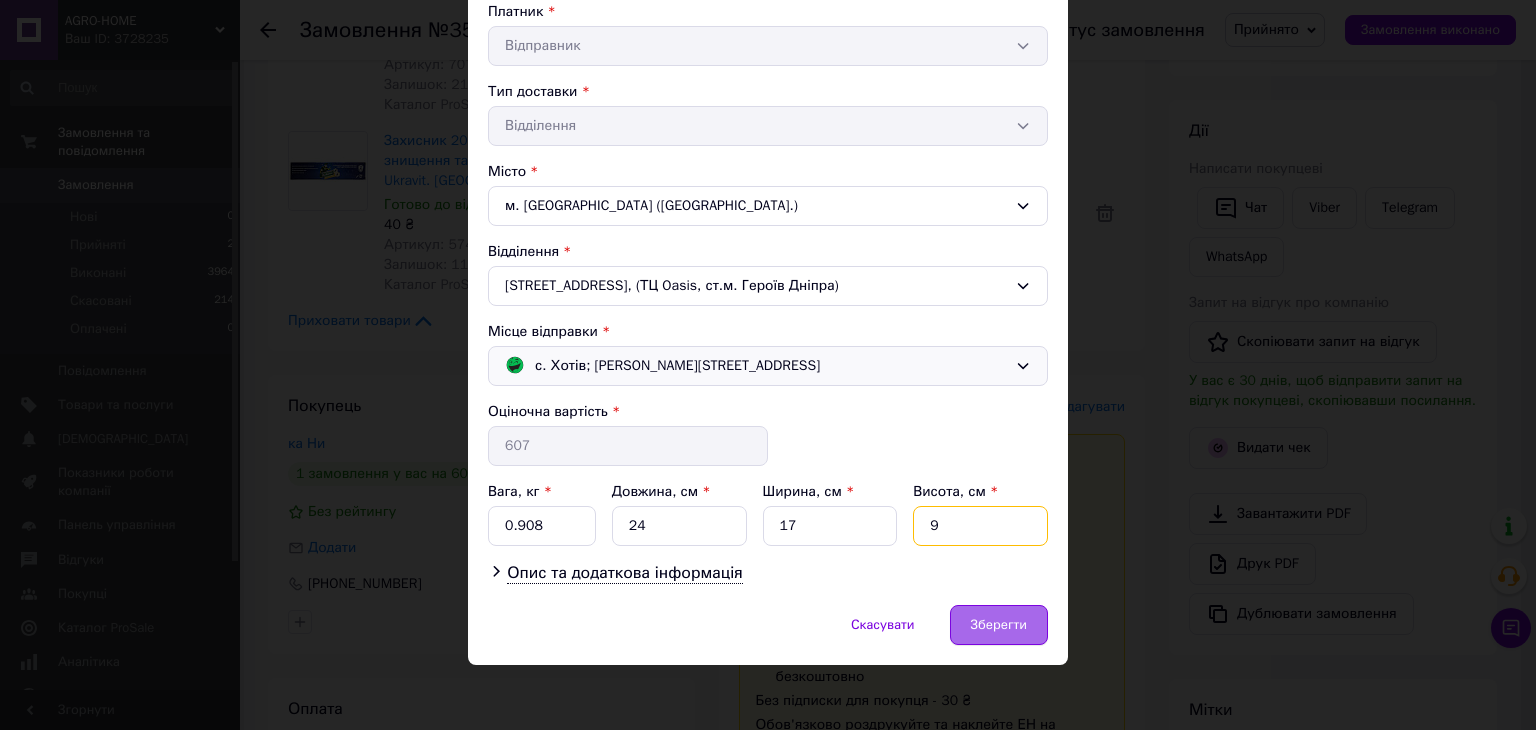 type on "9" 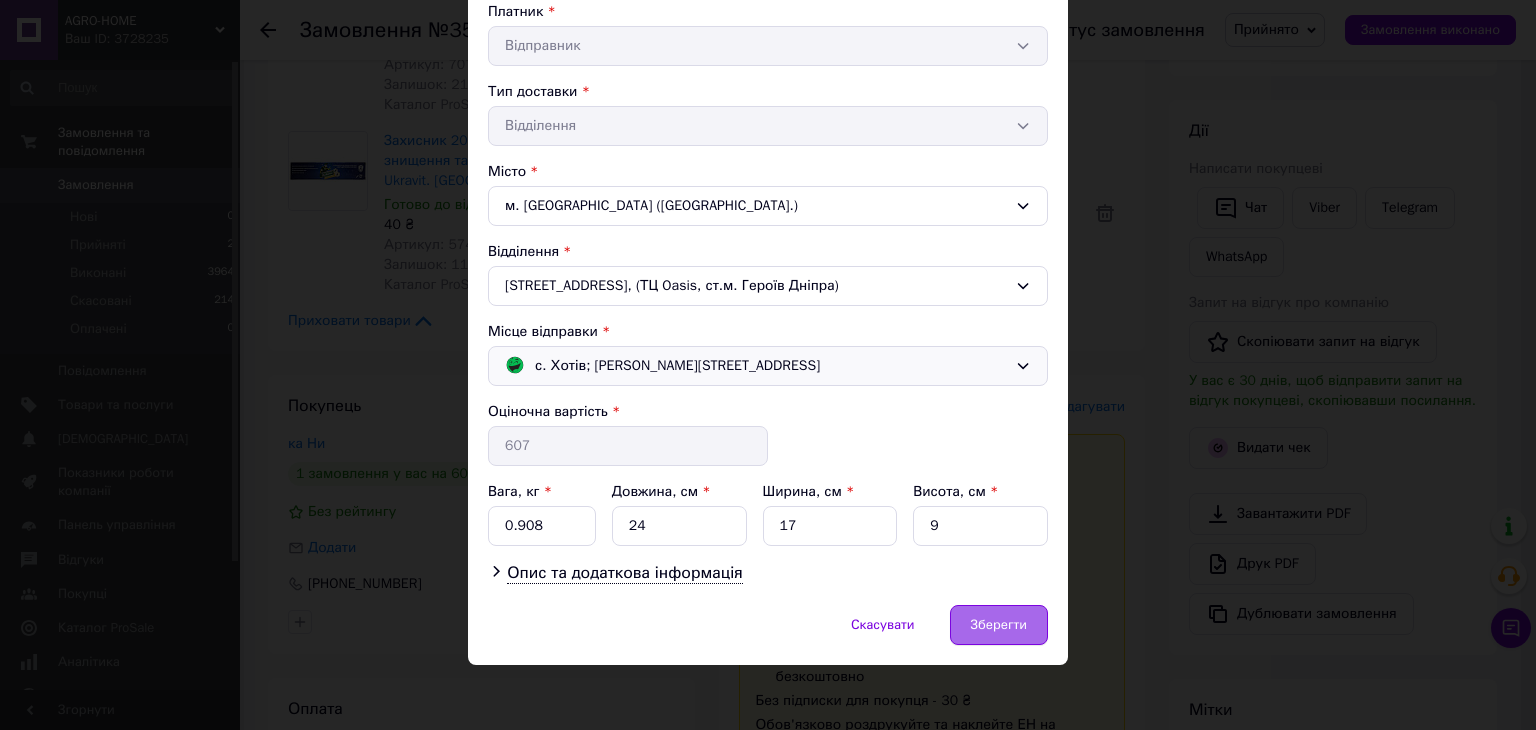 click on "Зберегти" at bounding box center [999, 625] 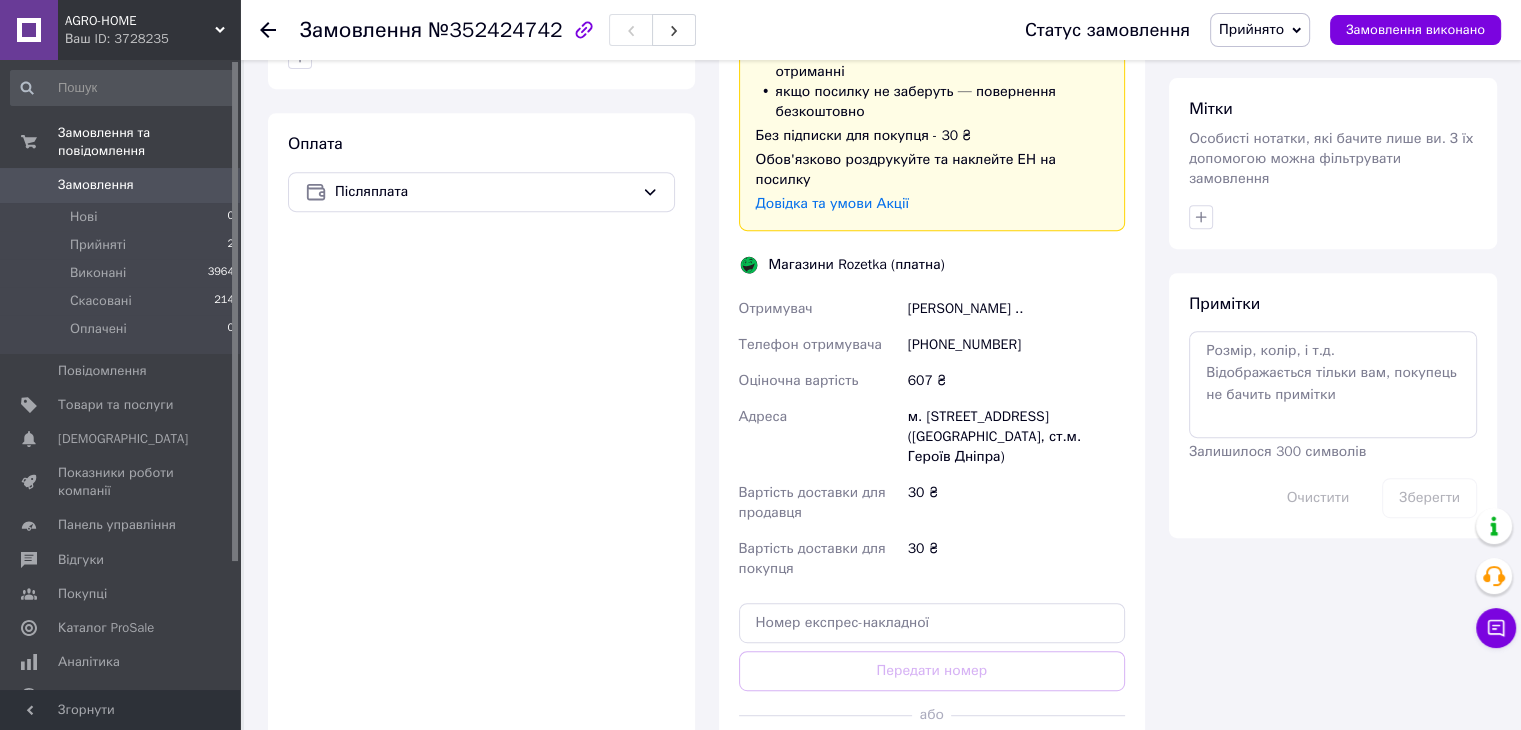 scroll, scrollTop: 900, scrollLeft: 0, axis: vertical 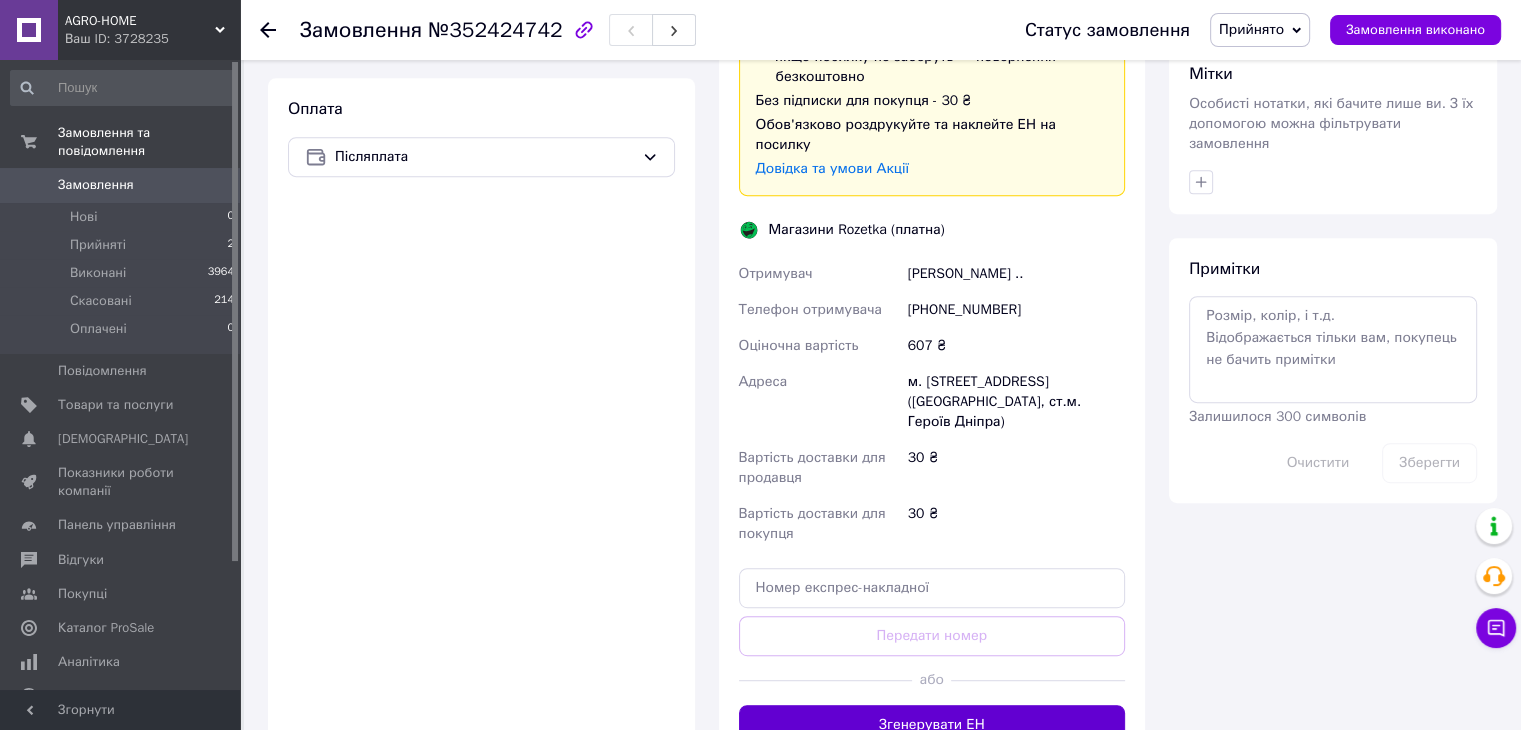 click on "Згенерувати ЕН" at bounding box center (932, 725) 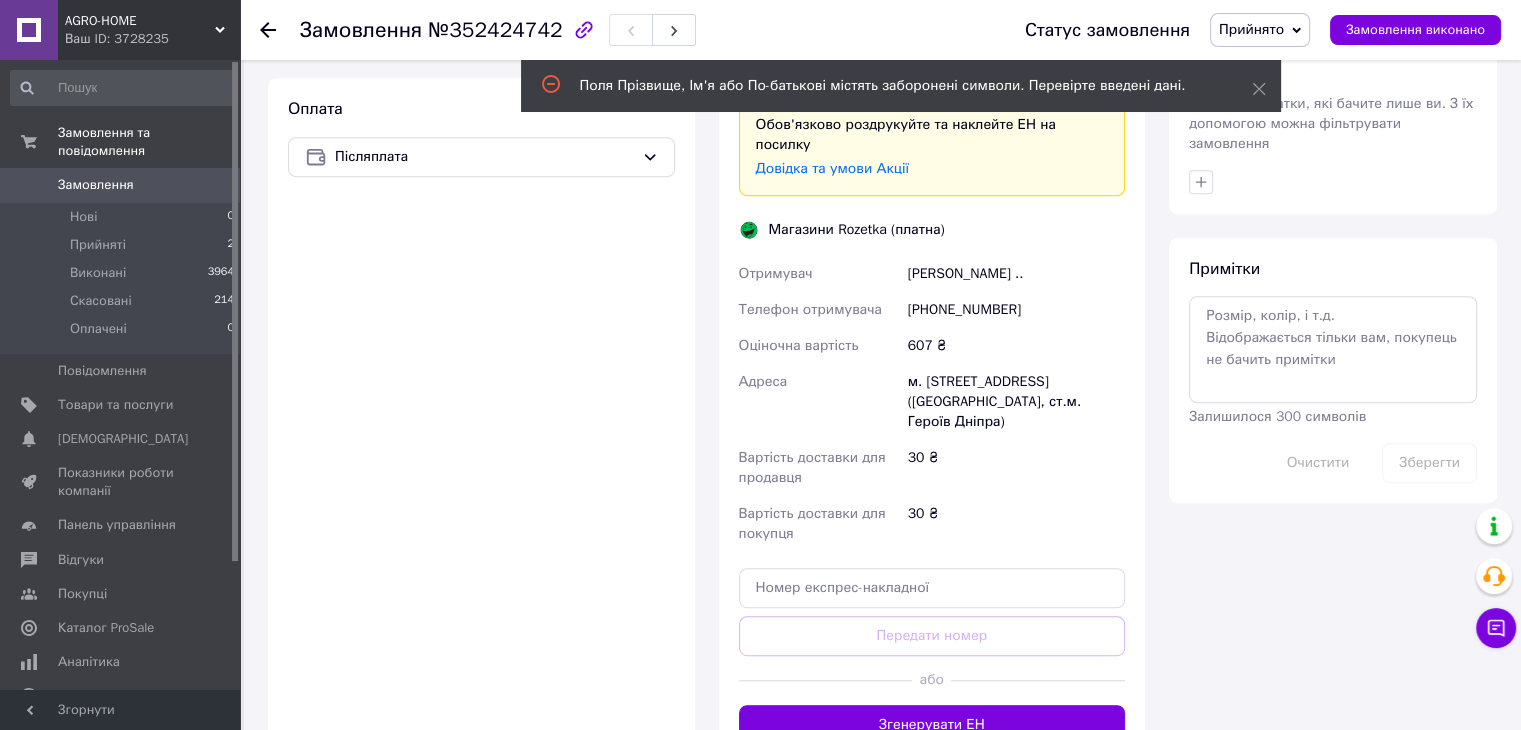 click on "Поля Прізвище, Ім'я або По-батькові містять заборонені символи. Перевірте введені дані." at bounding box center (891, 86) 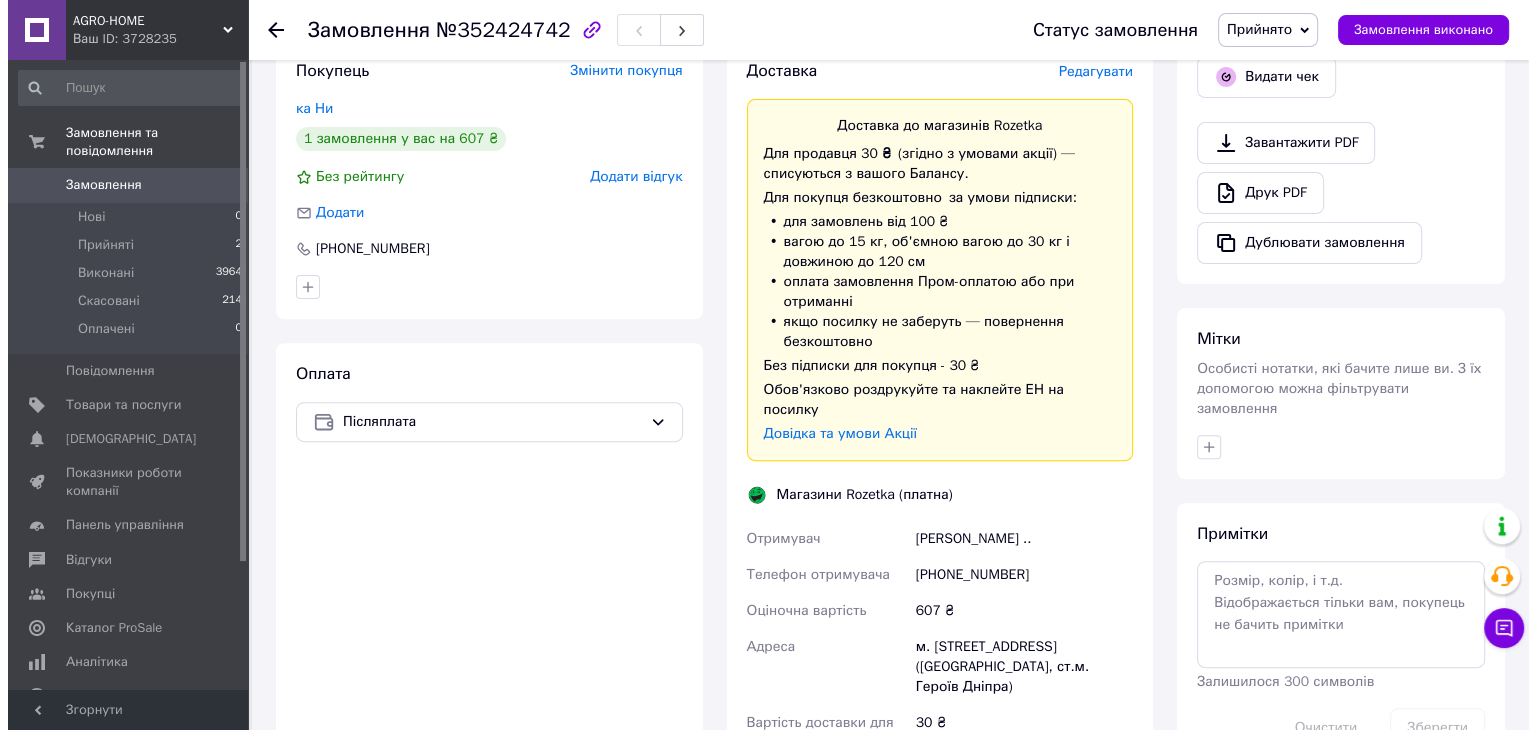 scroll, scrollTop: 400, scrollLeft: 0, axis: vertical 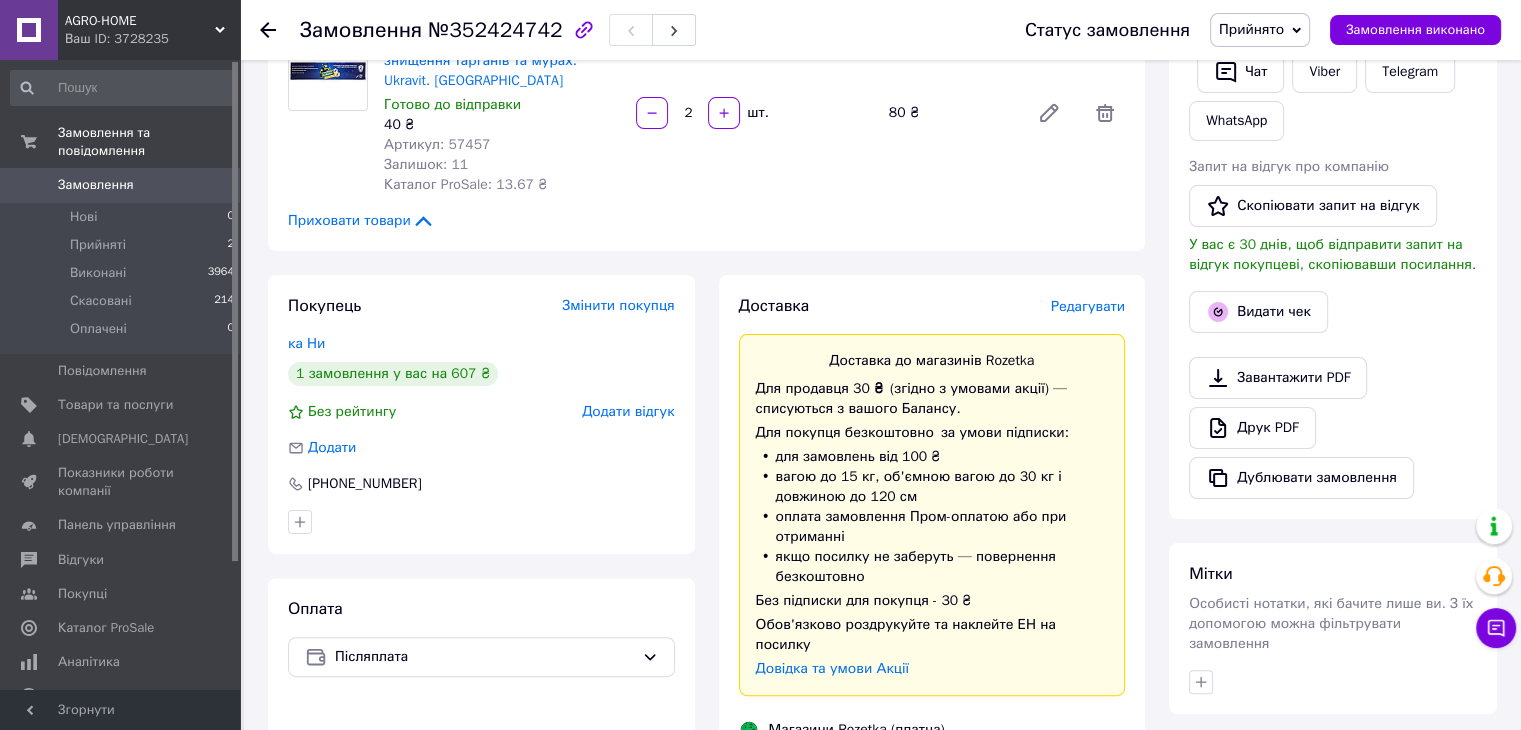 click on "Редагувати" at bounding box center [1088, 306] 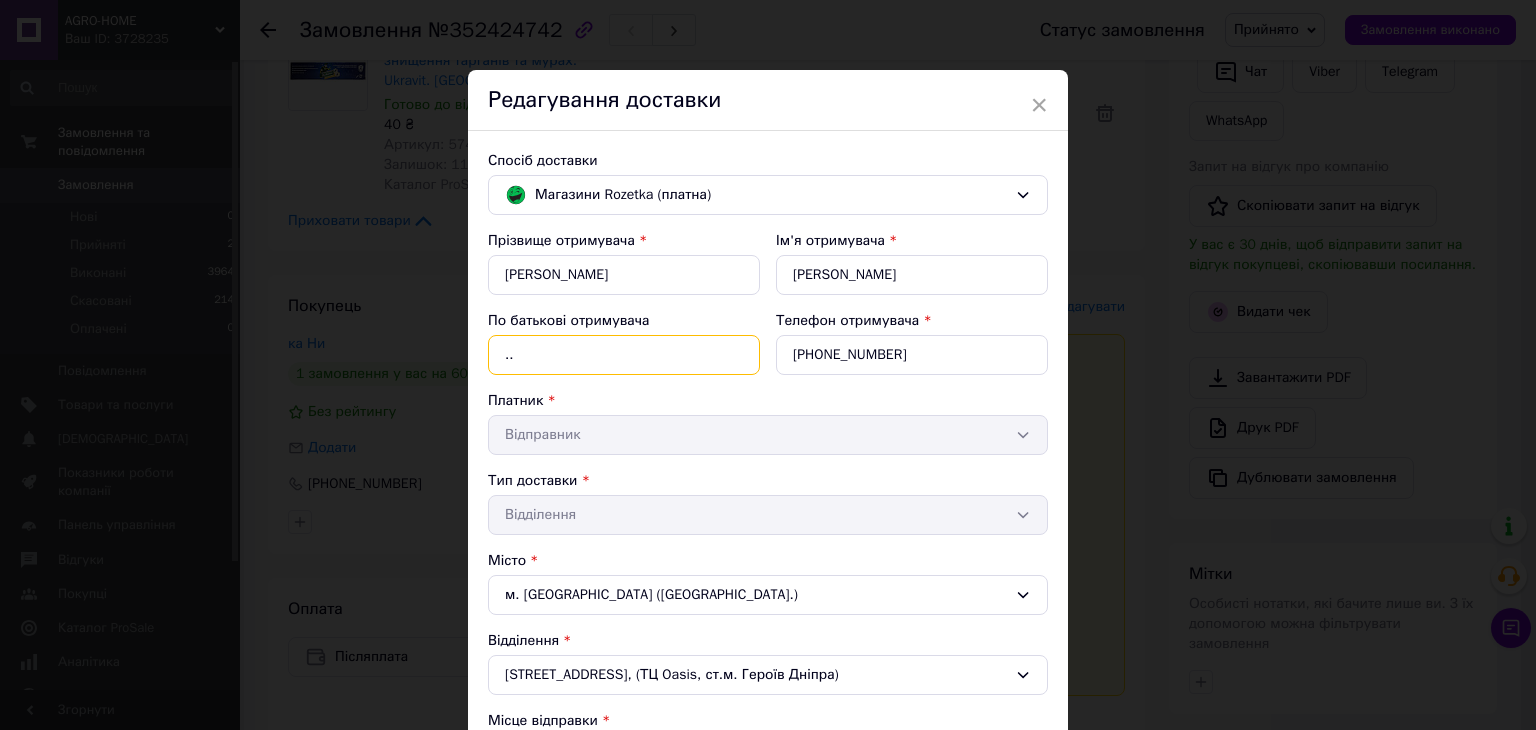 click on ".." at bounding box center (624, 355) 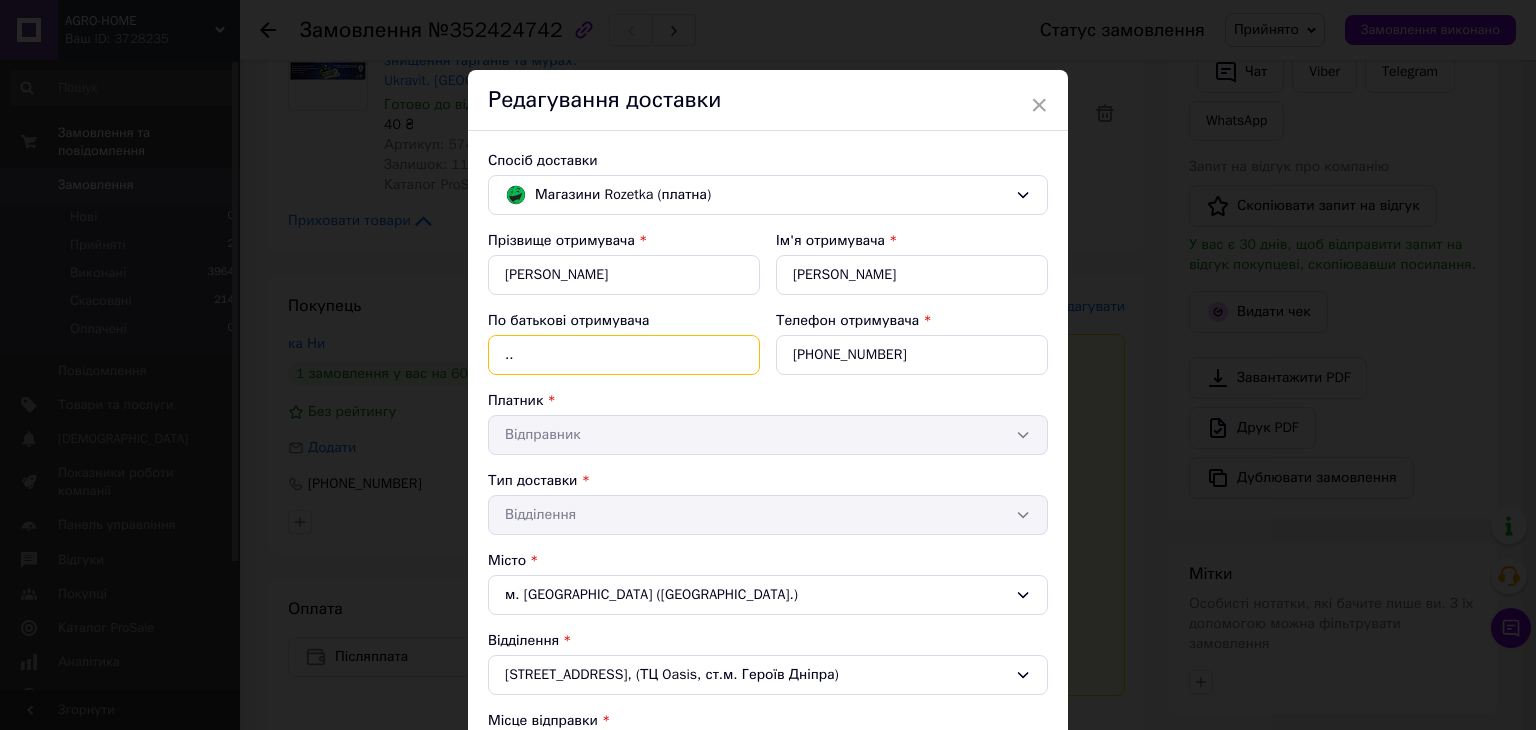 type on "." 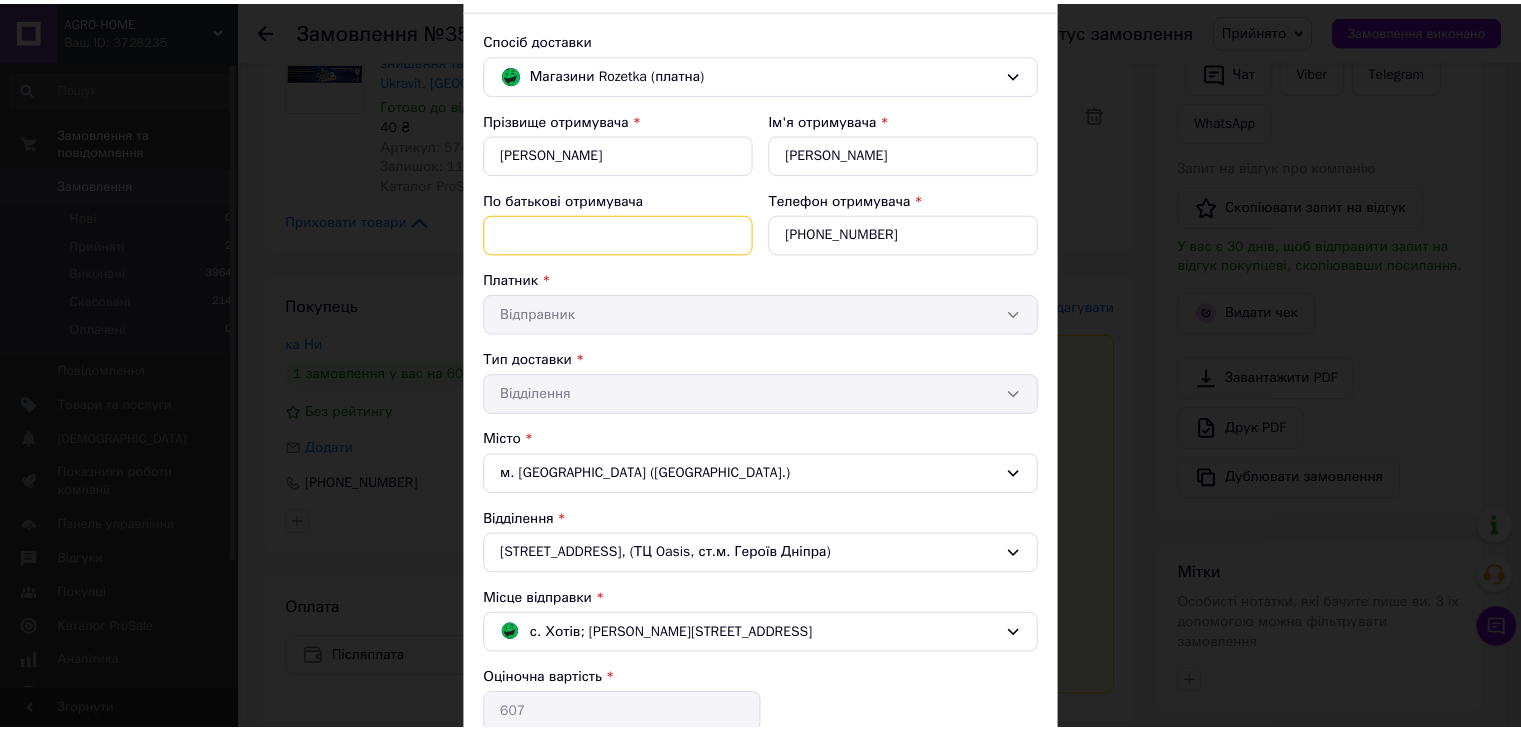 scroll, scrollTop: 389, scrollLeft: 0, axis: vertical 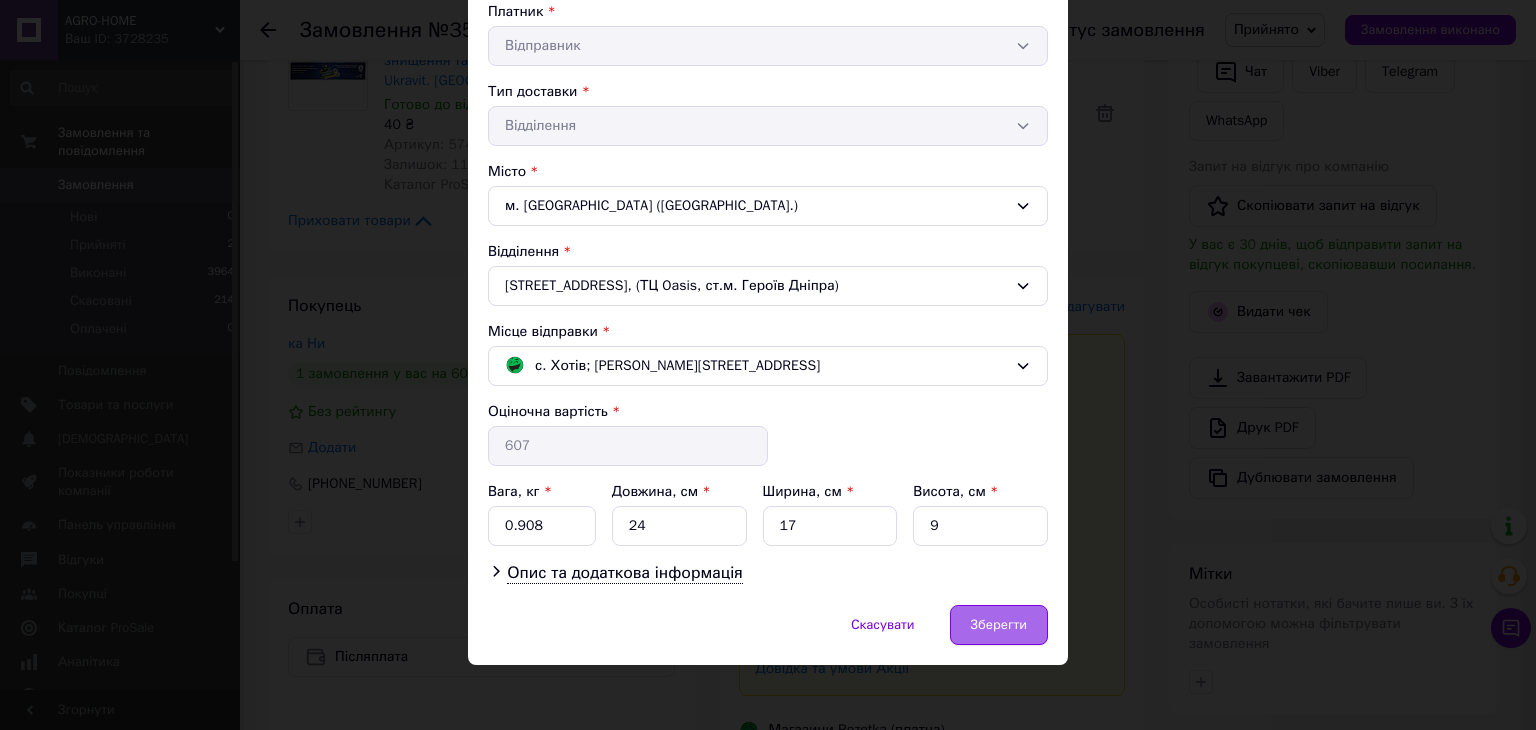 type 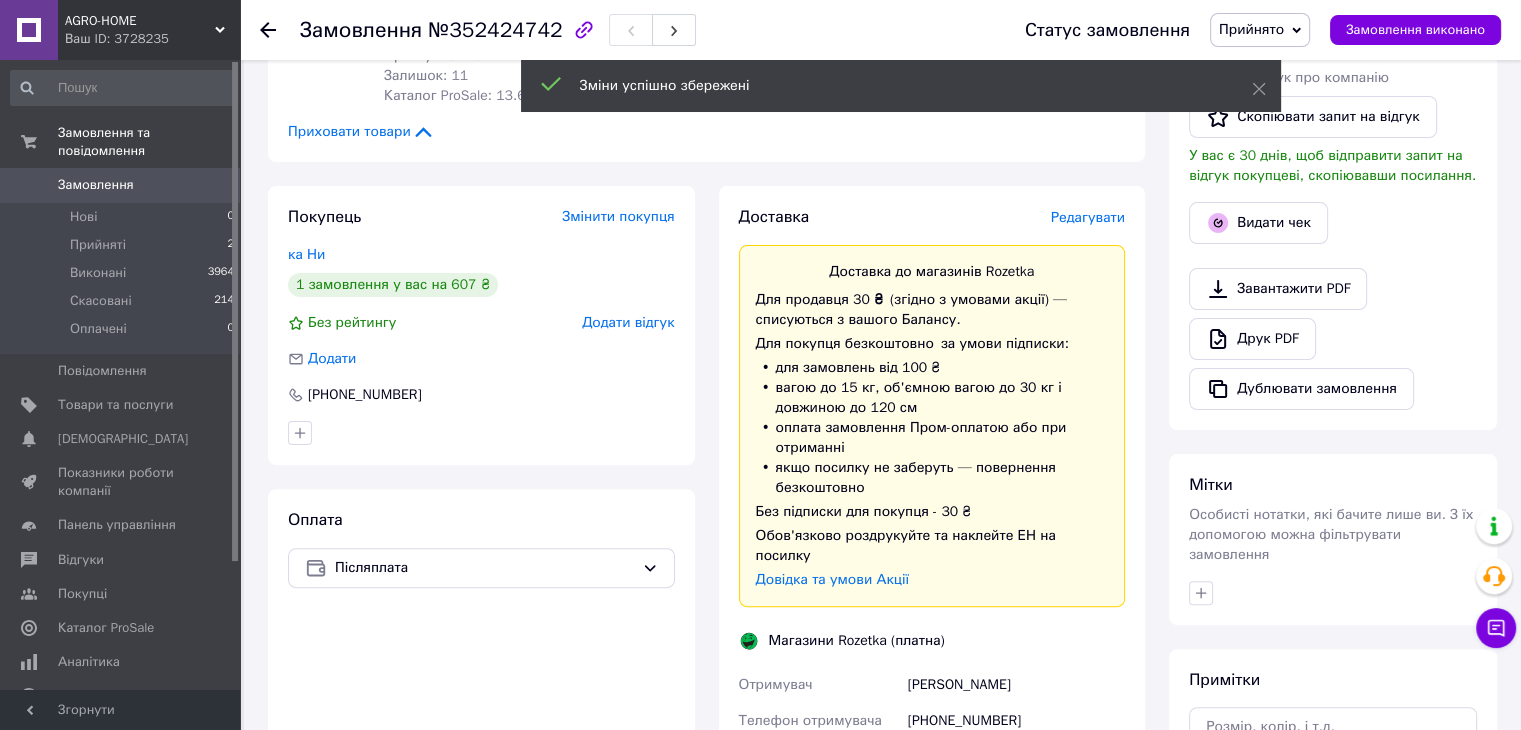 scroll, scrollTop: 1000, scrollLeft: 0, axis: vertical 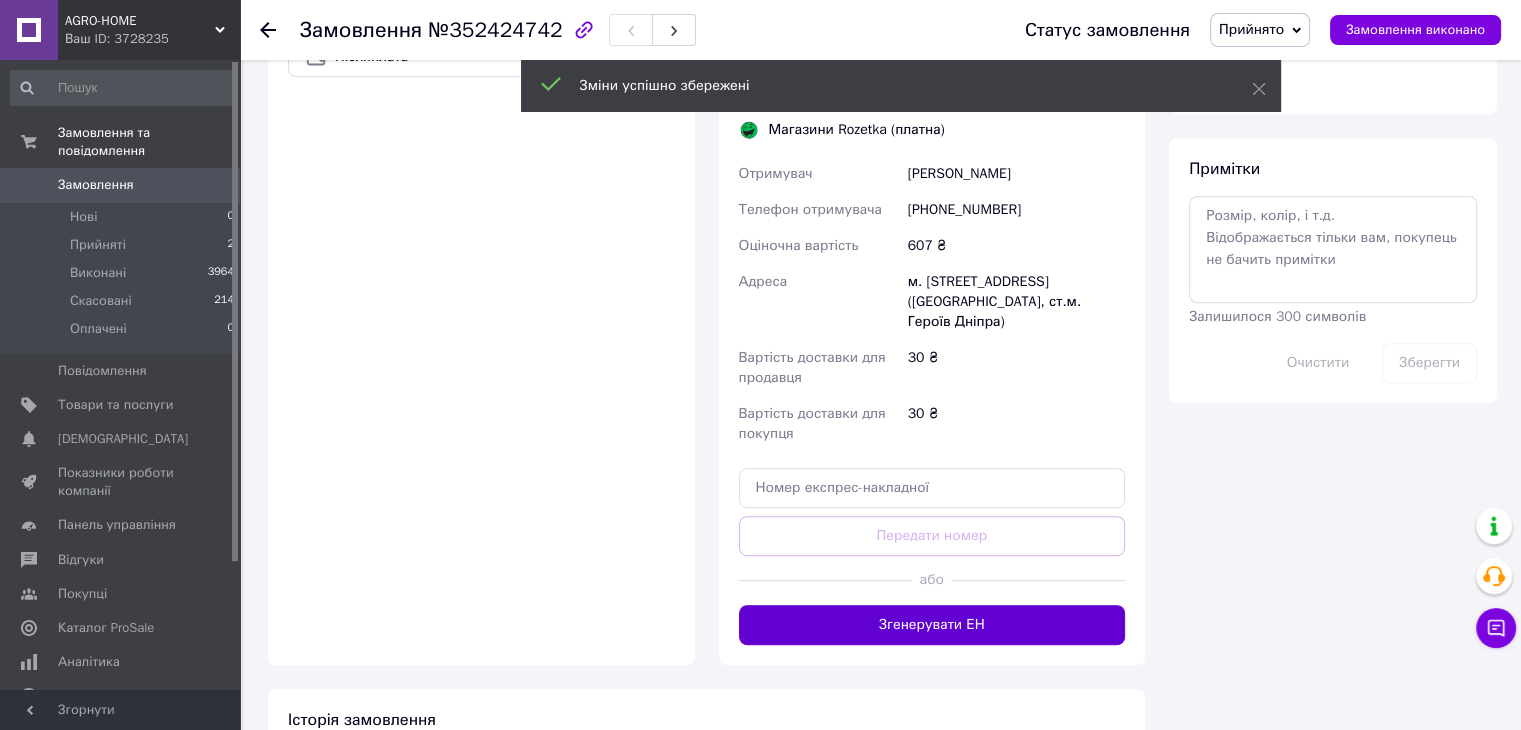 click on "Згенерувати ЕН" at bounding box center [932, 625] 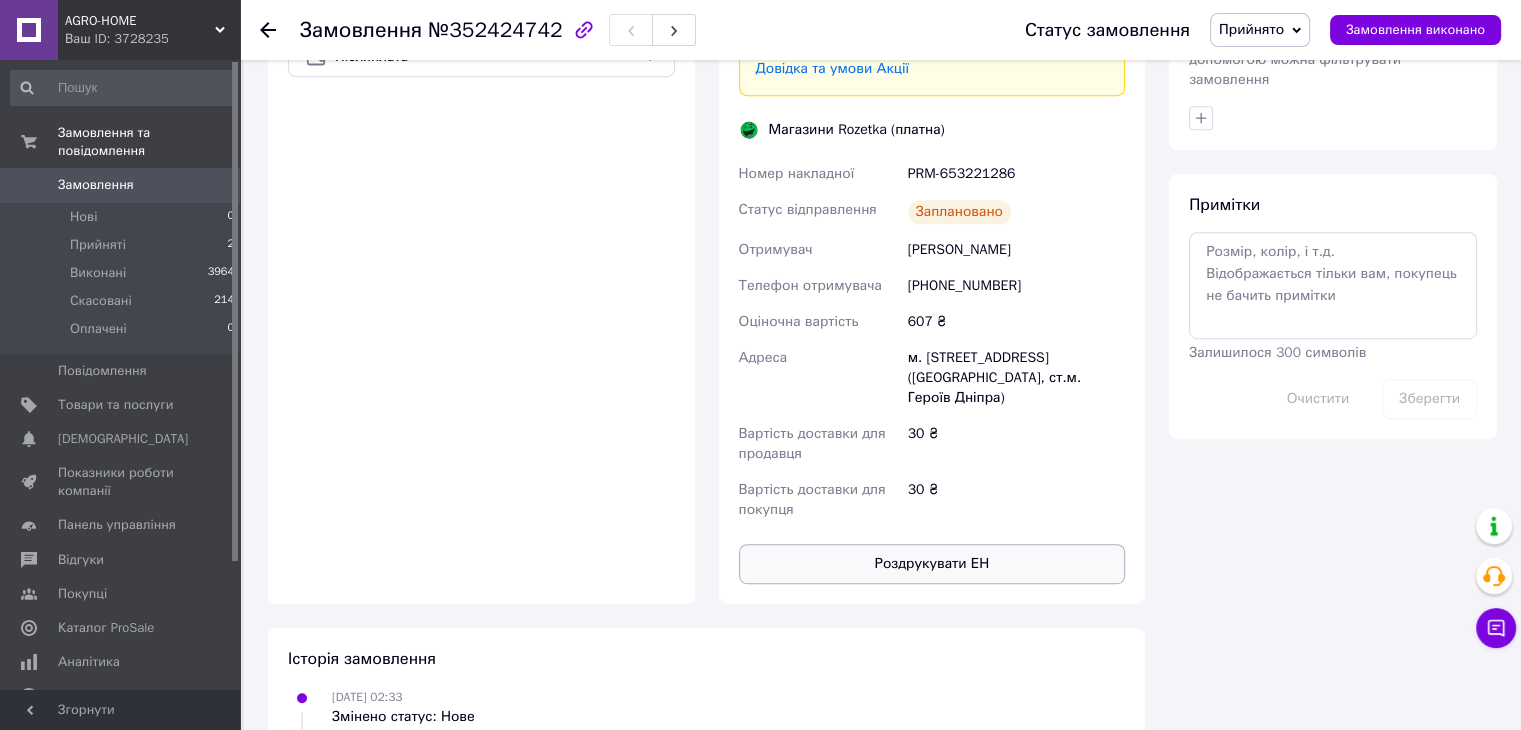 click on "Роздрукувати ЕН" at bounding box center (932, 564) 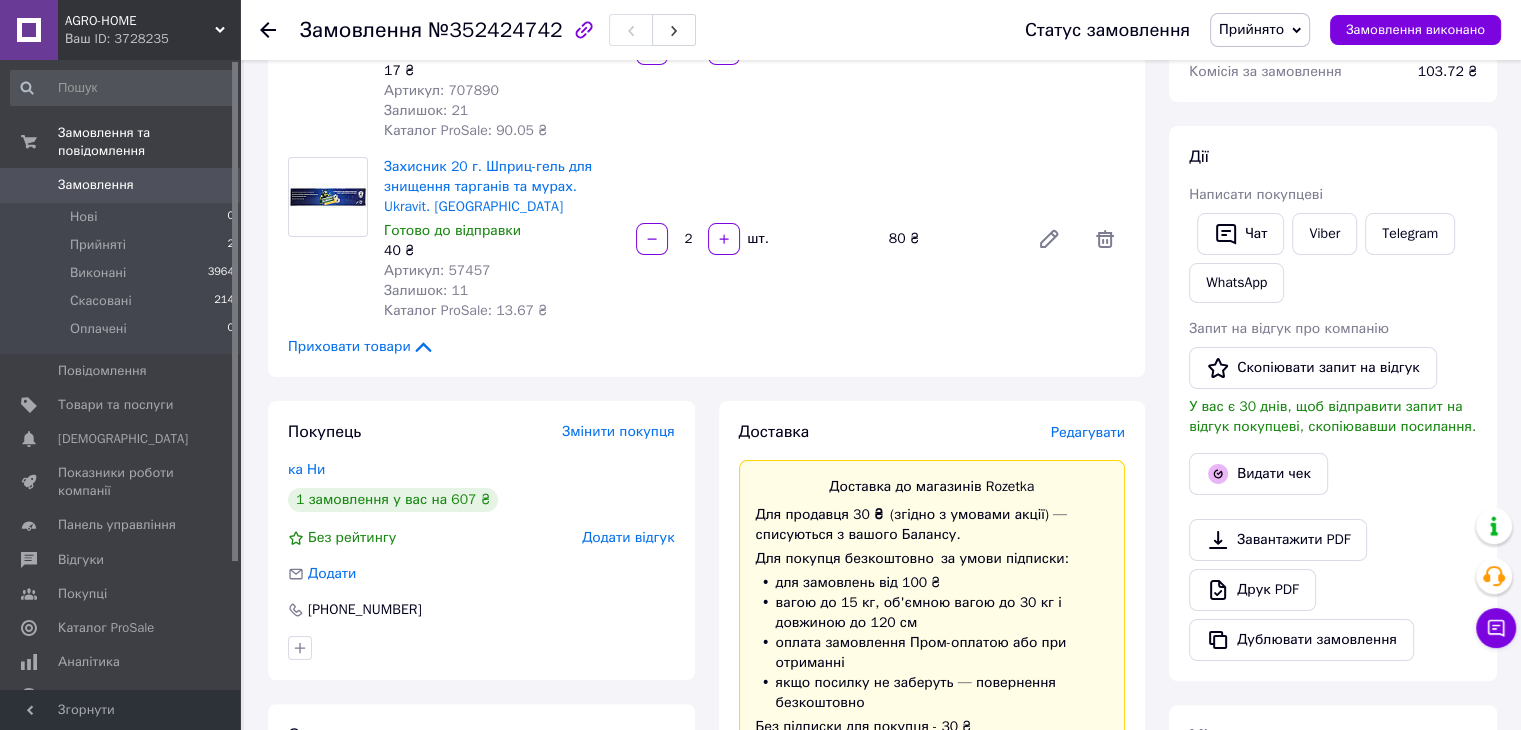 scroll, scrollTop: 100, scrollLeft: 0, axis: vertical 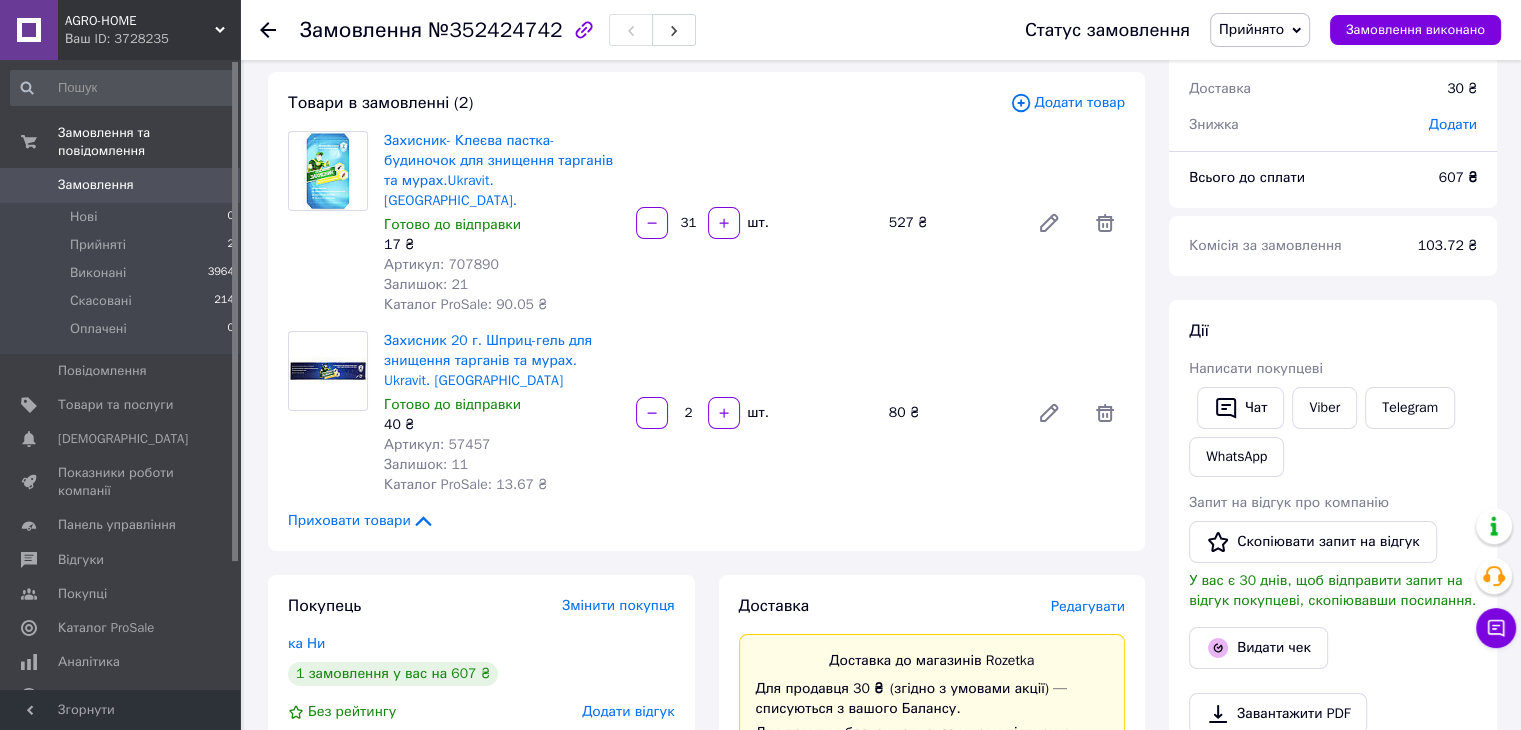 click on "Замовлення" at bounding box center [96, 185] 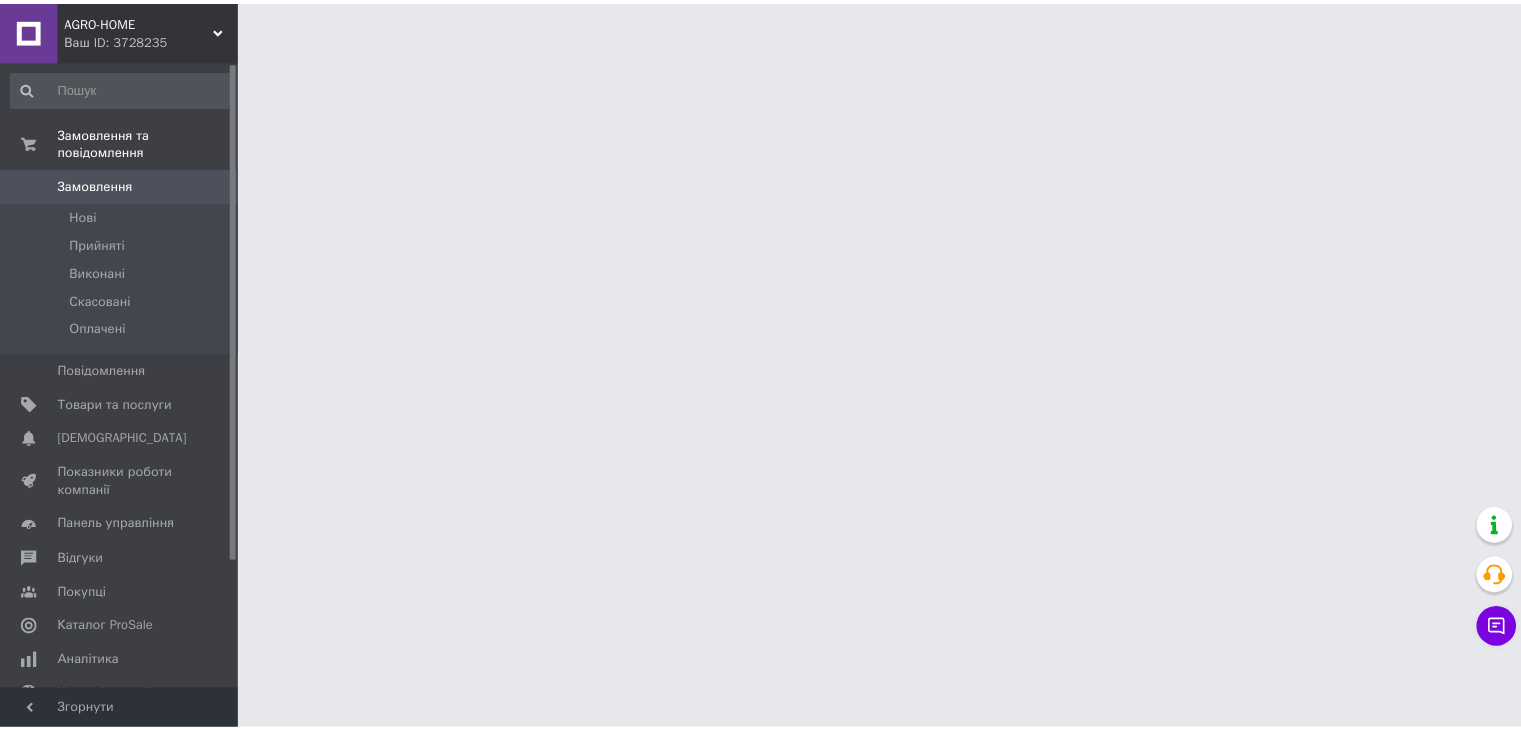 scroll, scrollTop: 0, scrollLeft: 0, axis: both 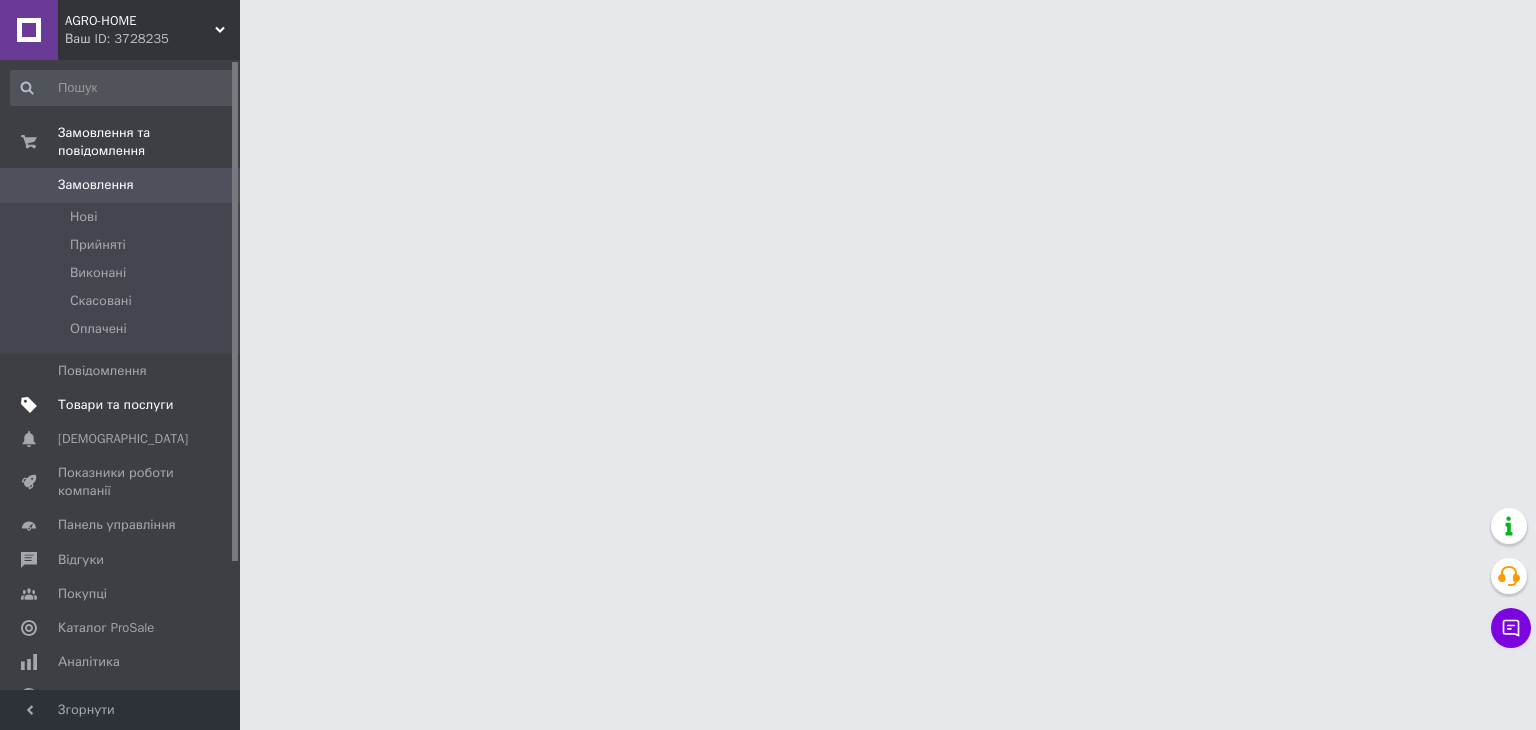 click on "Товари та послуги" at bounding box center (115, 405) 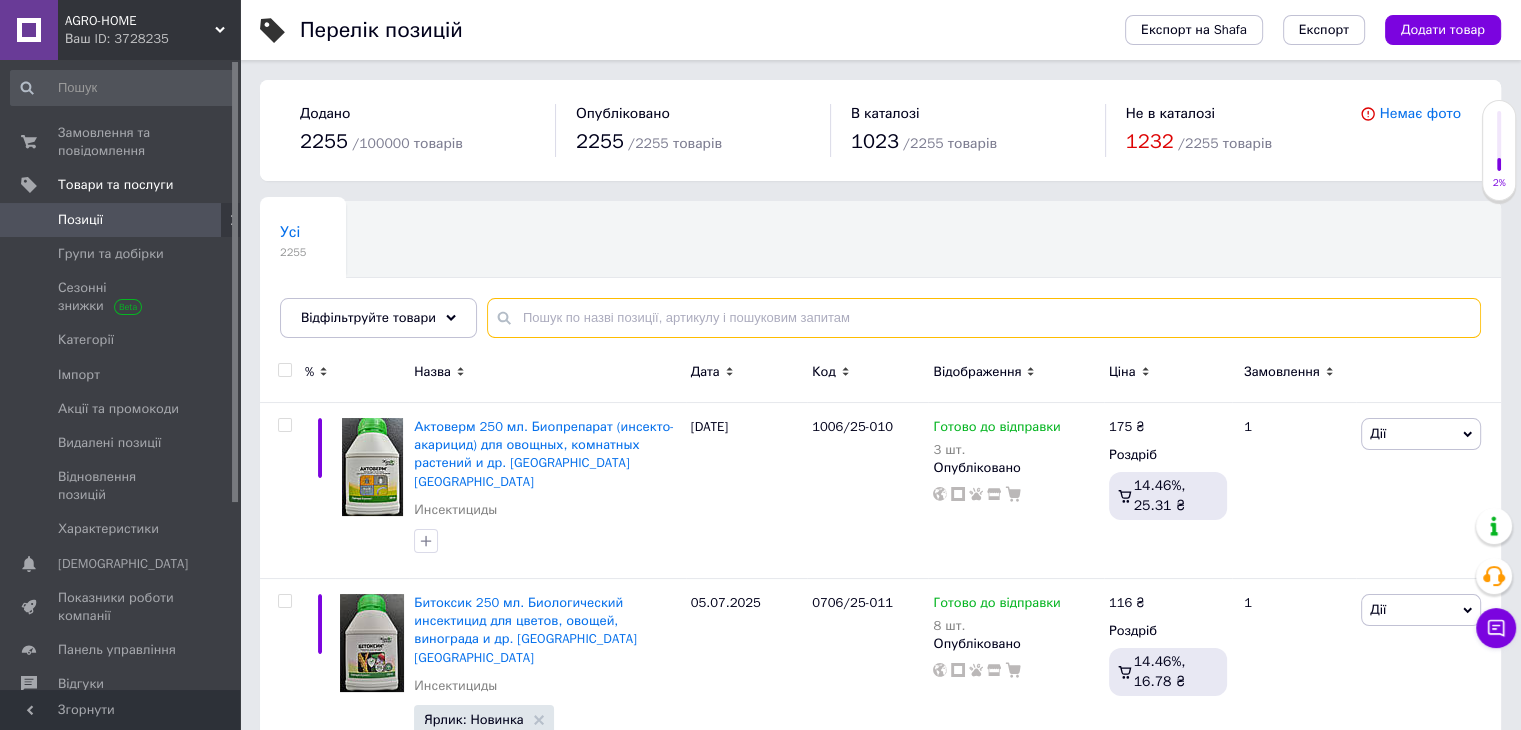 click at bounding box center [984, 318] 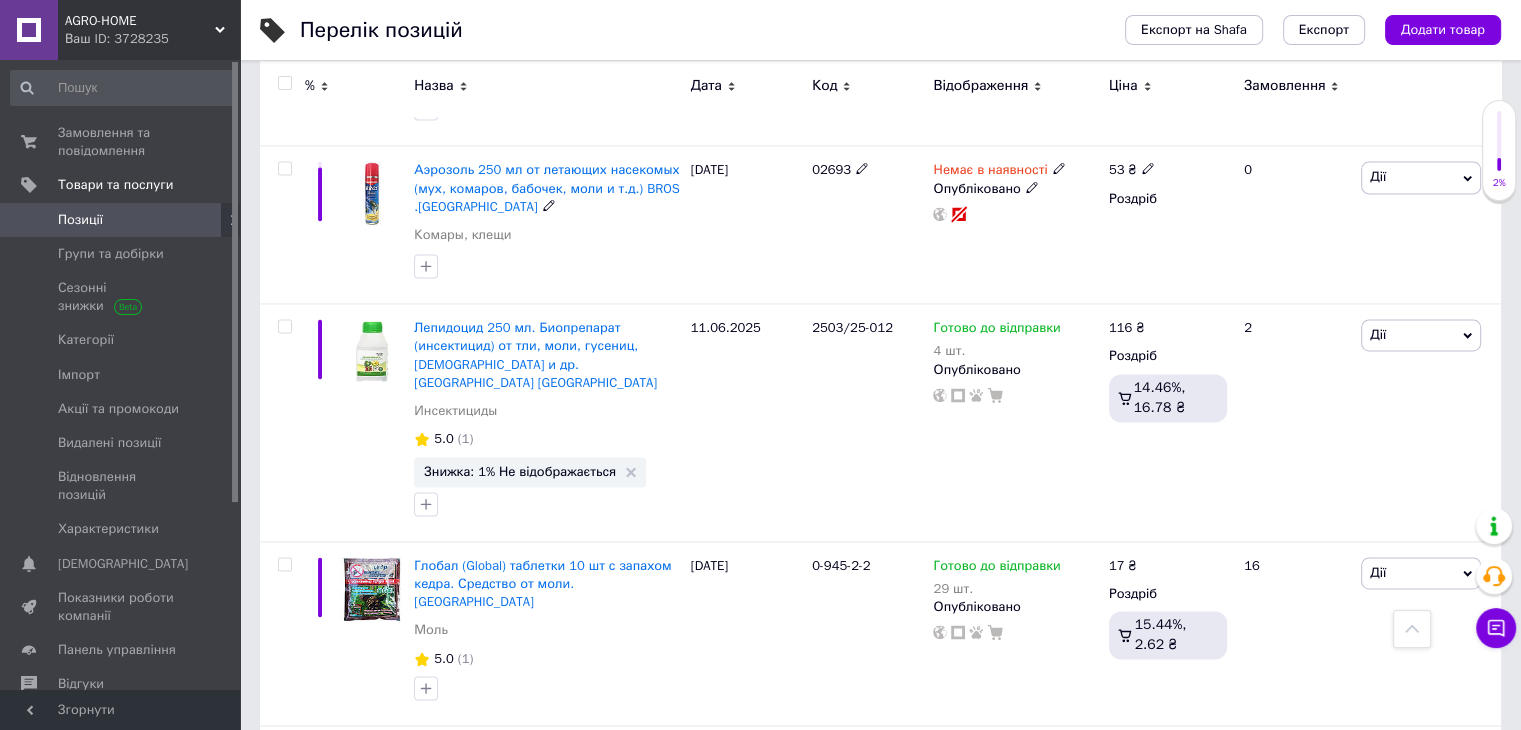 scroll, scrollTop: 2900, scrollLeft: 0, axis: vertical 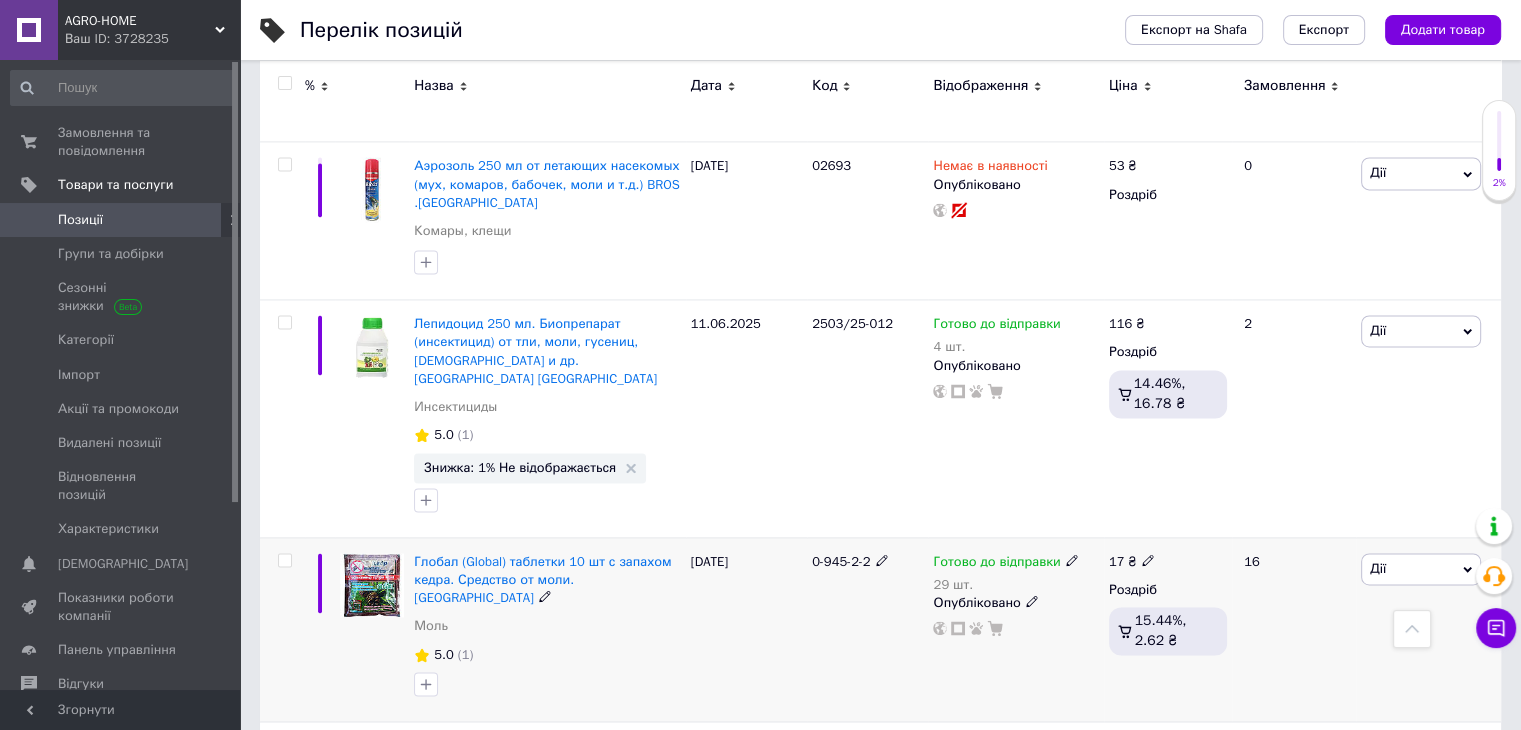 type on "моль" 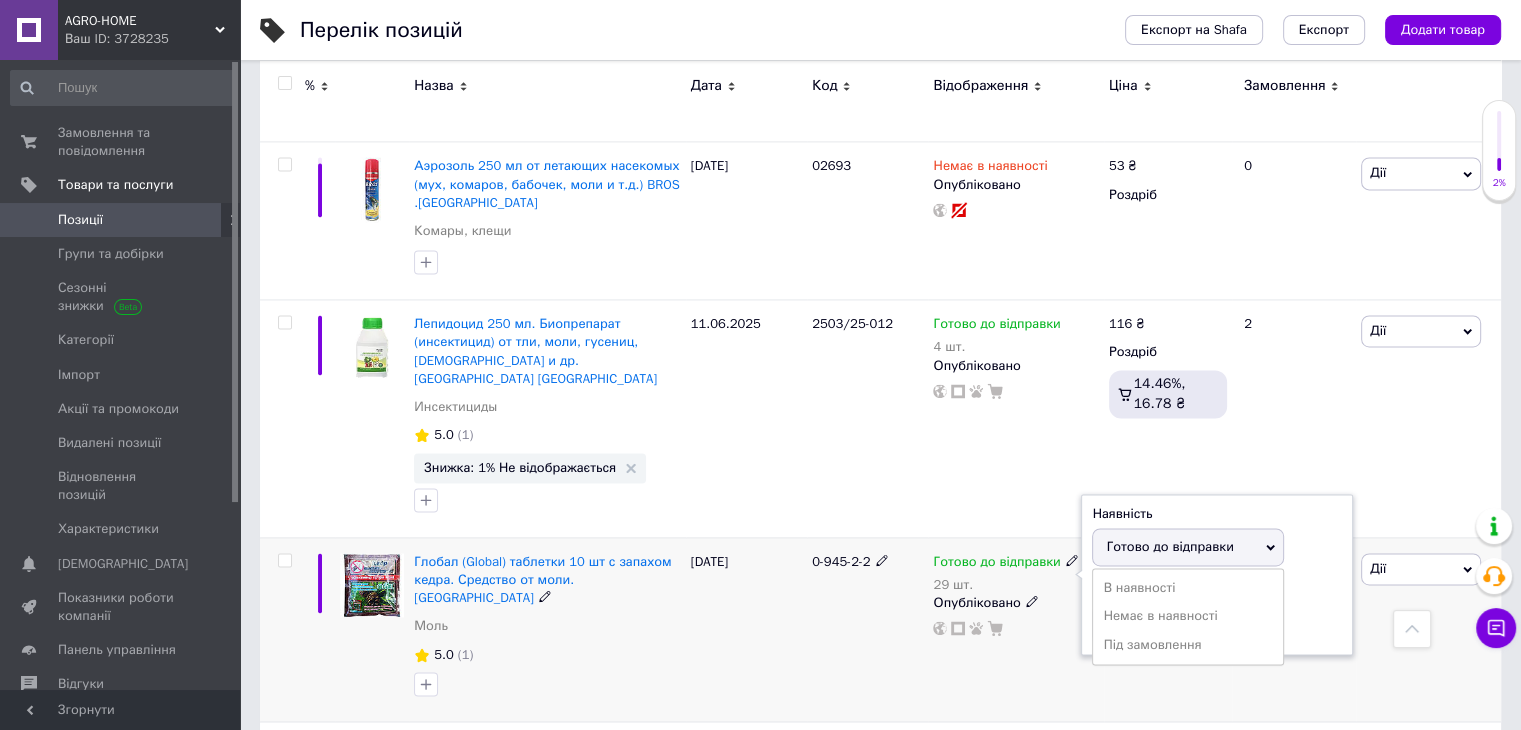 click on "Готово до відправки" at bounding box center [1169, 546] 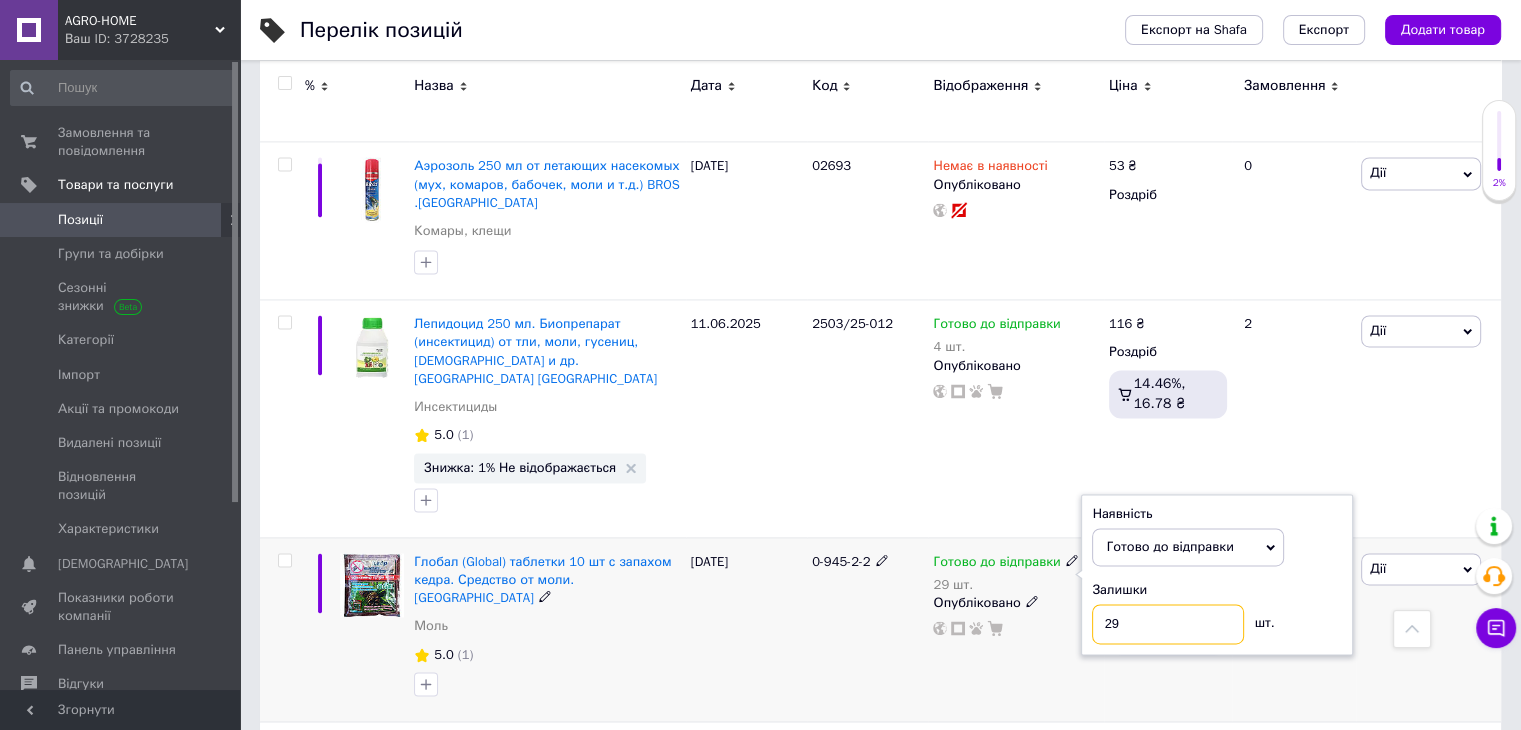 click on "29" at bounding box center (1168, 624) 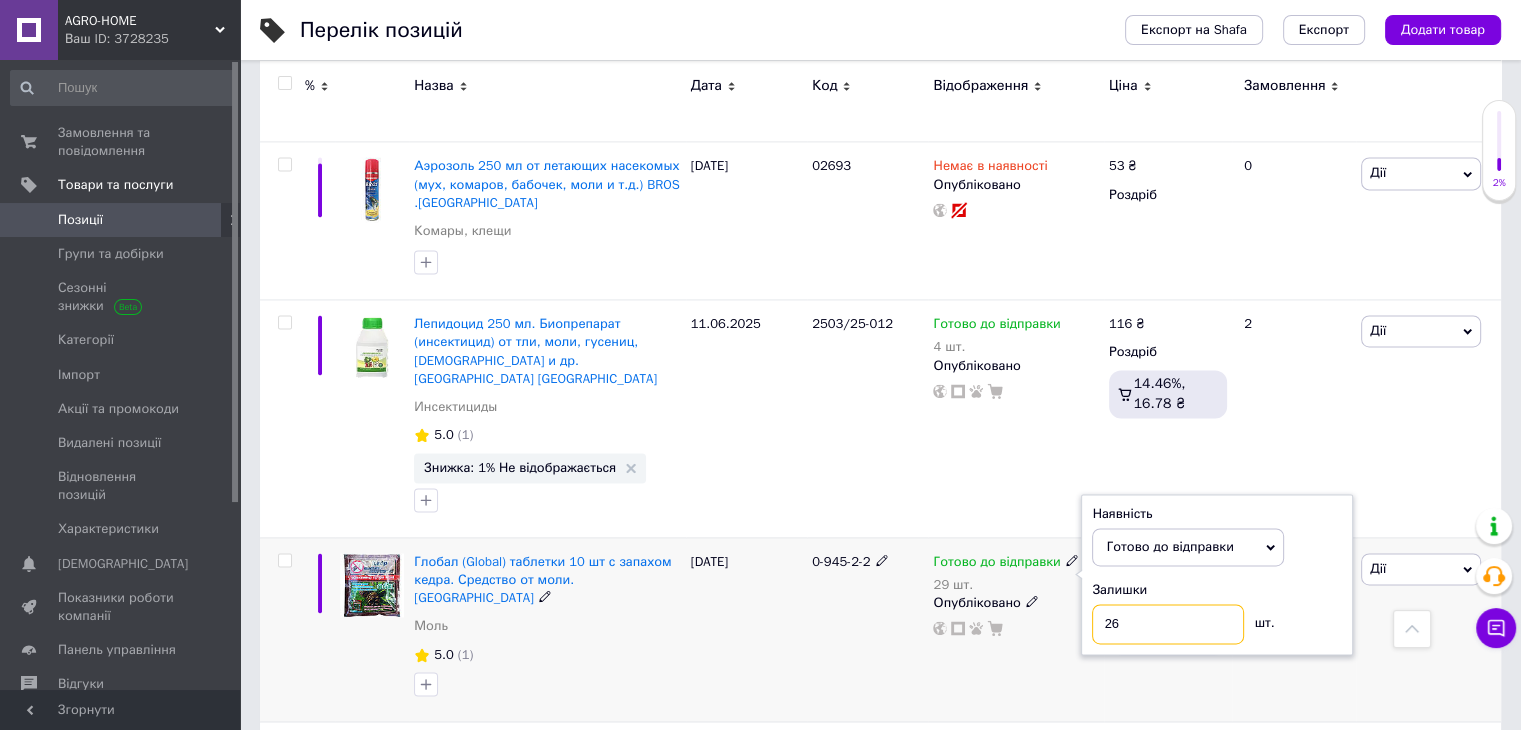 type on "26" 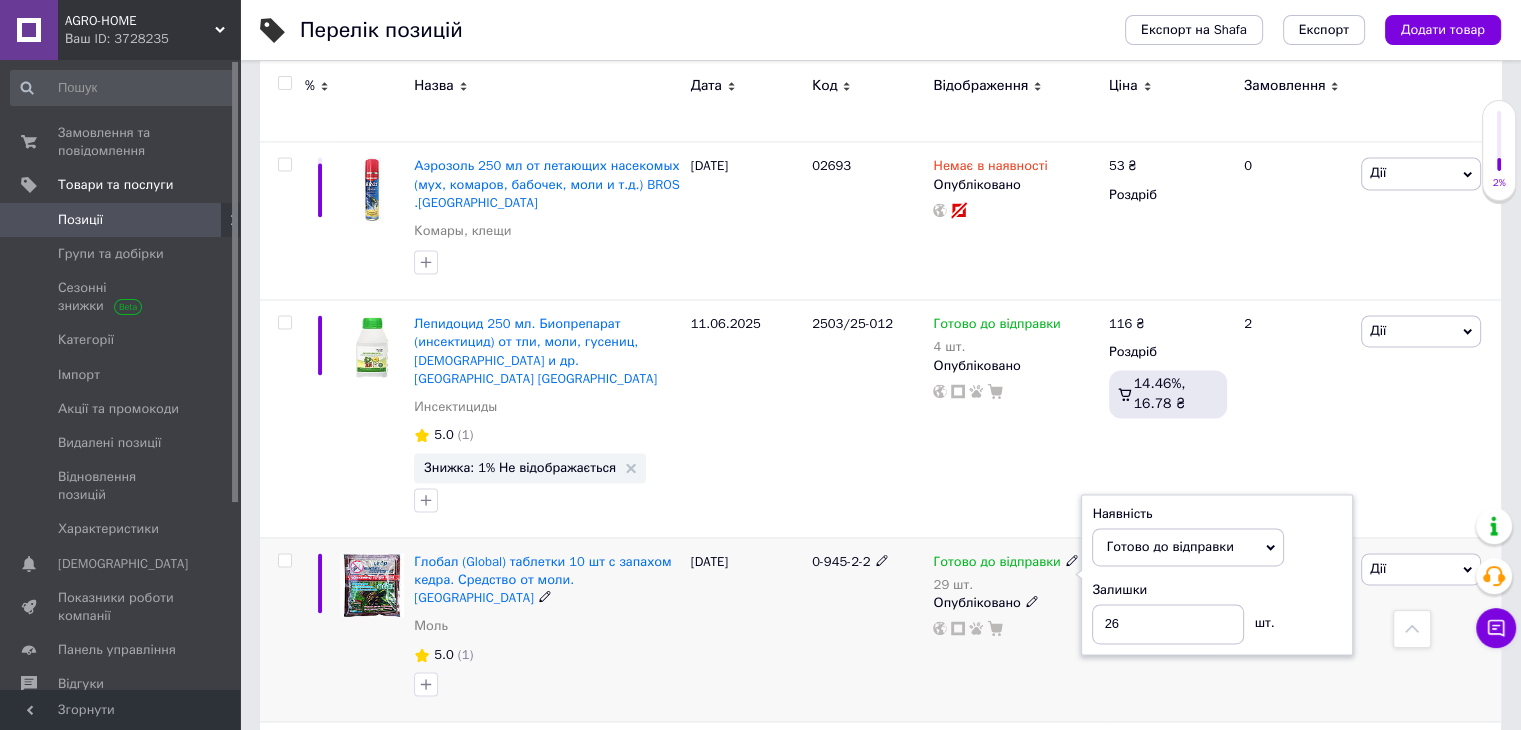 click on "0-945-2-2" at bounding box center [867, 629] 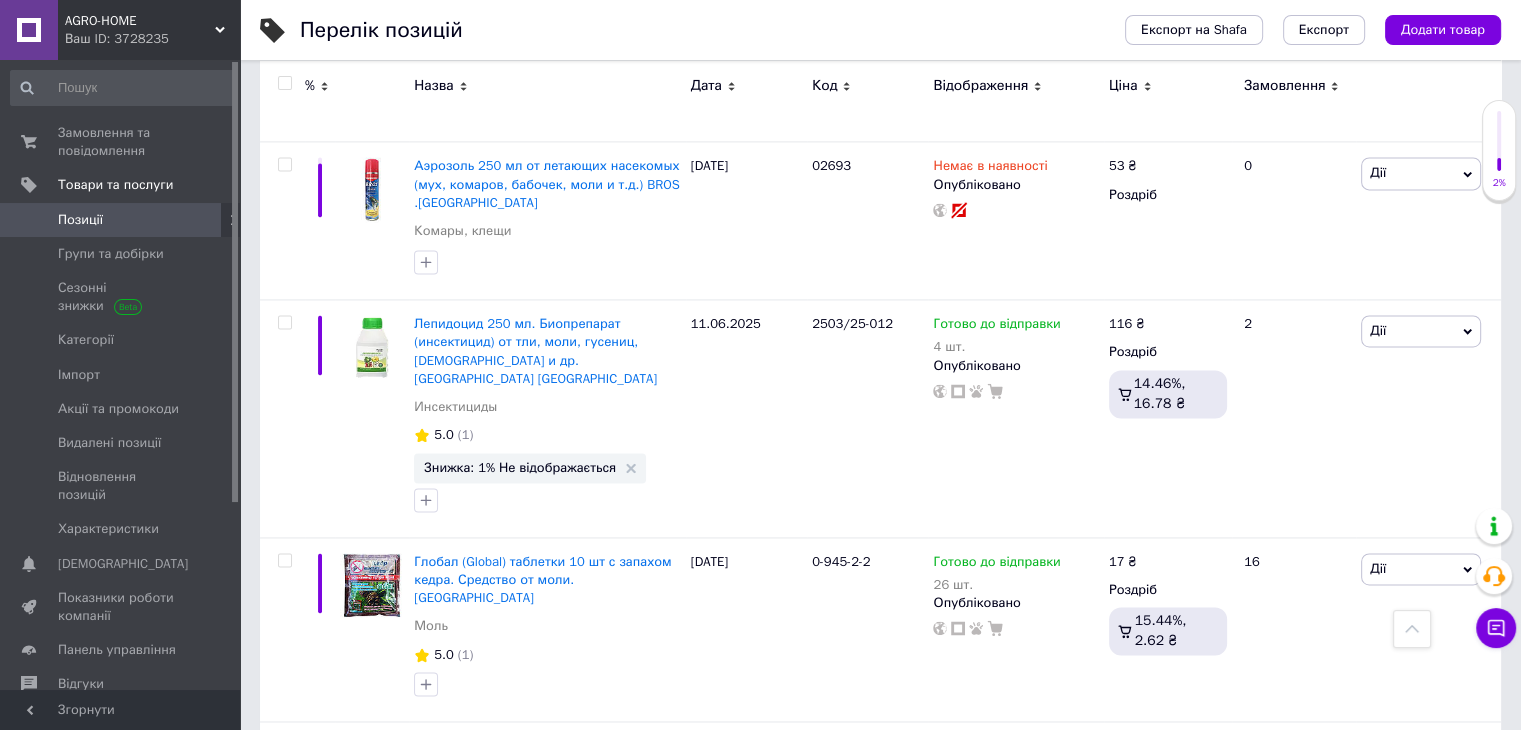click on "Позиції" at bounding box center [80, 220] 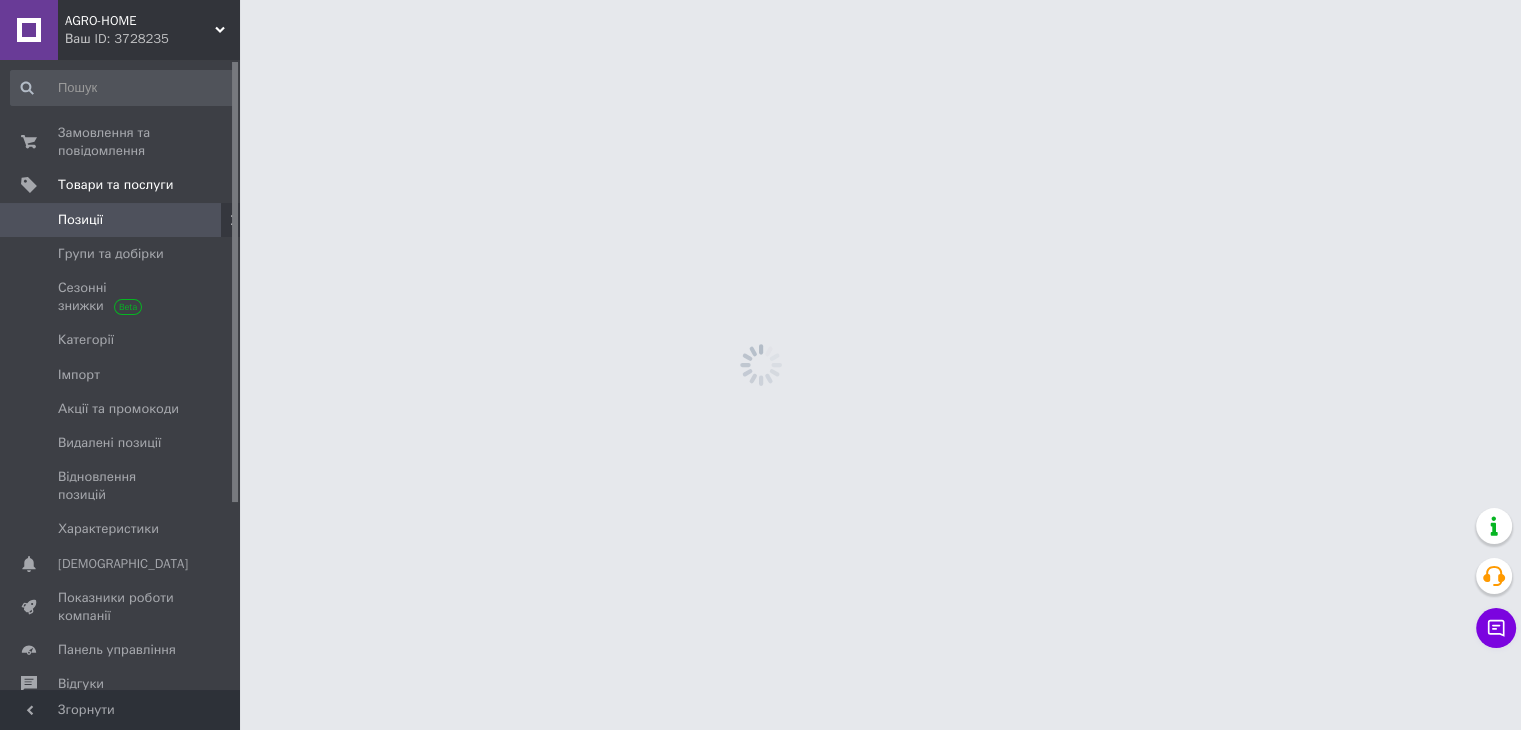scroll, scrollTop: 0, scrollLeft: 0, axis: both 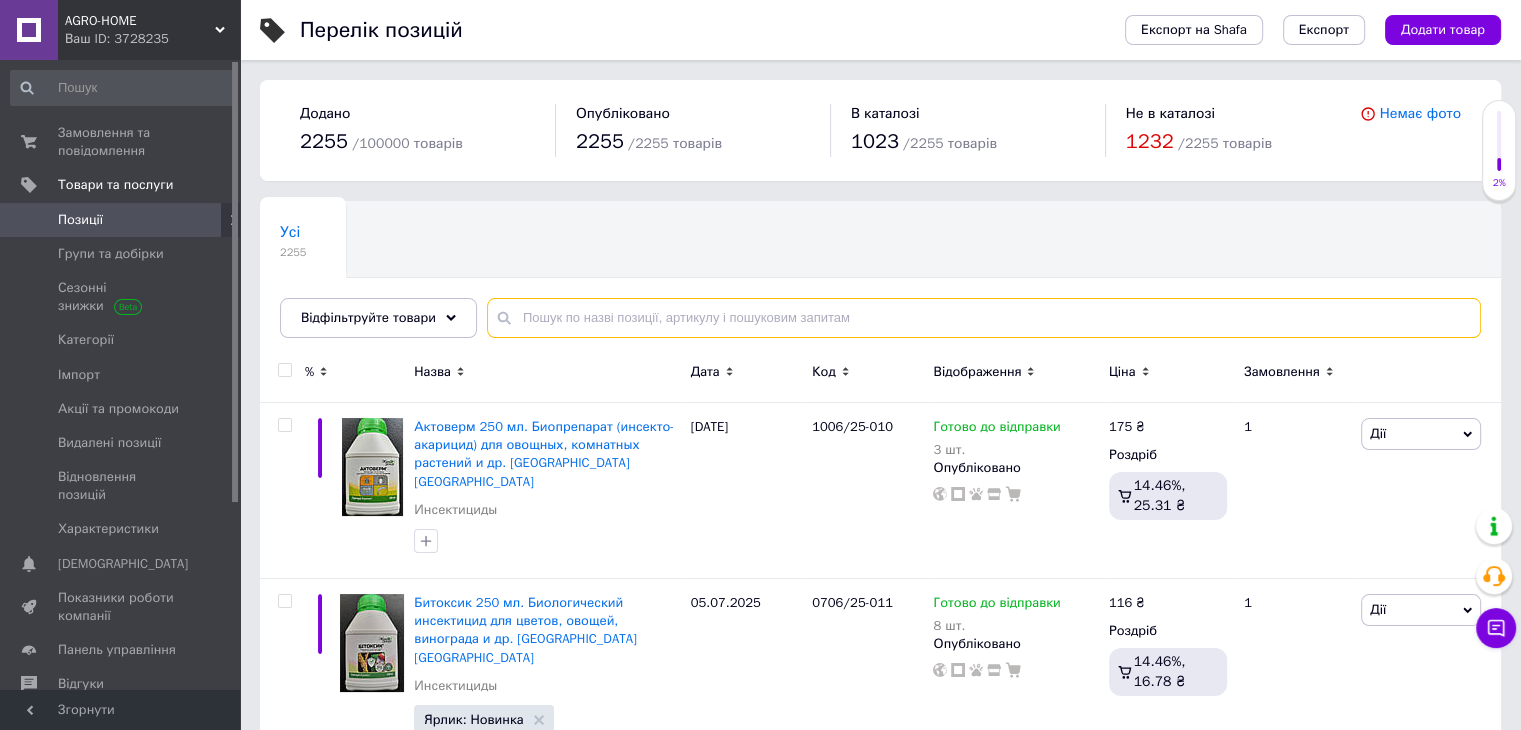 click at bounding box center (984, 318) 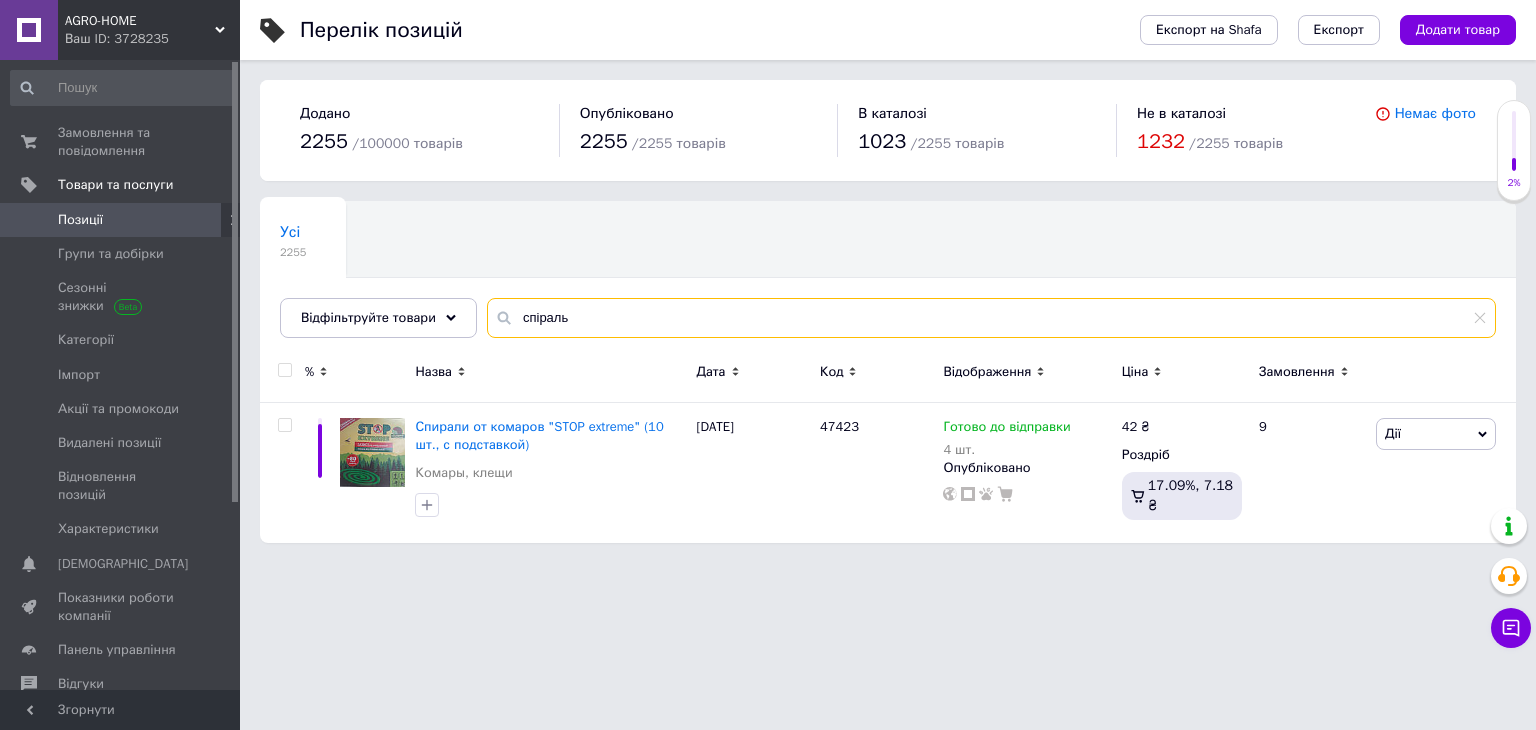 drag, startPoint x: 540, startPoint y: 318, endPoint x: 500, endPoint y: 317, distance: 40.012497 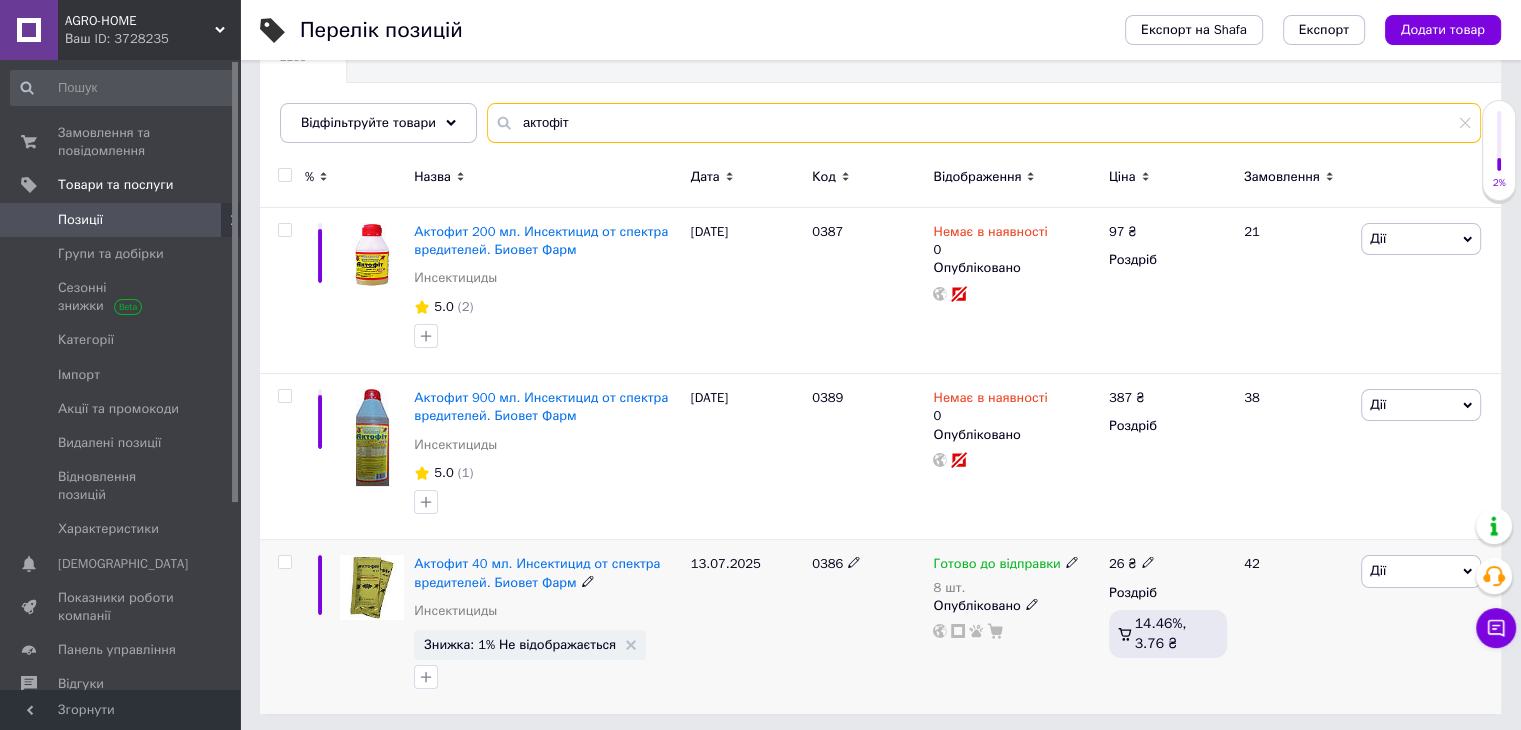 scroll, scrollTop: 198, scrollLeft: 0, axis: vertical 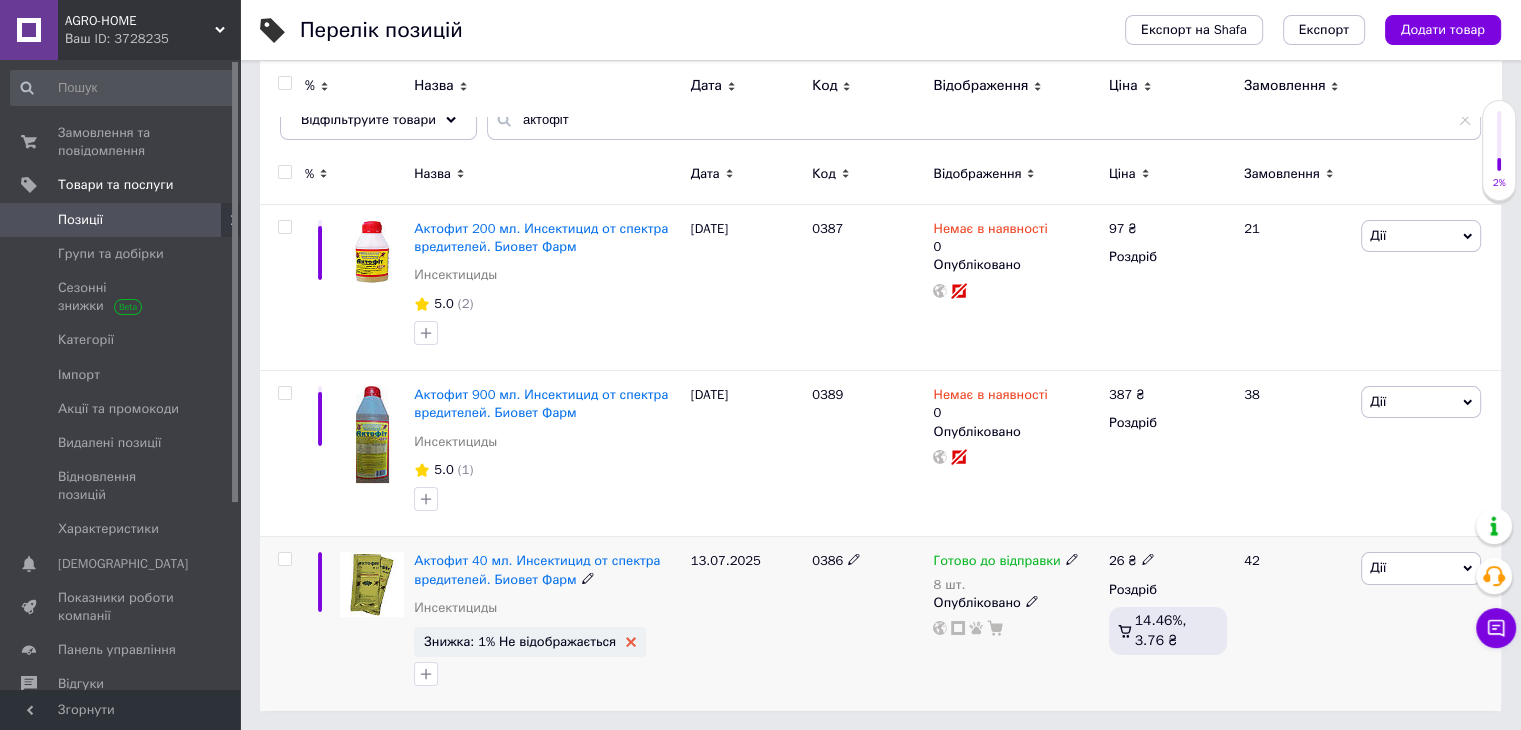 click 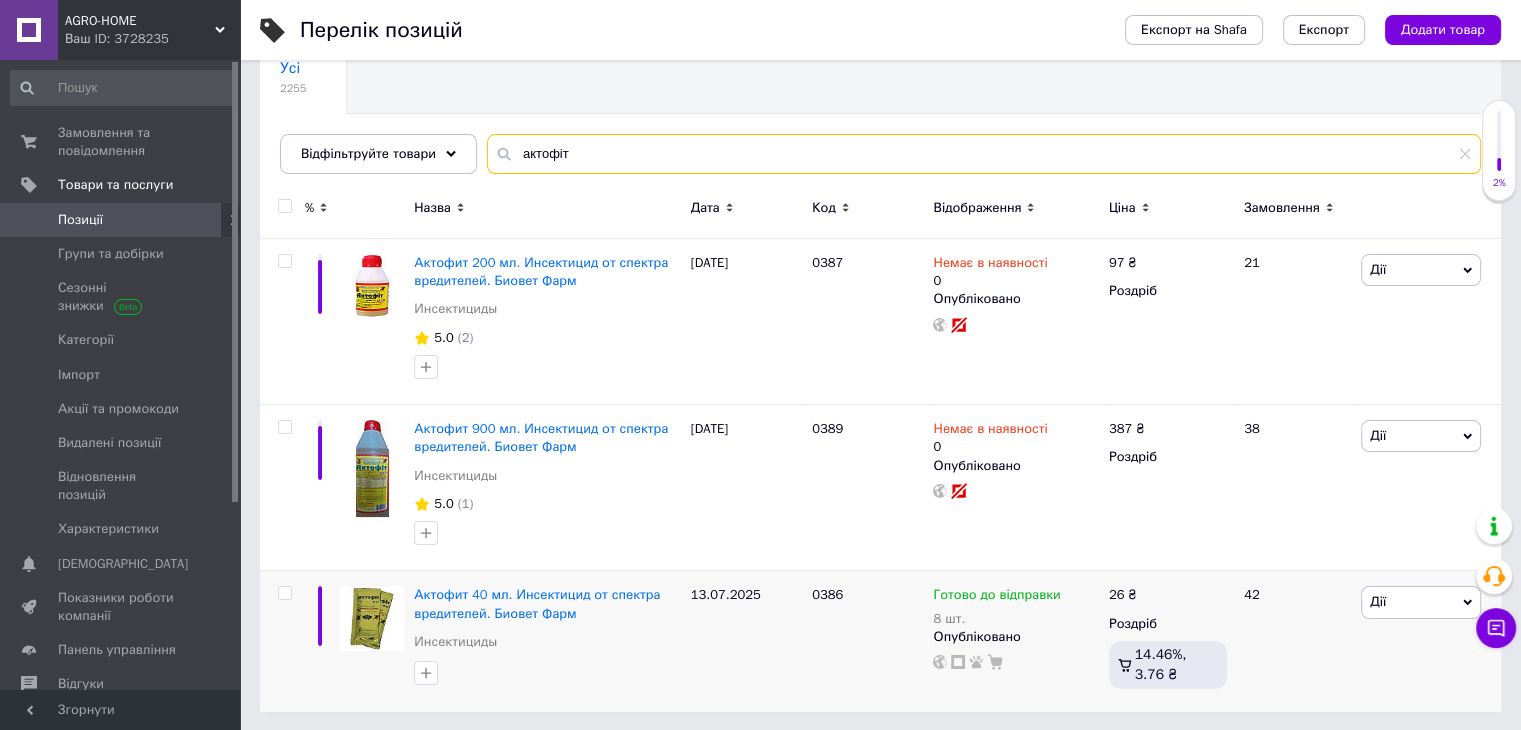drag, startPoint x: 574, startPoint y: 153, endPoint x: 508, endPoint y: 149, distance: 66.1211 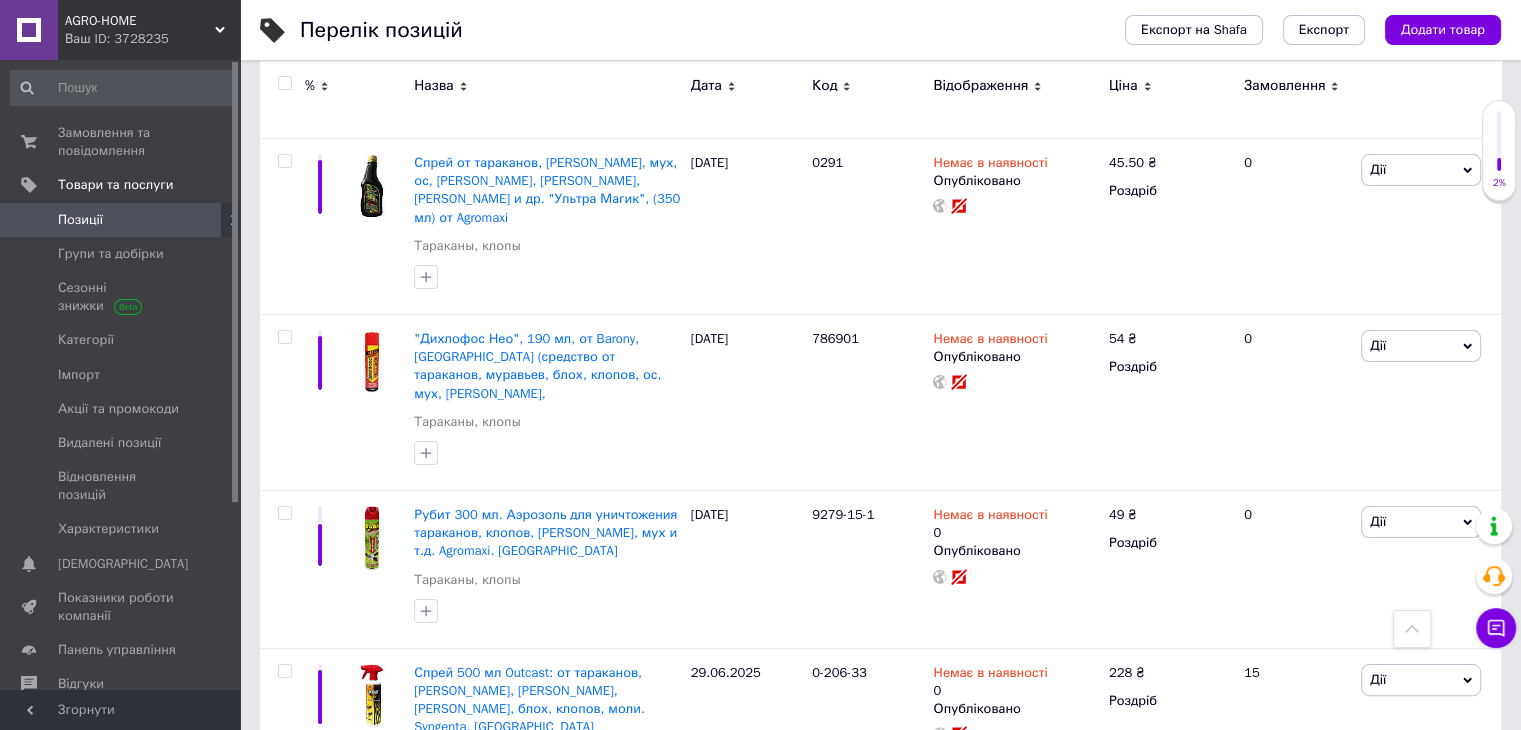 scroll, scrollTop: 0, scrollLeft: 0, axis: both 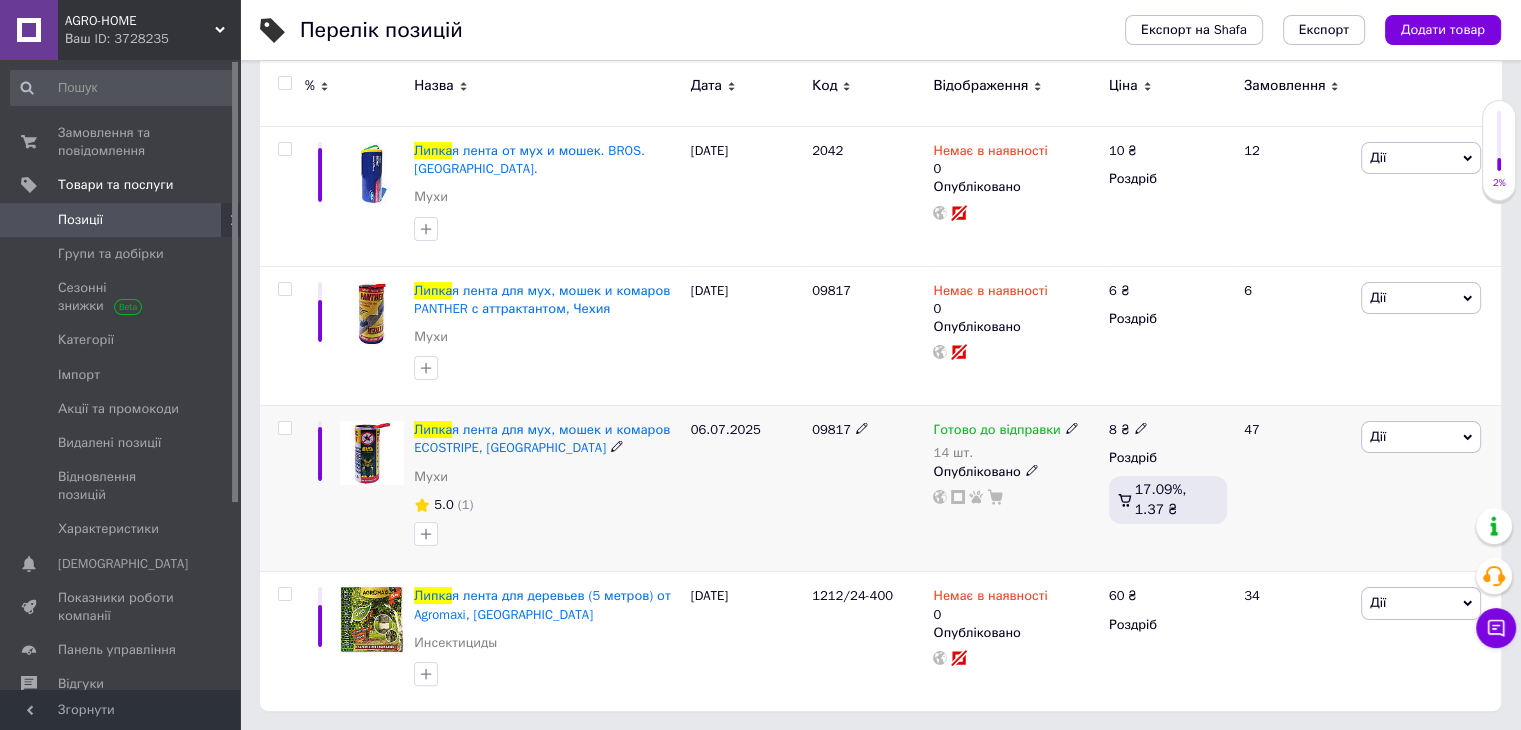 type on "мухи липка" 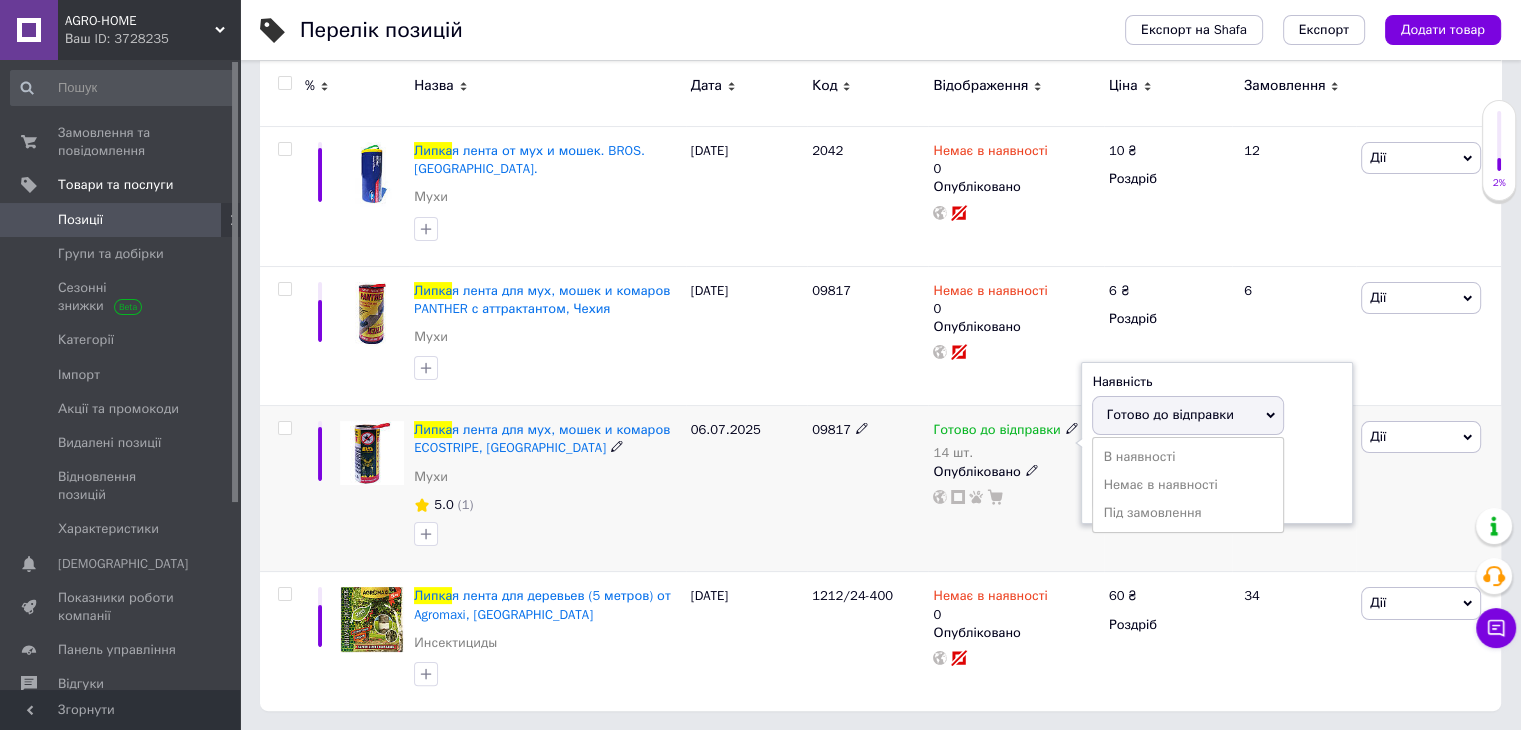 click on "Готово до відправки" at bounding box center (1169, 414) 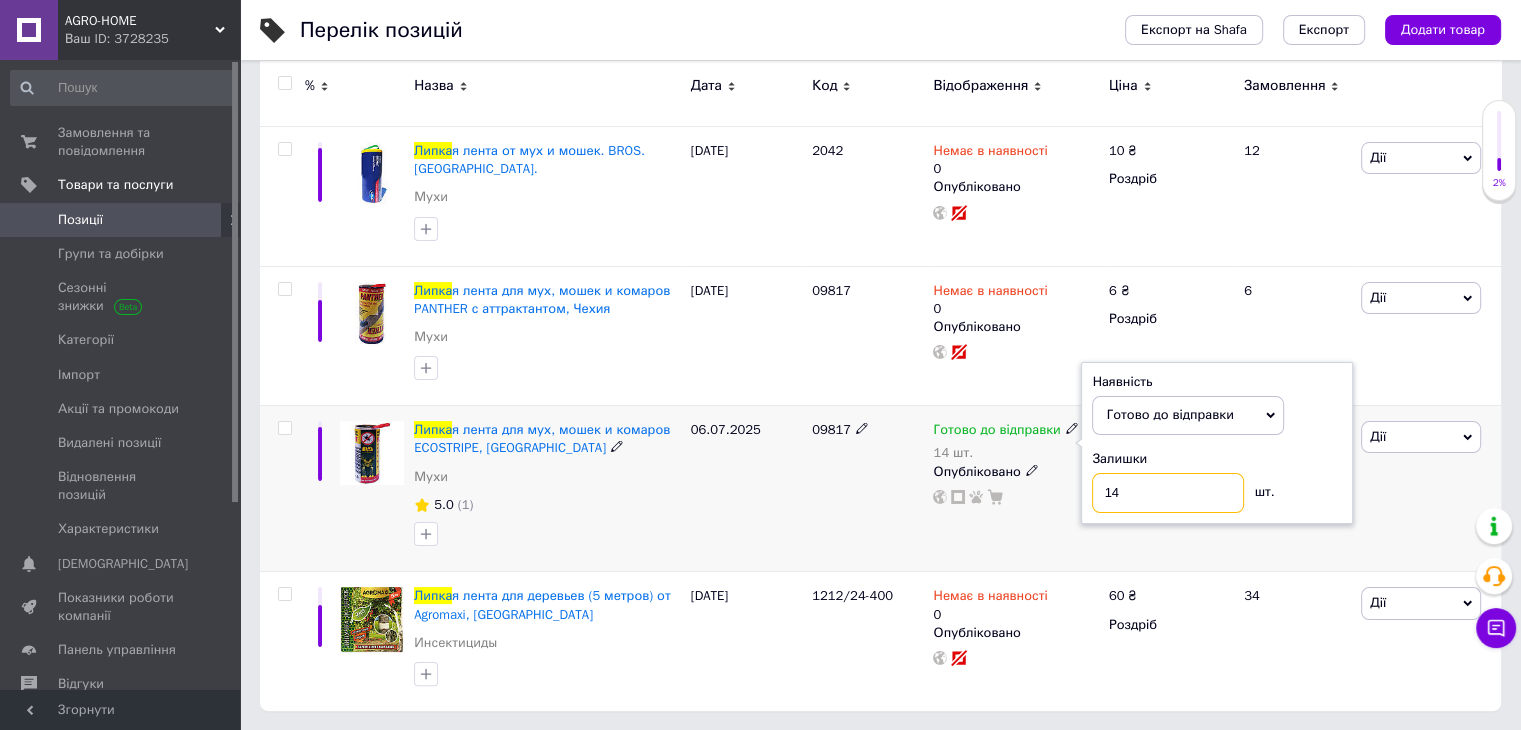 click on "14" at bounding box center (1168, 493) 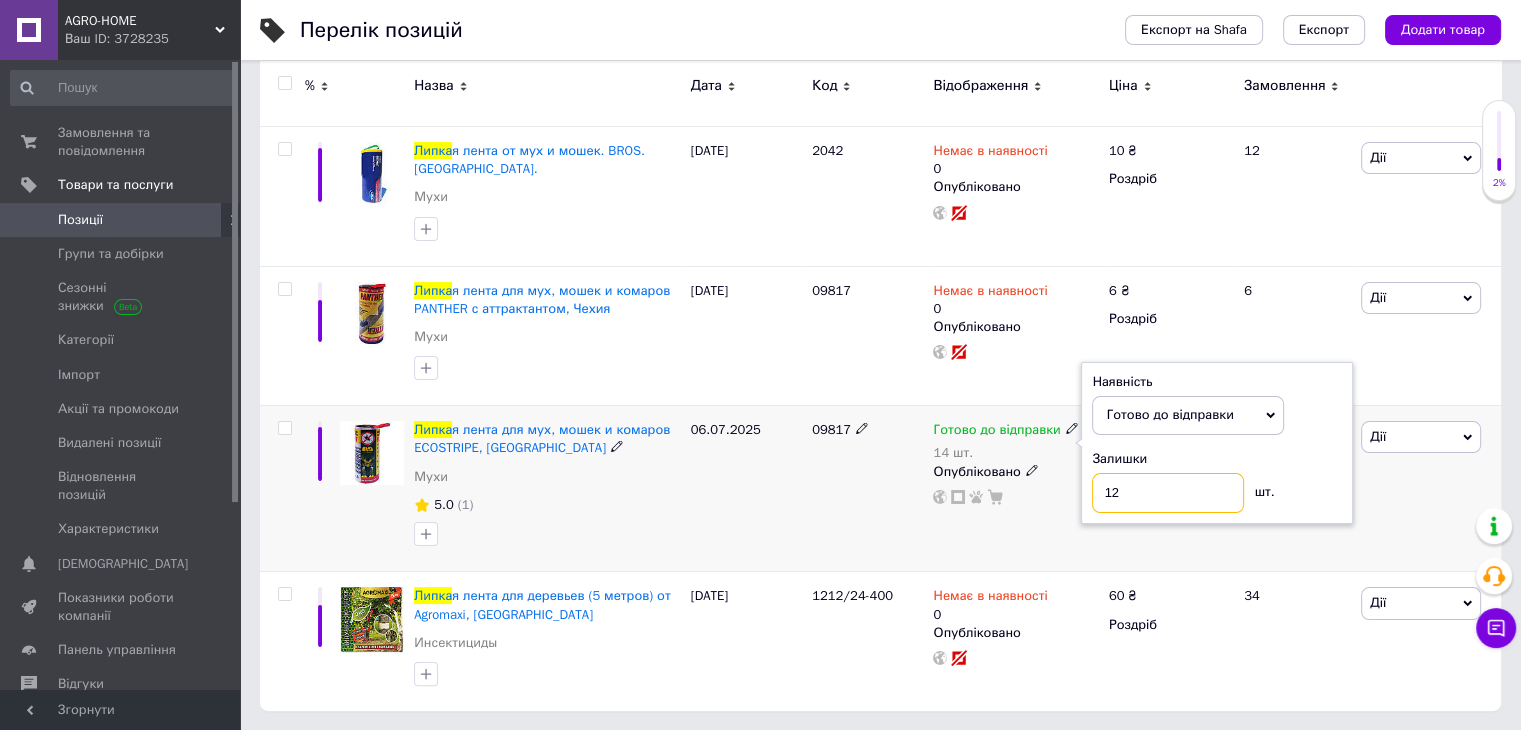 type on "12" 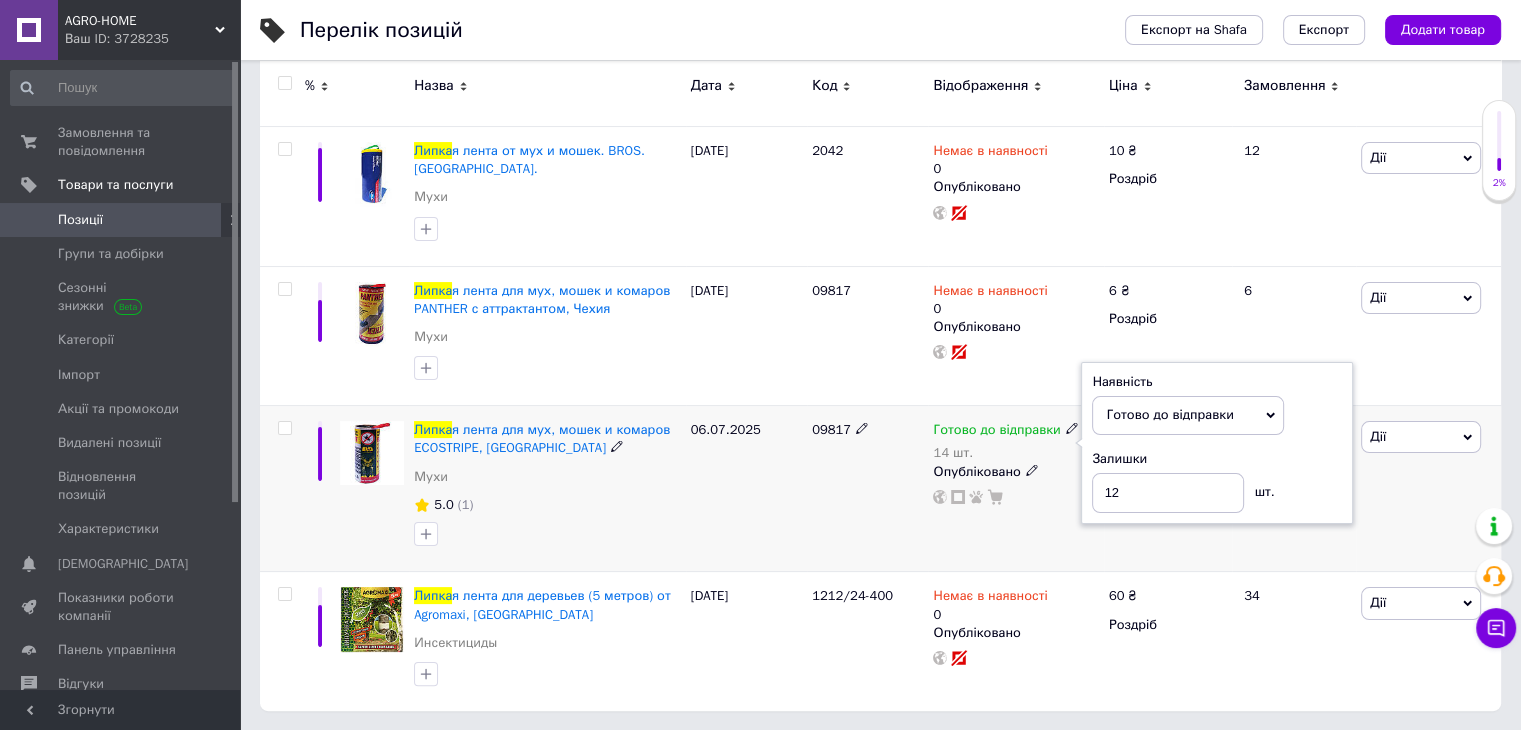 click on "06.07.2025" at bounding box center [746, 489] 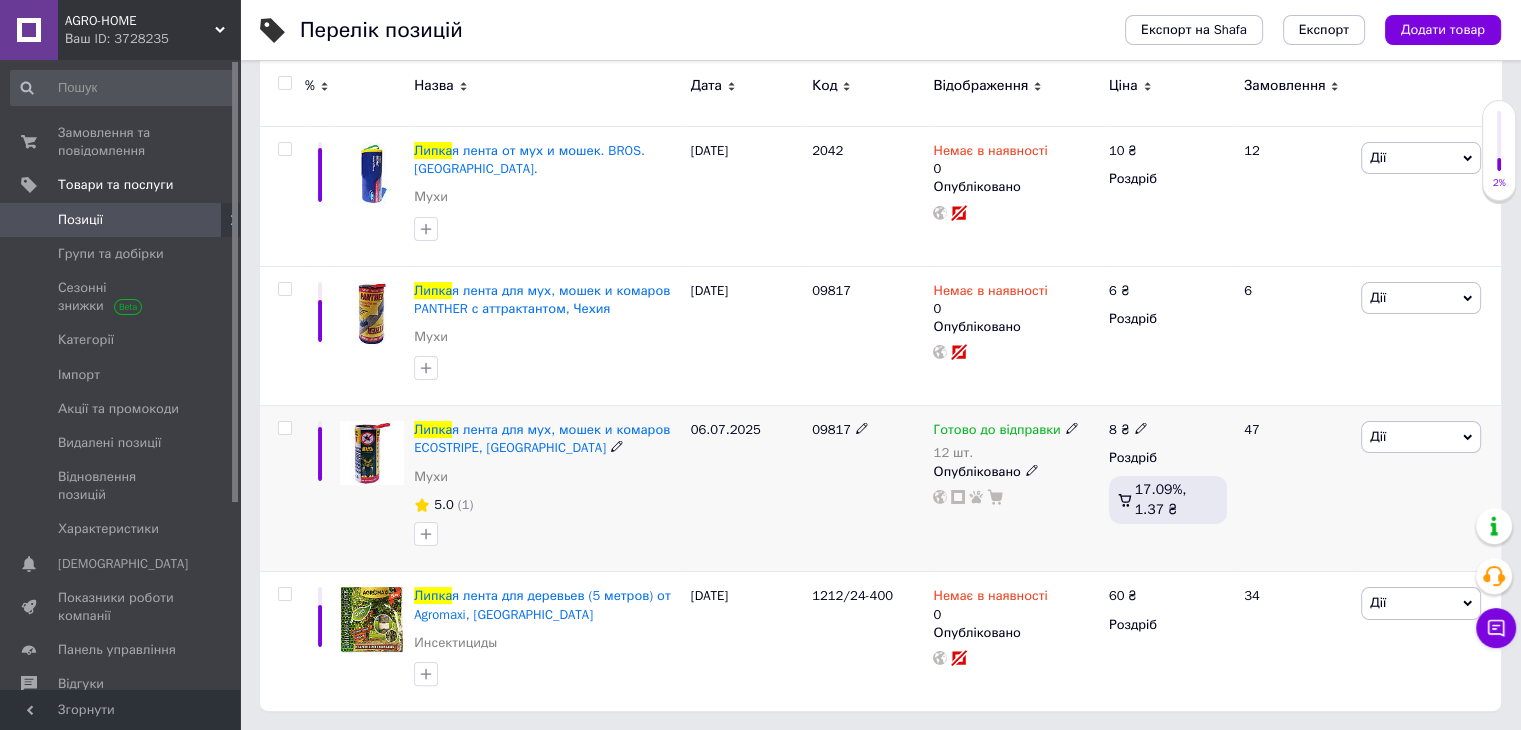 click on "06.07.2025" at bounding box center (746, 489) 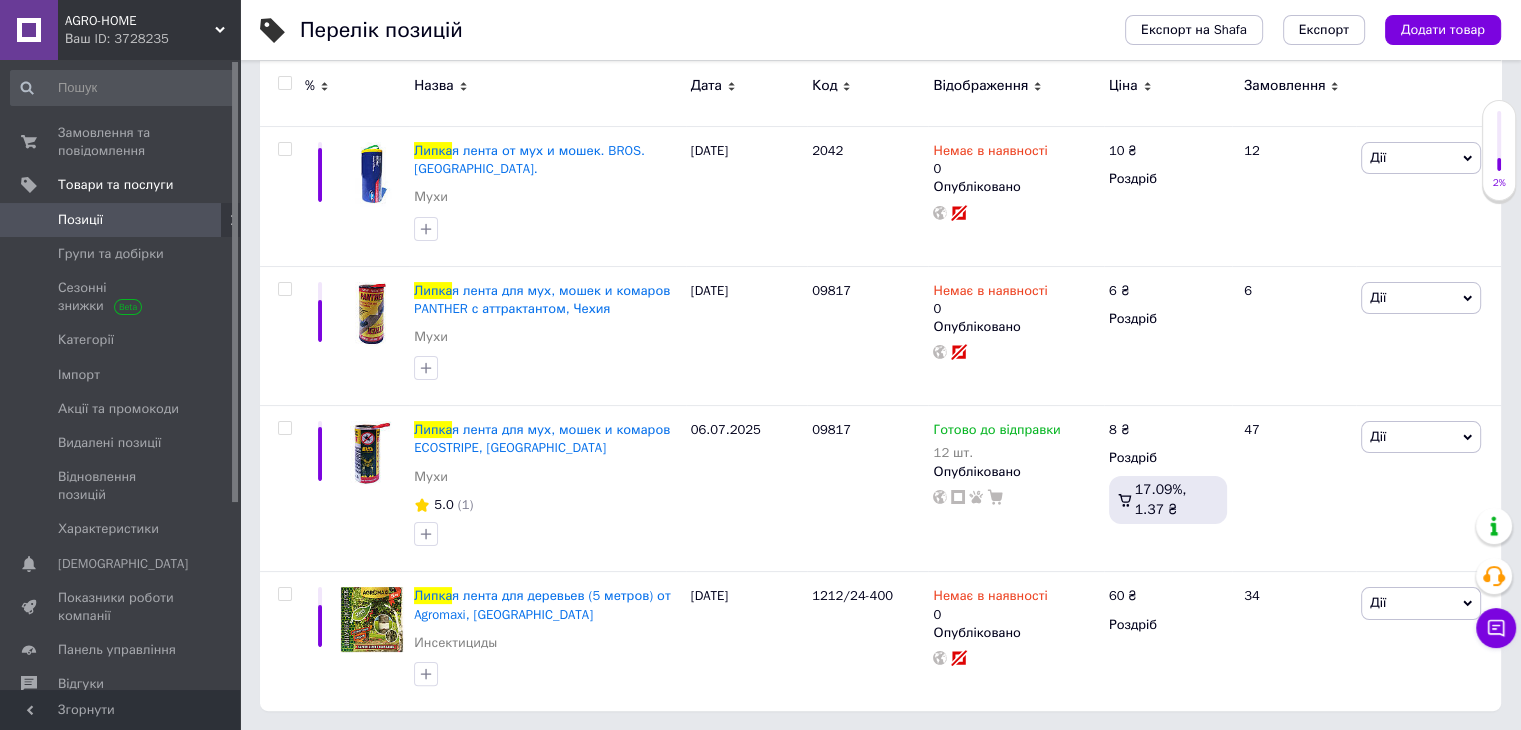 click on "Позиції" at bounding box center [80, 220] 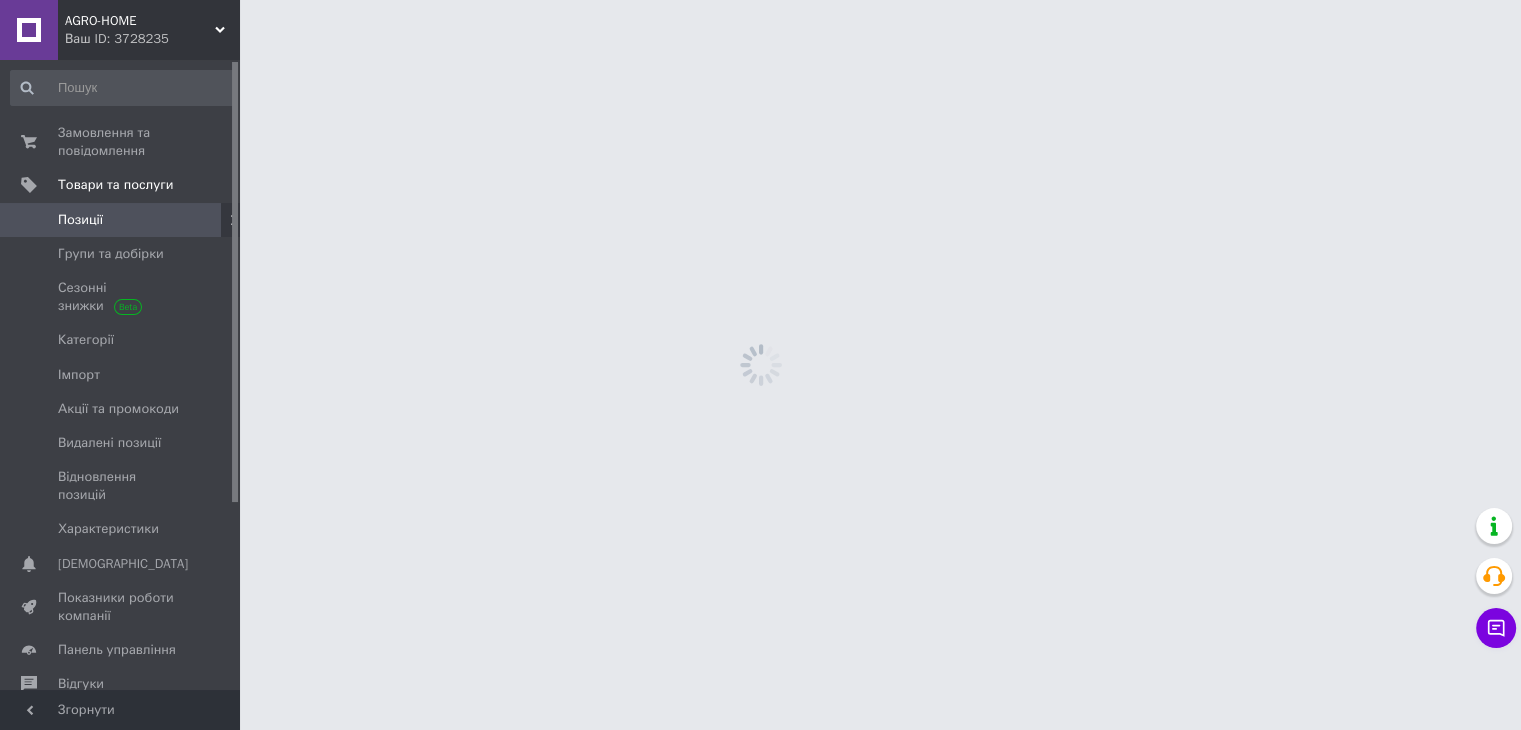 scroll, scrollTop: 0, scrollLeft: 0, axis: both 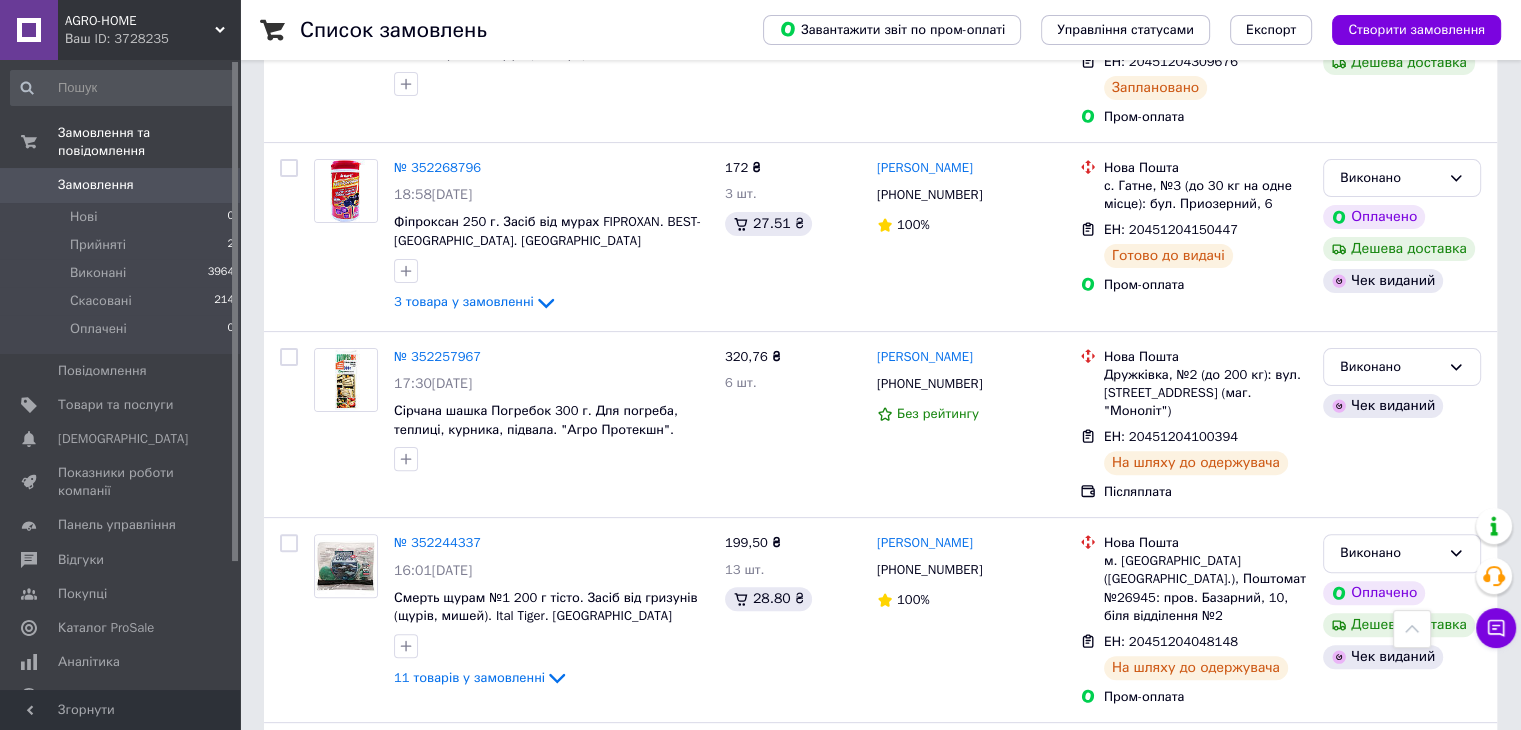 click on "№ 352257967" at bounding box center (437, 356) 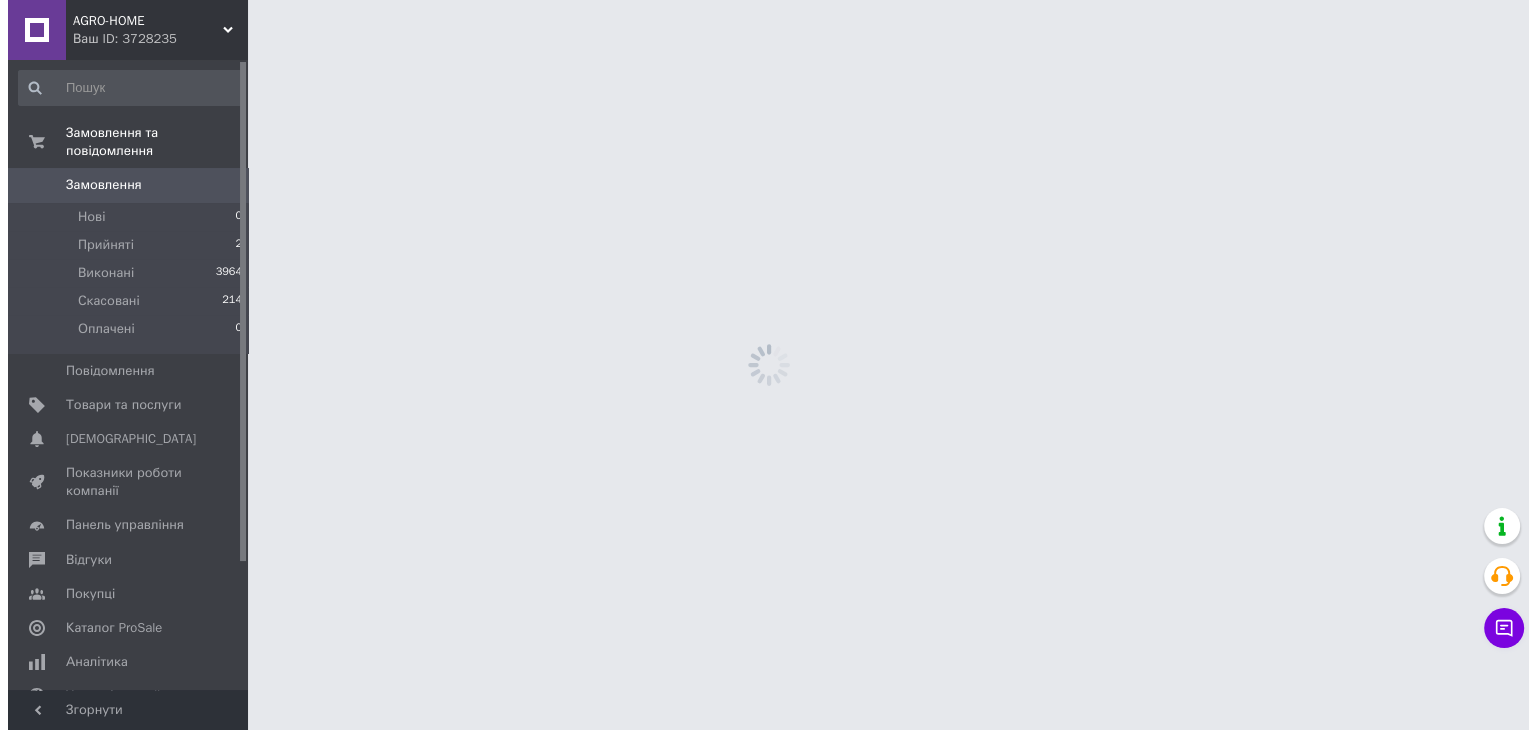 scroll, scrollTop: 0, scrollLeft: 0, axis: both 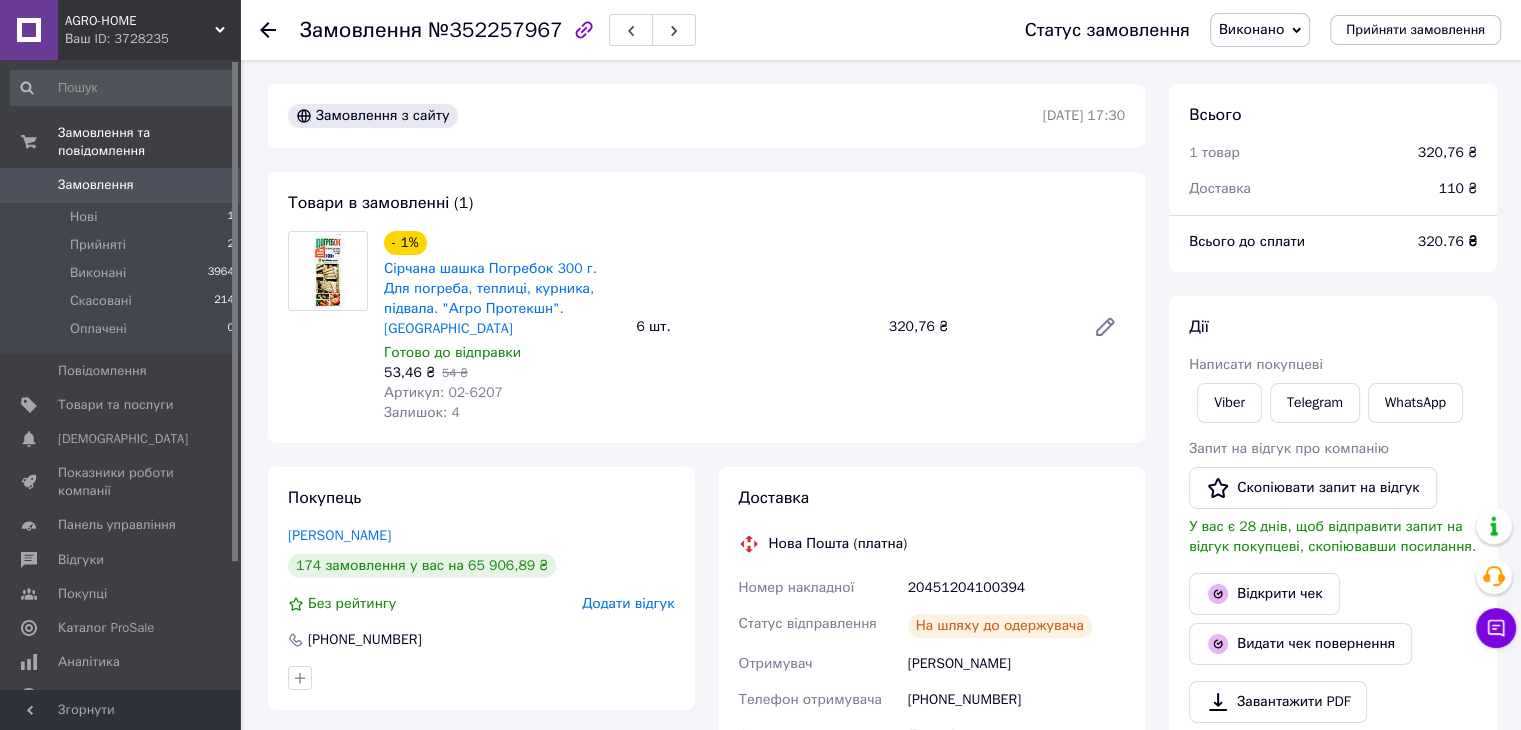 click on "Замовлення" at bounding box center [96, 185] 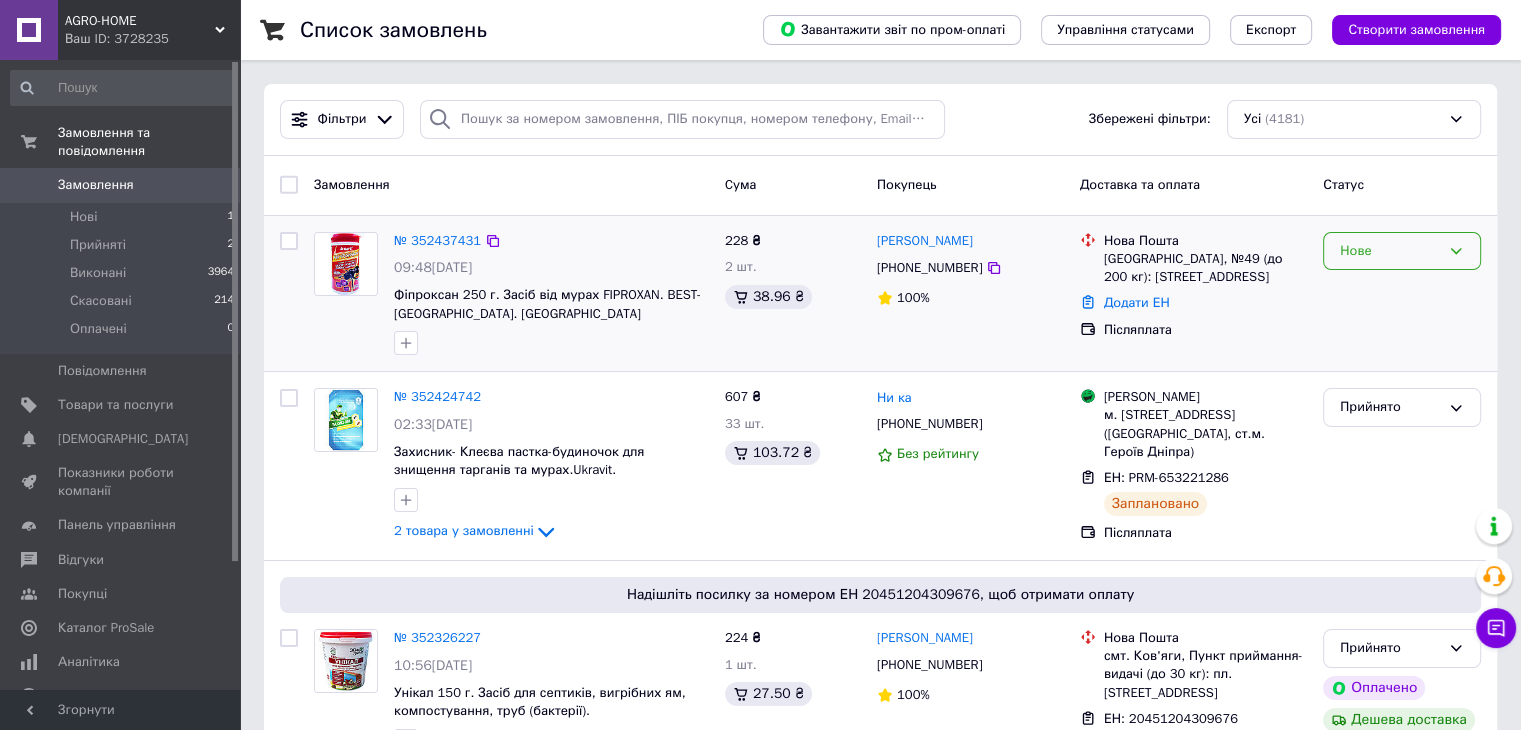 click on "Нове" at bounding box center [1390, 251] 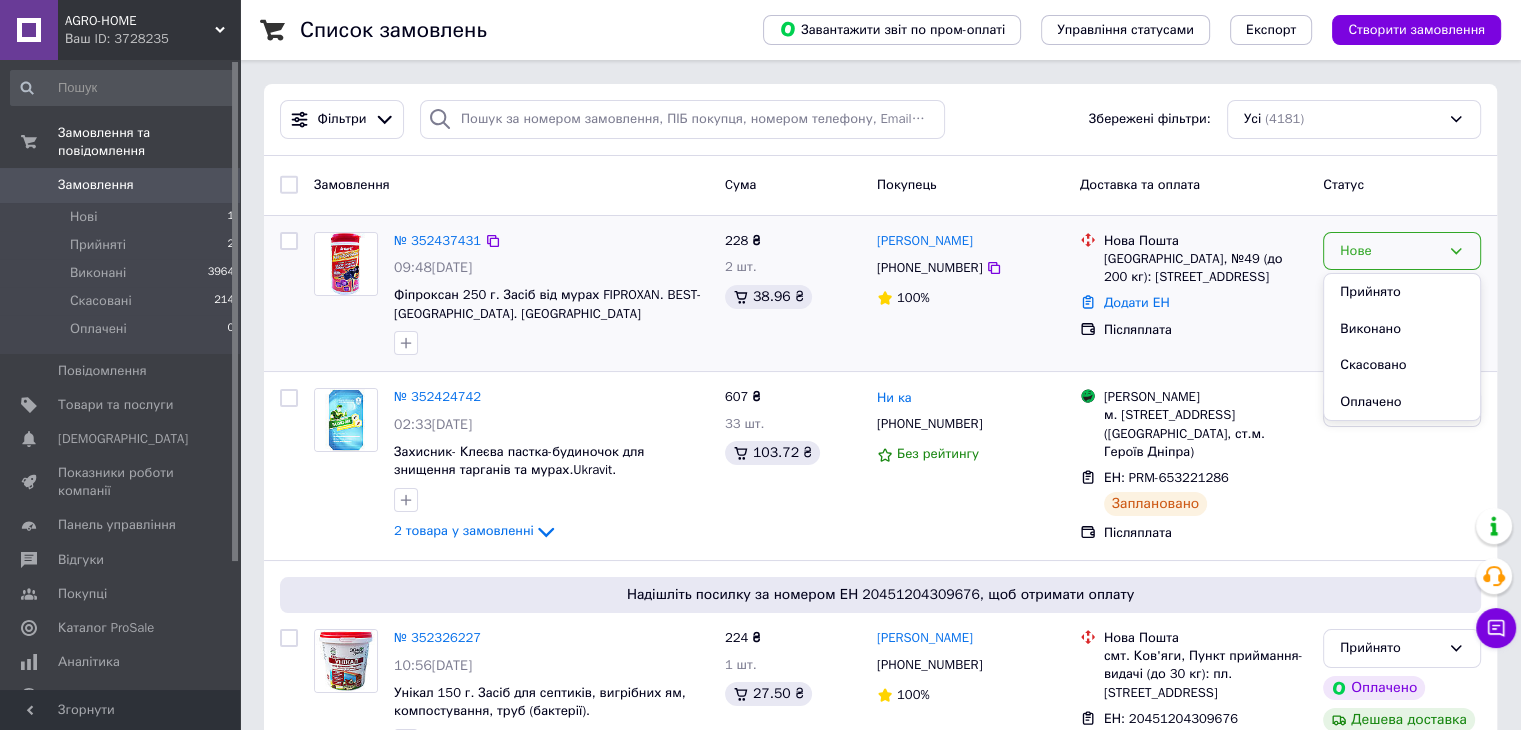 drag, startPoint x: 1420, startPoint y: 277, endPoint x: 1400, endPoint y: 302, distance: 32.01562 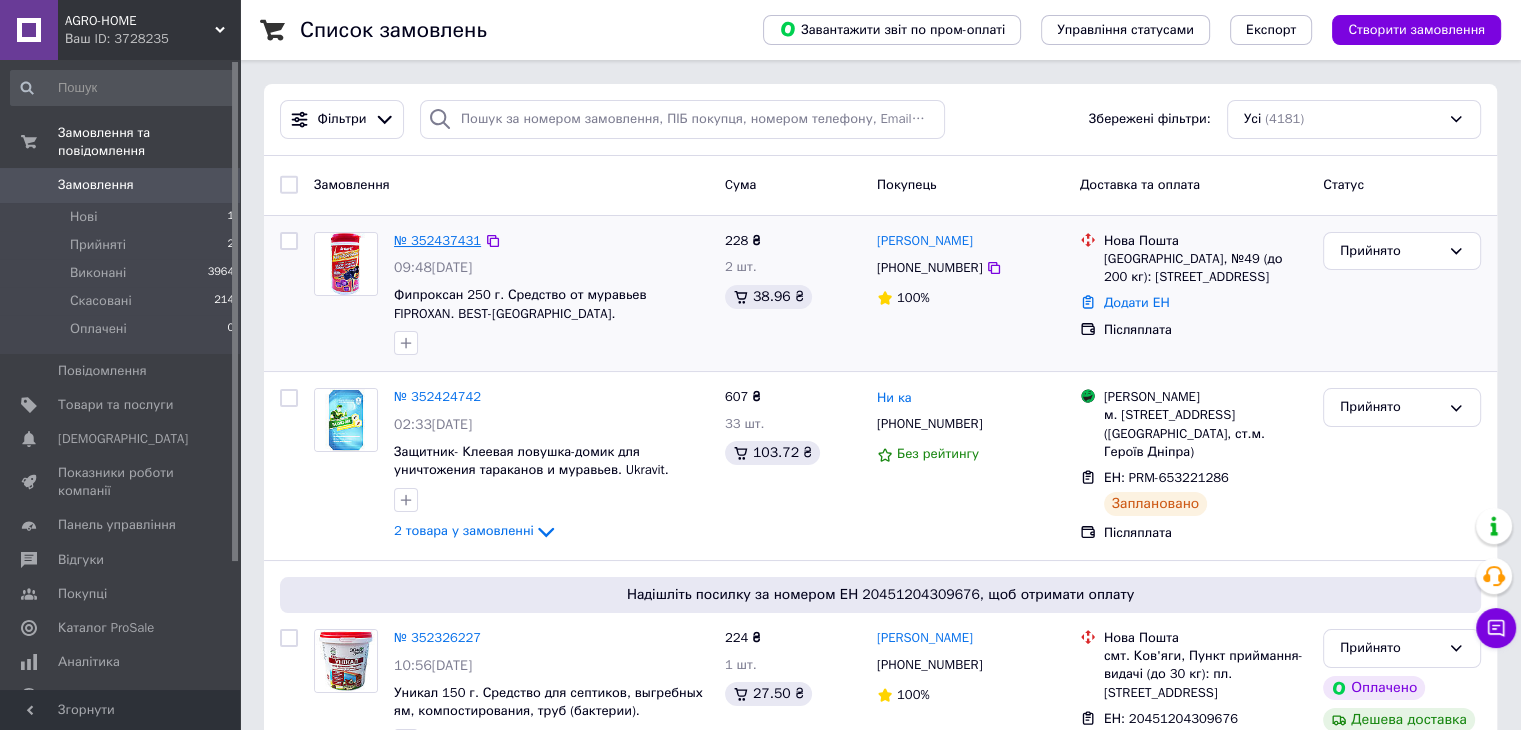 click on "№ 352437431" at bounding box center (437, 240) 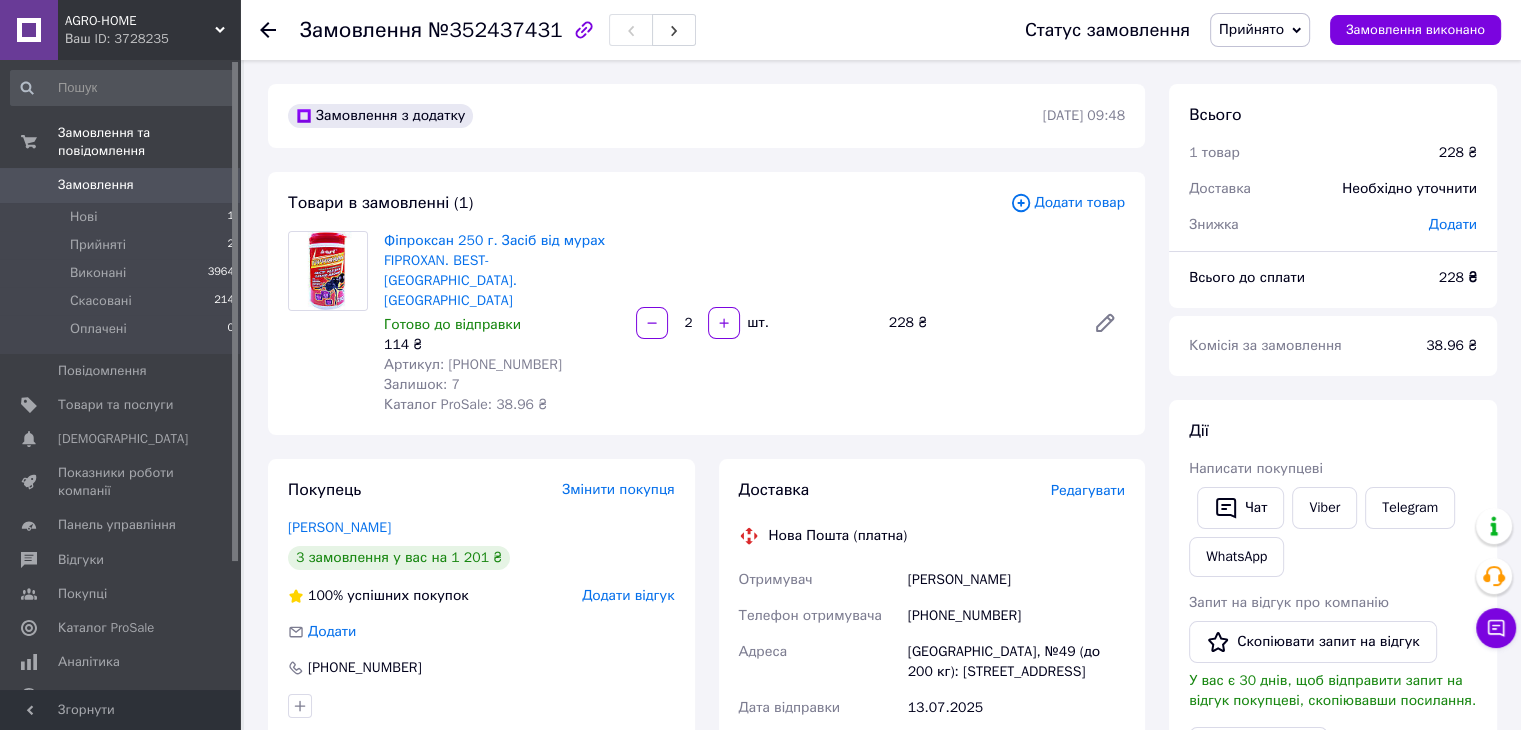 click on "Редагувати" at bounding box center [1088, 490] 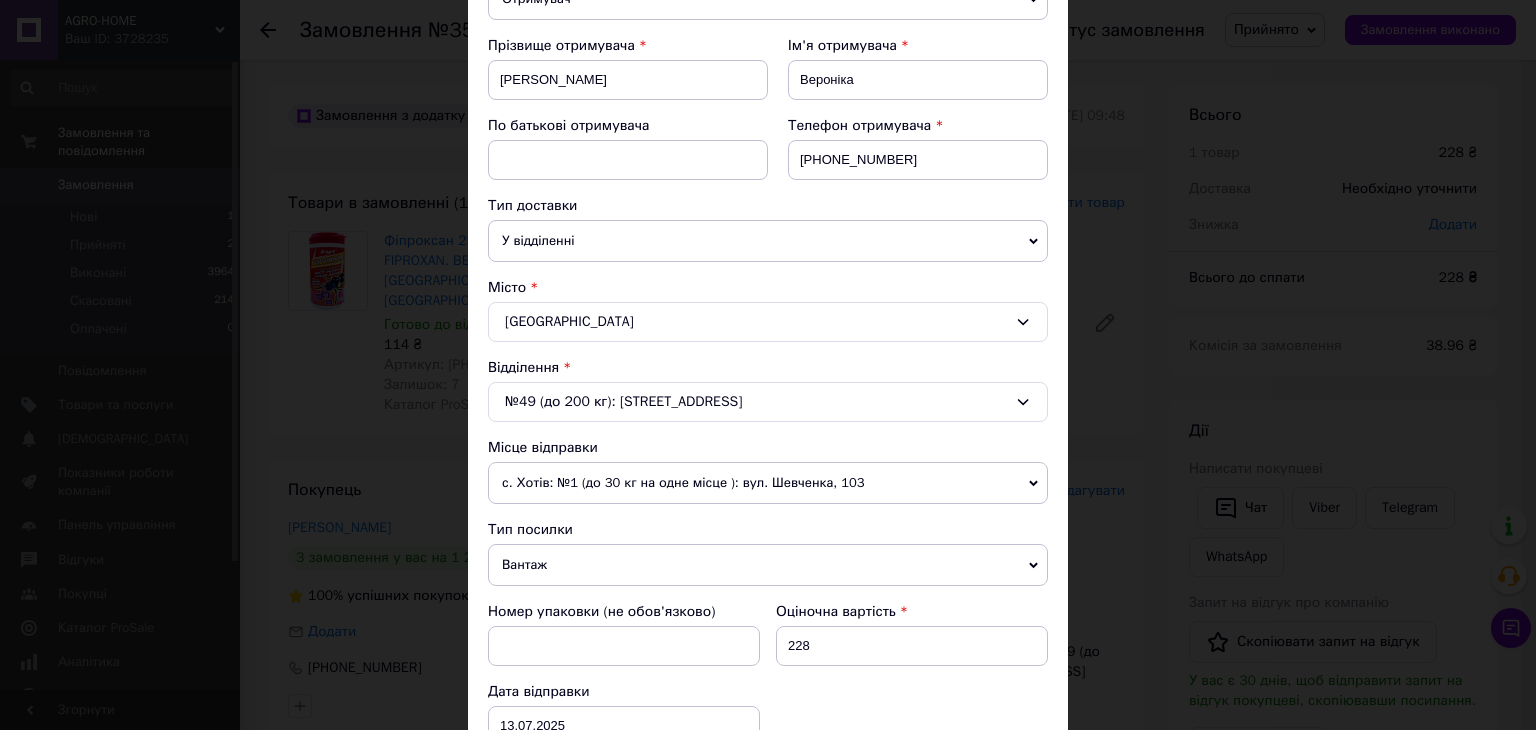 scroll, scrollTop: 400, scrollLeft: 0, axis: vertical 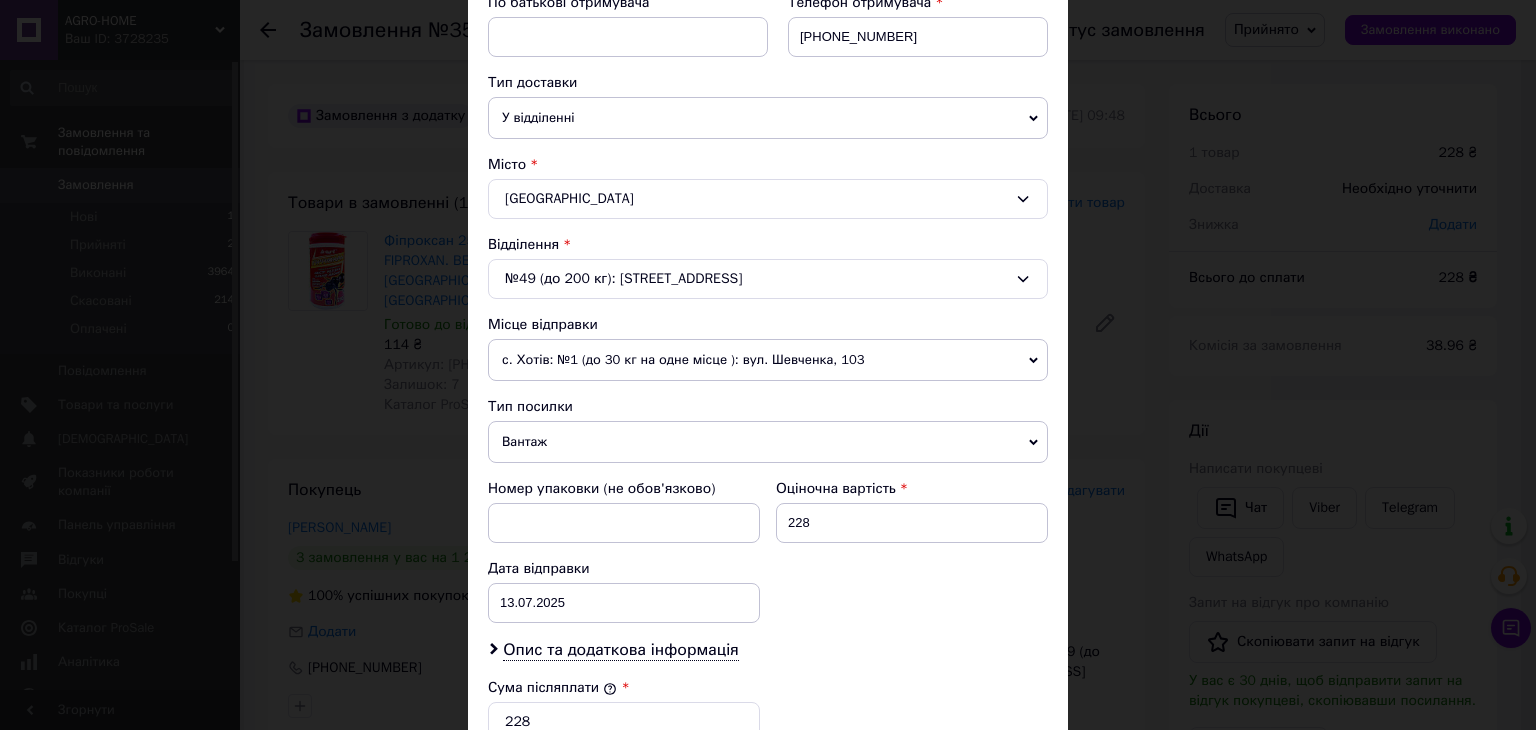 click on "с. Хотів: №1 (до 30 кг на одне місце ): вул. Шевченка, 103" at bounding box center (768, 360) 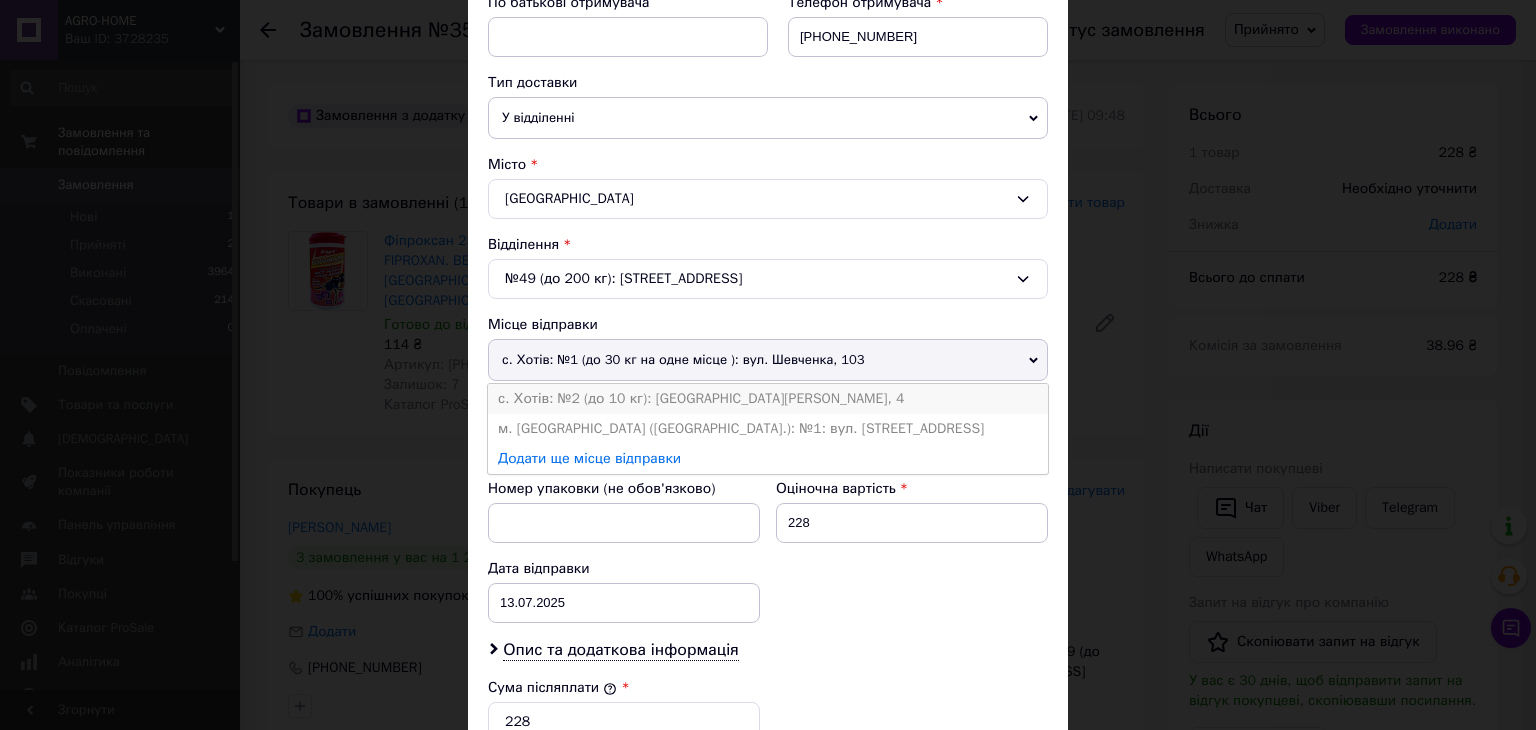 click on "с. Хотів: №2 (до 10 кг): площа Паширова, 4" at bounding box center (768, 399) 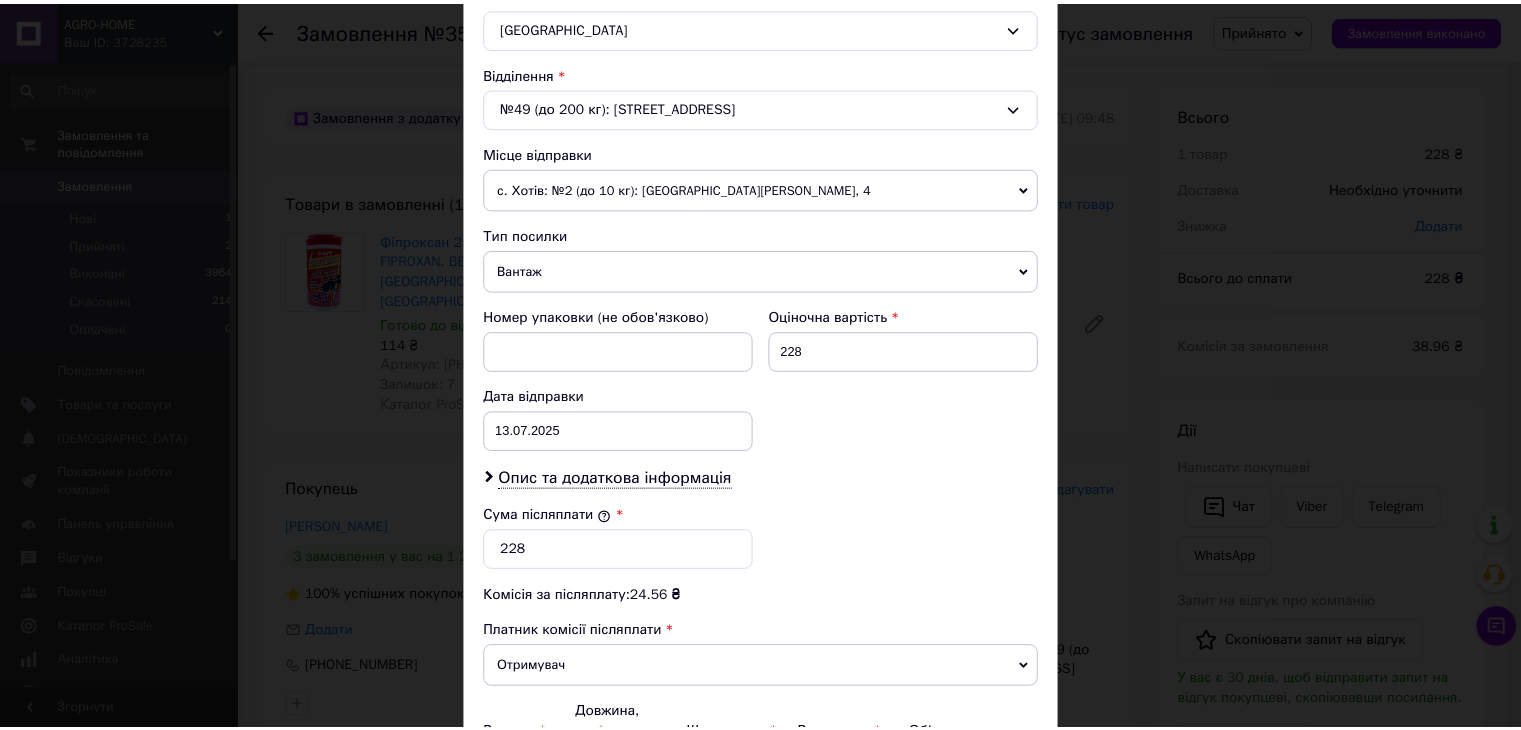scroll, scrollTop: 790, scrollLeft: 0, axis: vertical 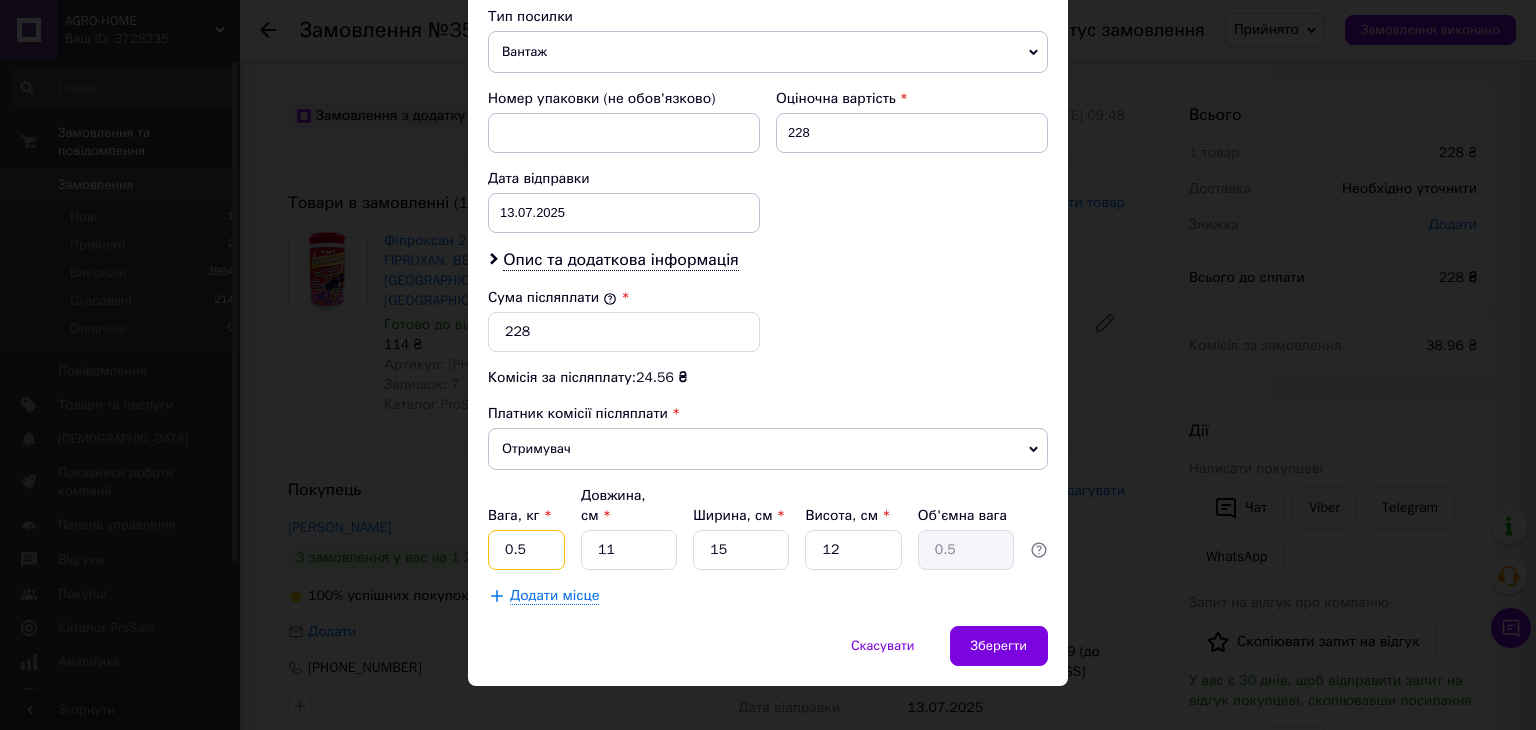 click on "0.5" at bounding box center [526, 550] 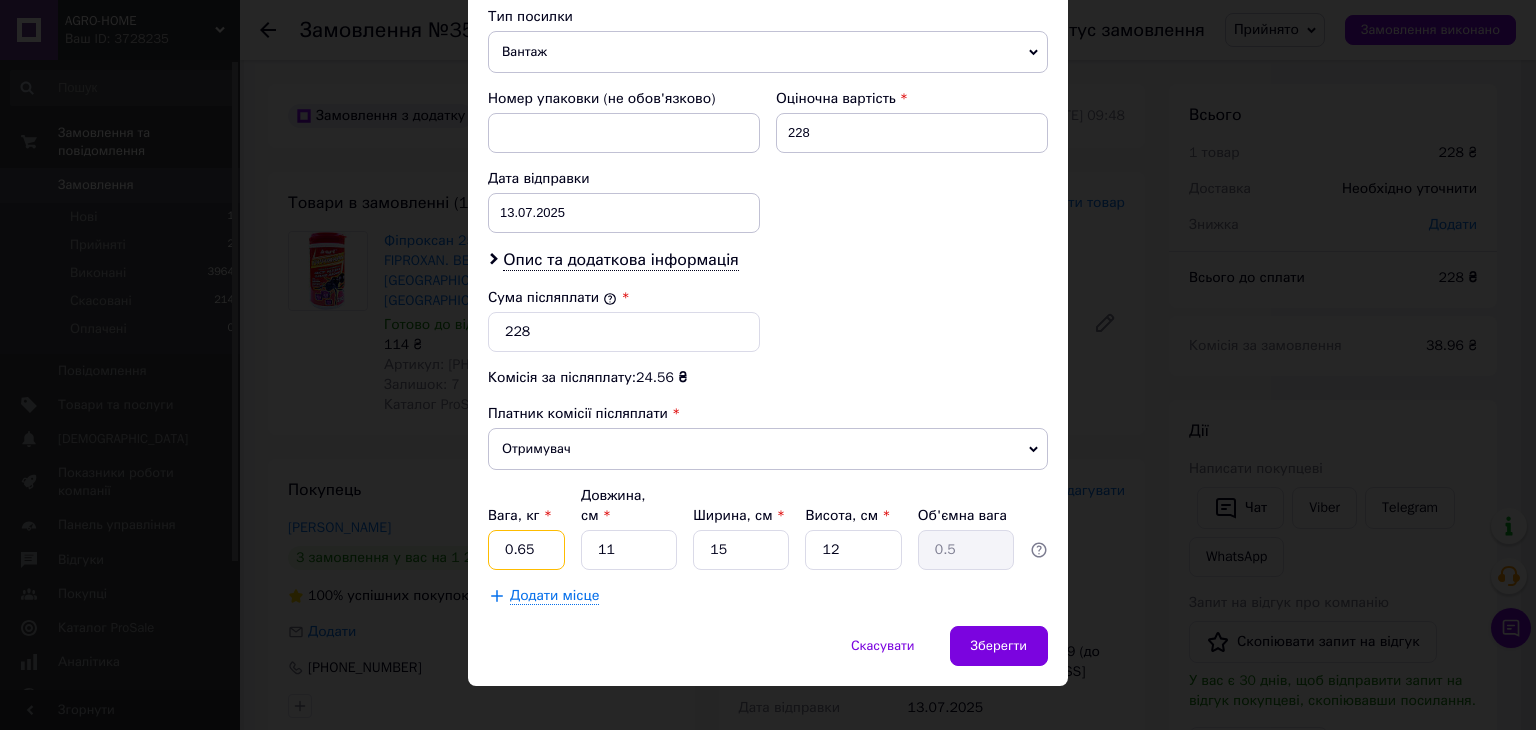 type on "0.65" 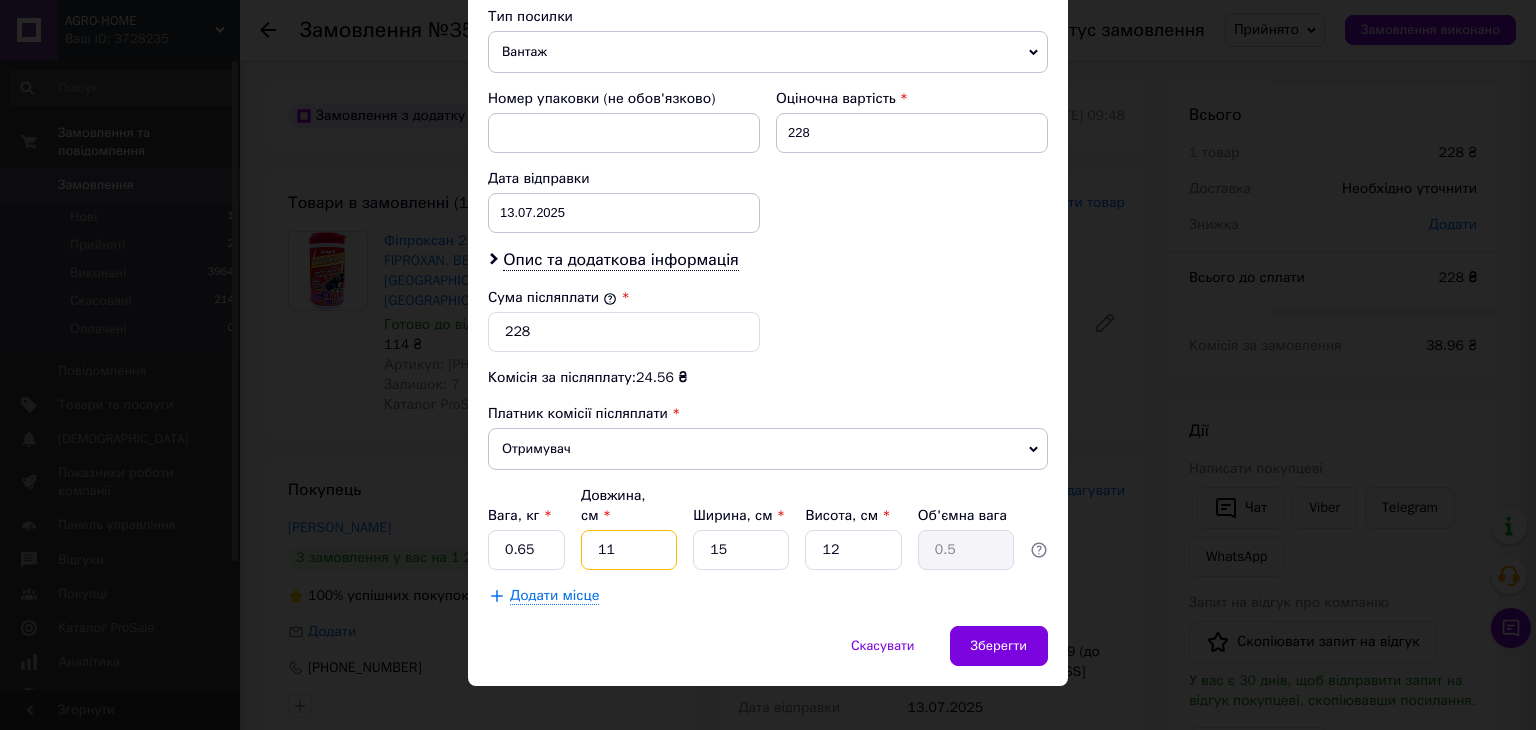 click on "11" at bounding box center [629, 550] 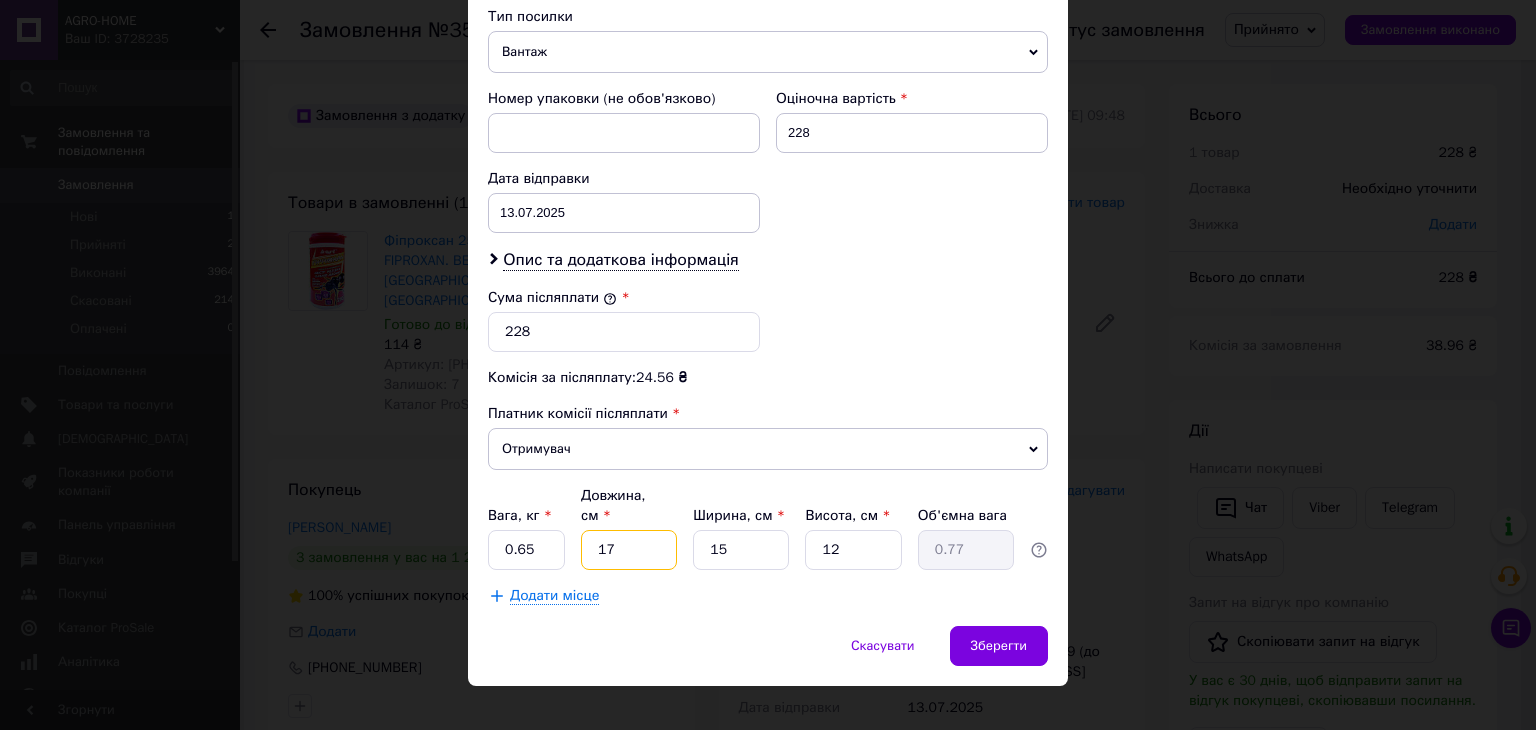 type on "17" 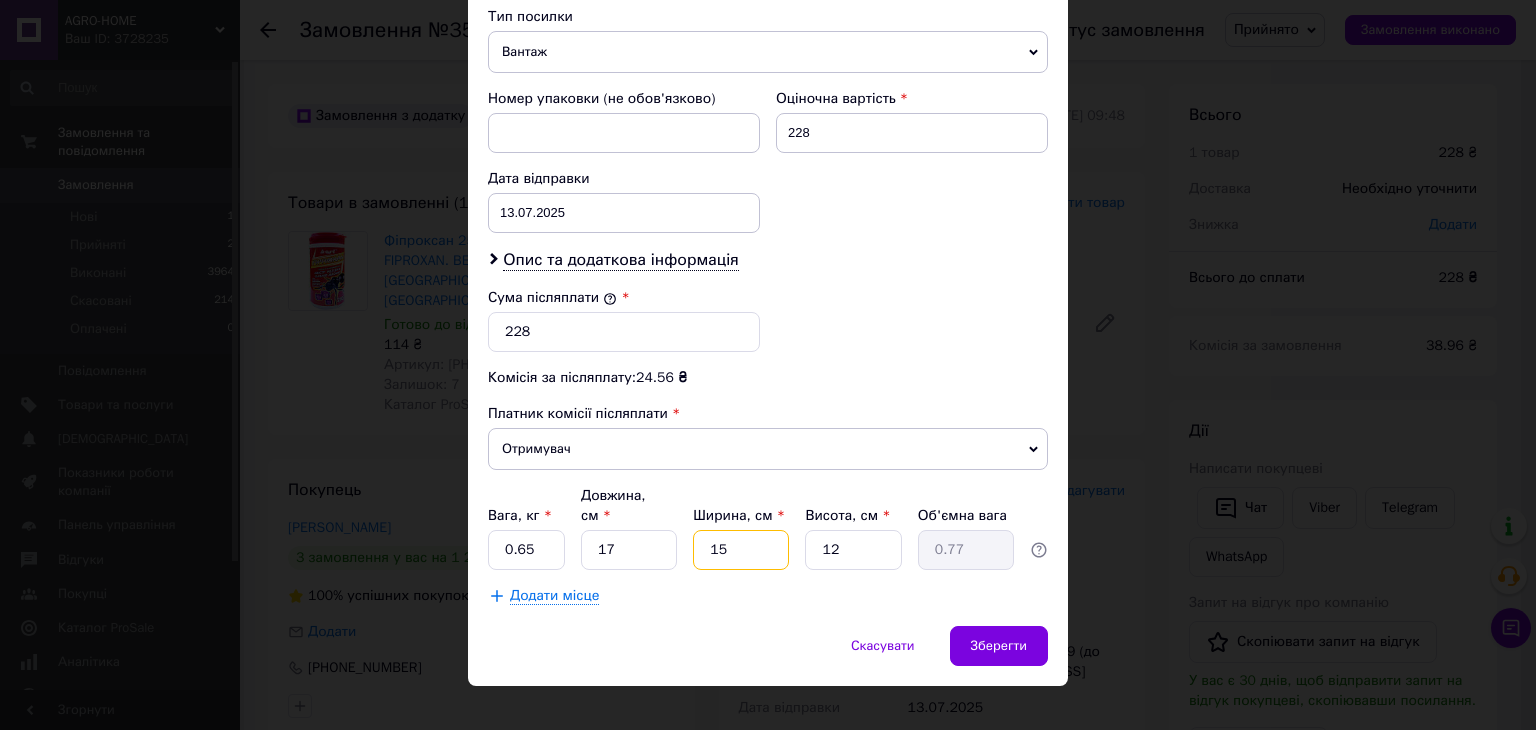 drag, startPoint x: 718, startPoint y: 531, endPoint x: 730, endPoint y: 537, distance: 13.416408 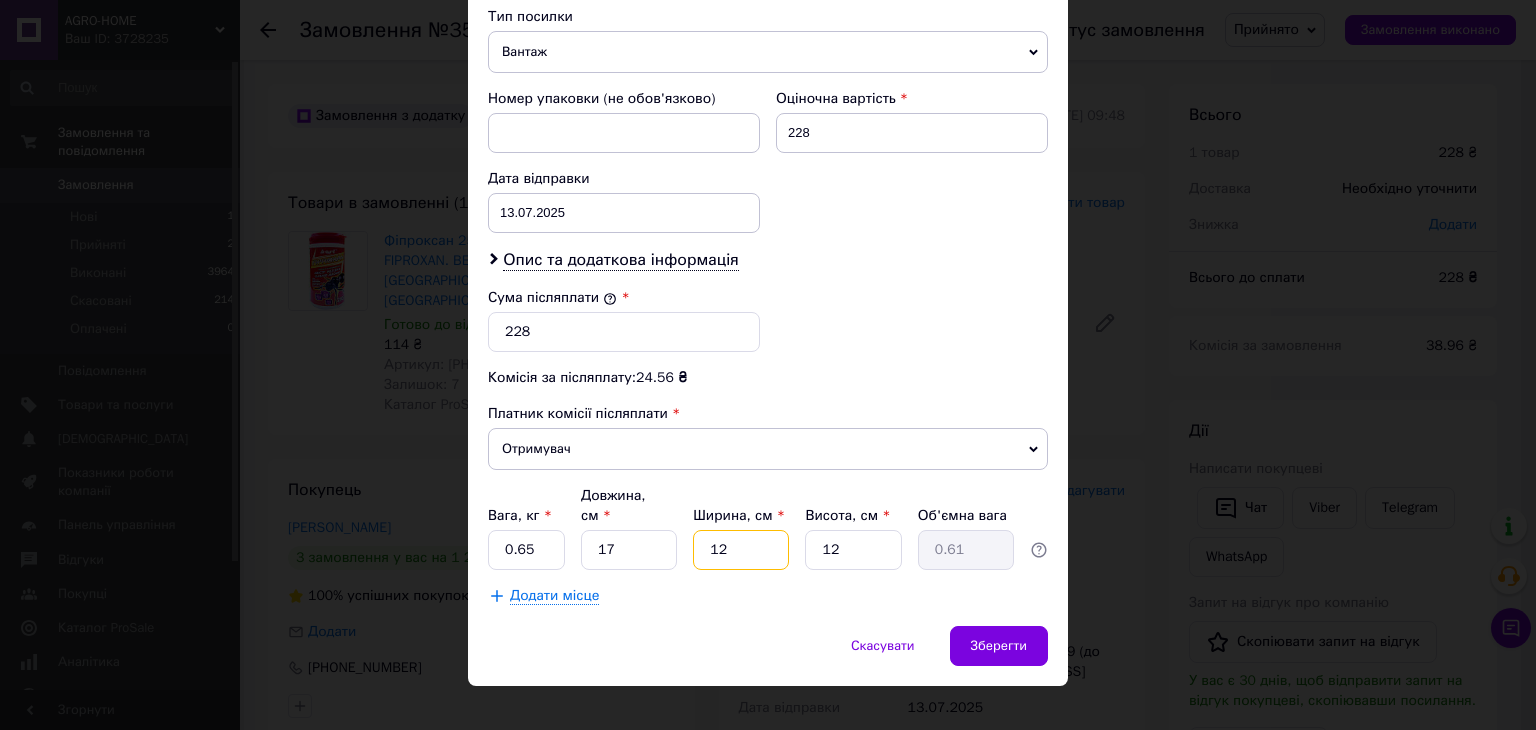 type on "12" 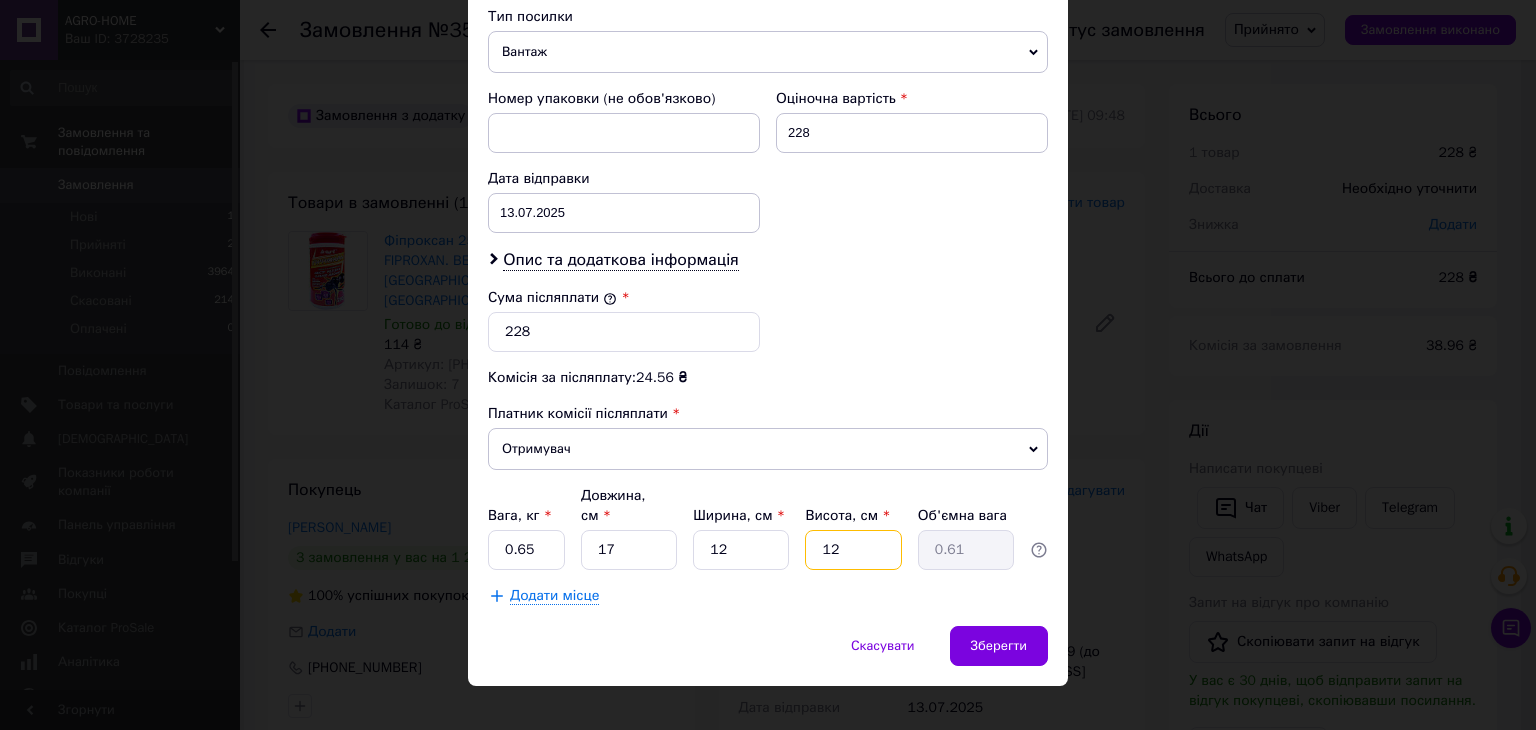 drag, startPoint x: 837, startPoint y: 535, endPoint x: 824, endPoint y: 521, distance: 19.104973 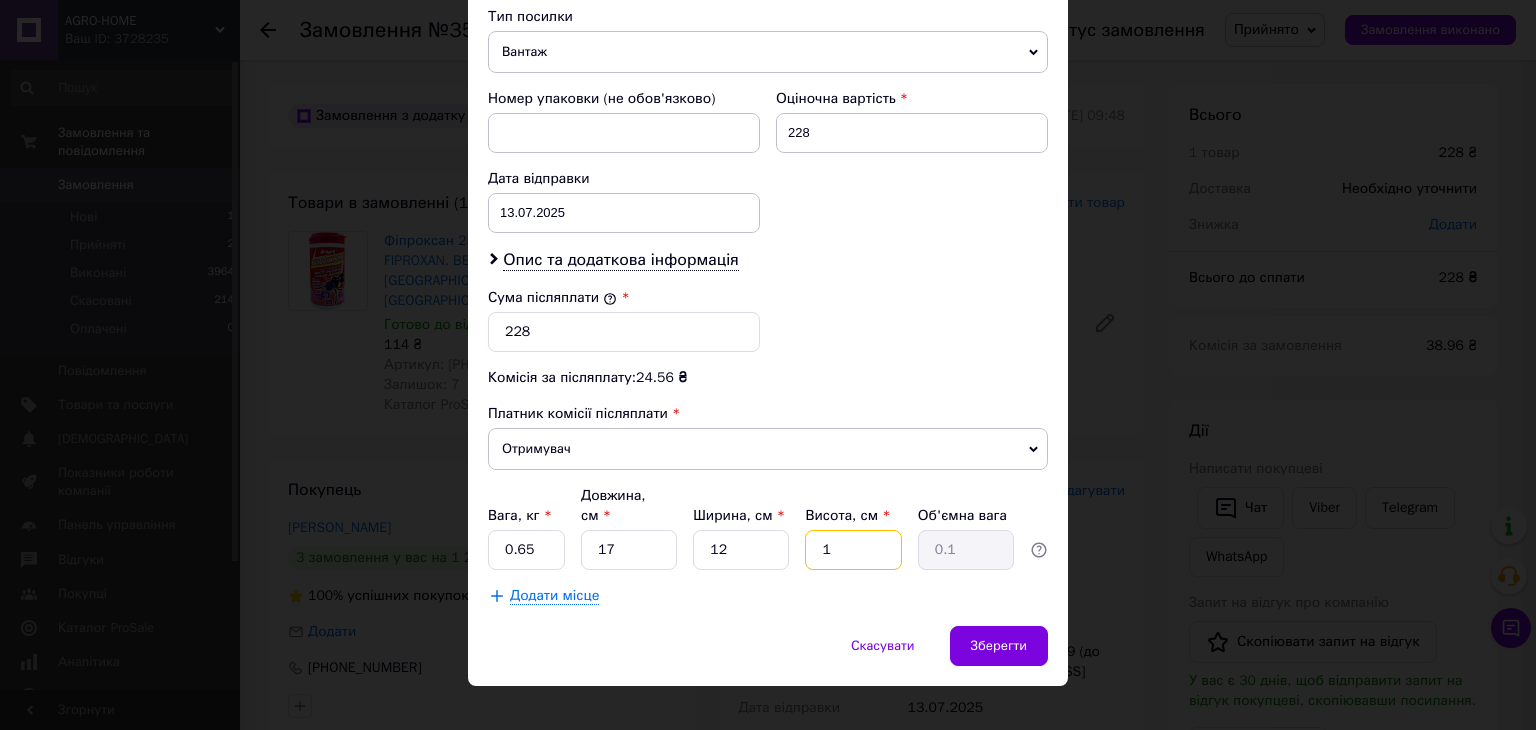 type 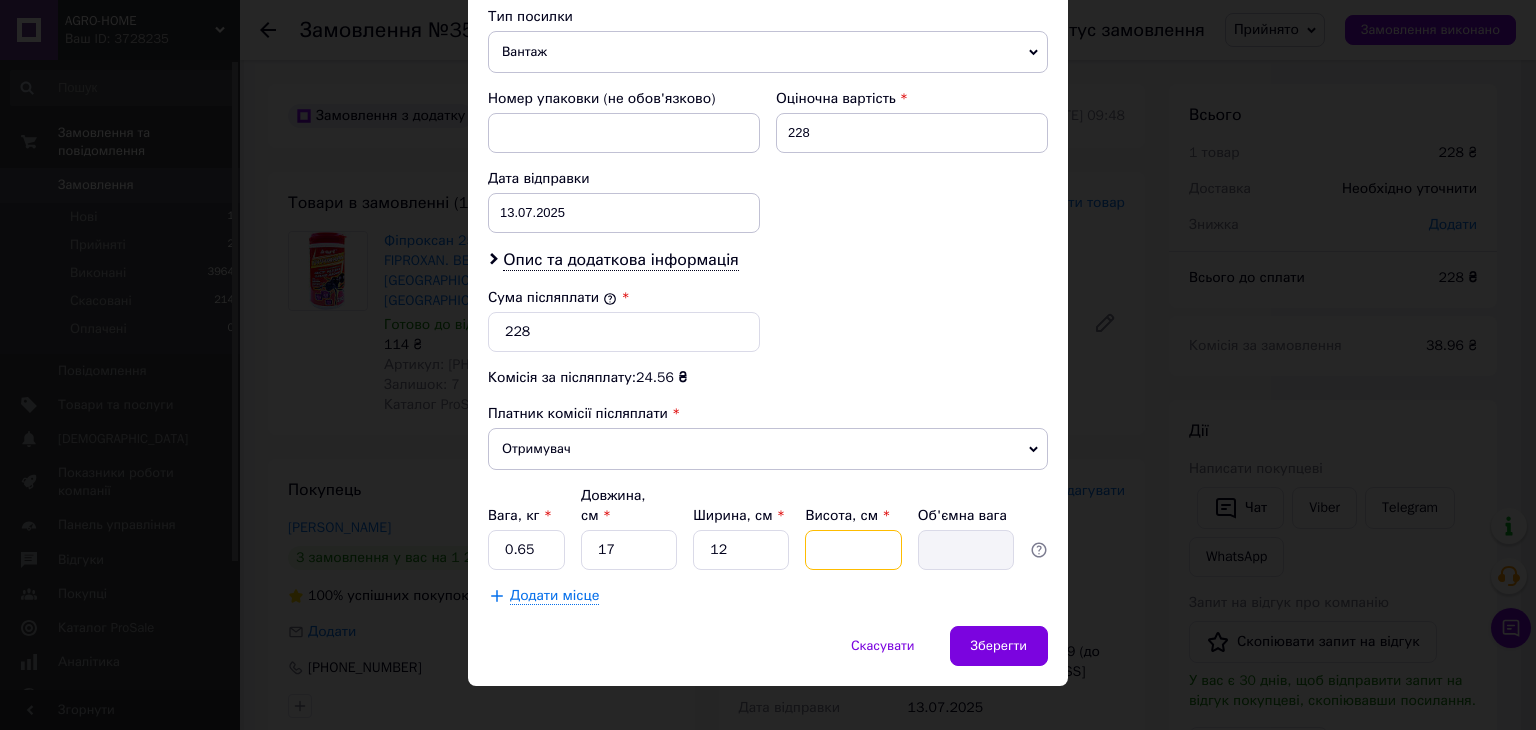 type on "9" 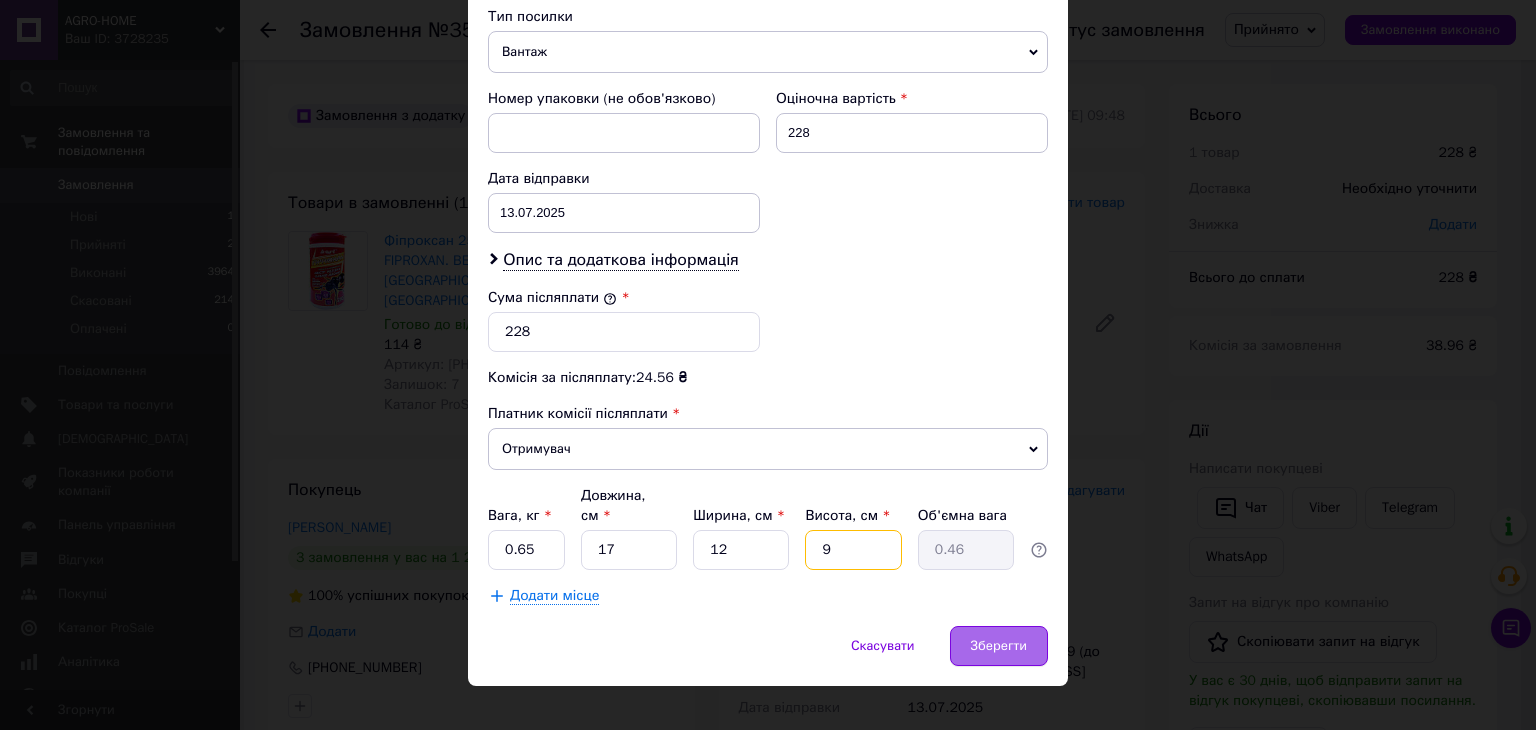 type on "9" 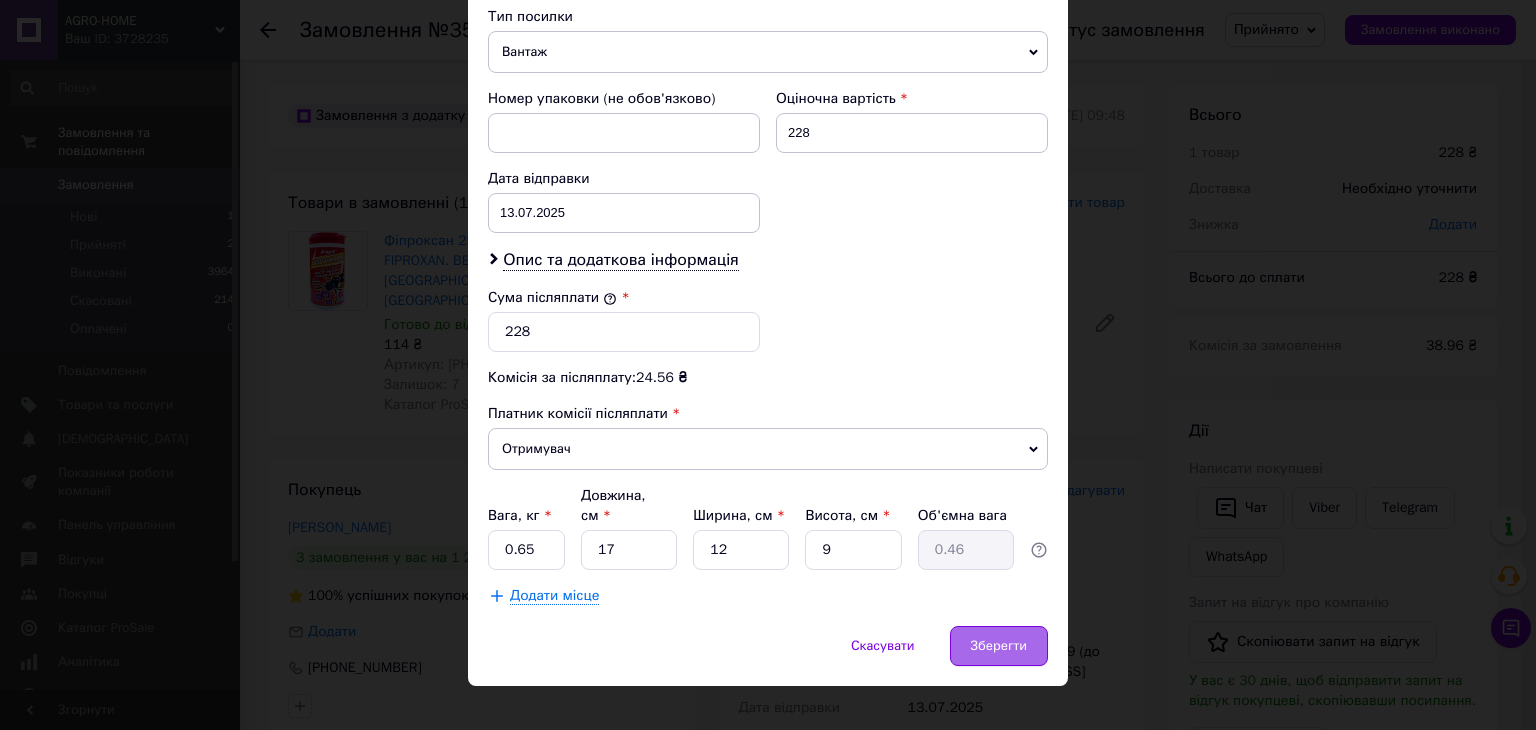 click on "Зберегти" at bounding box center (999, 646) 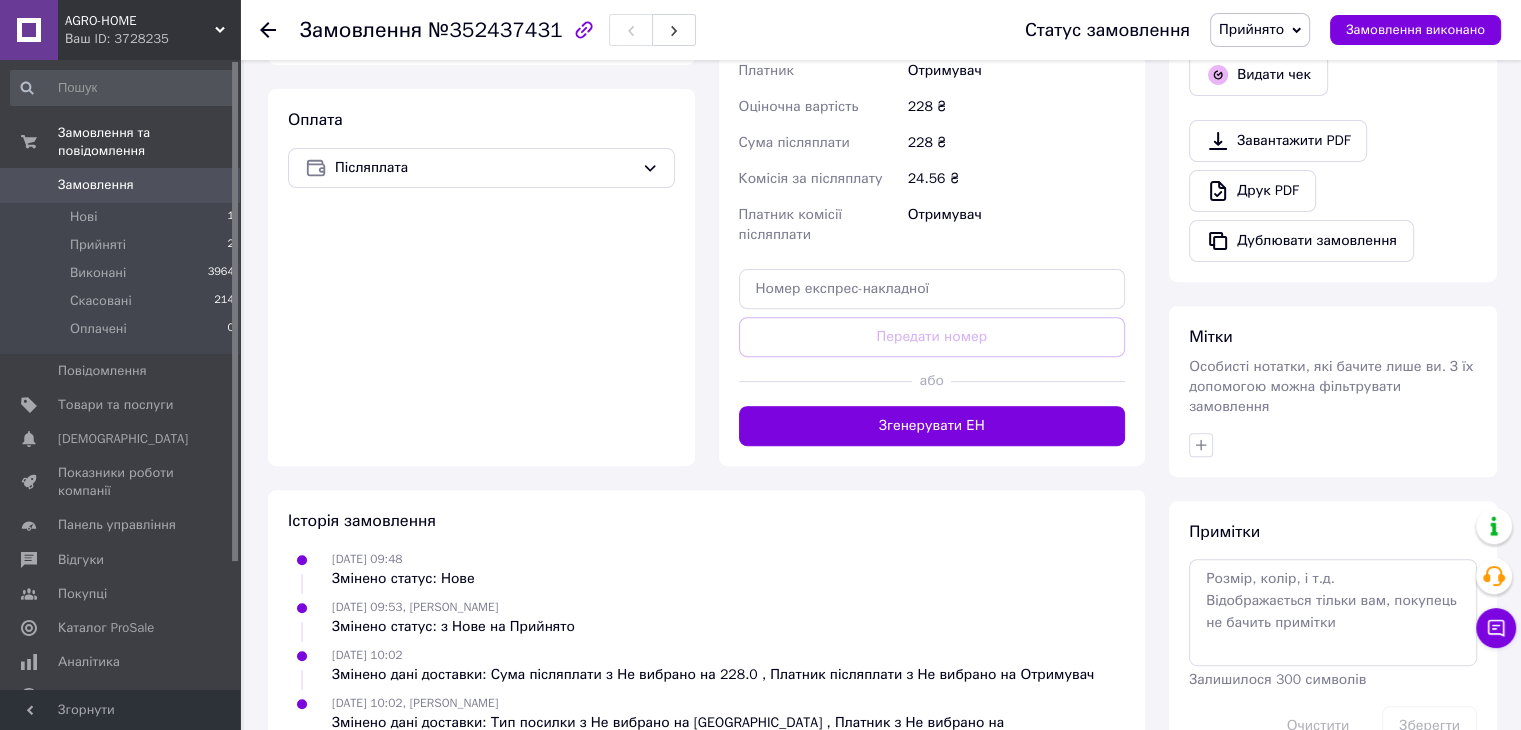 scroll, scrollTop: 760, scrollLeft: 0, axis: vertical 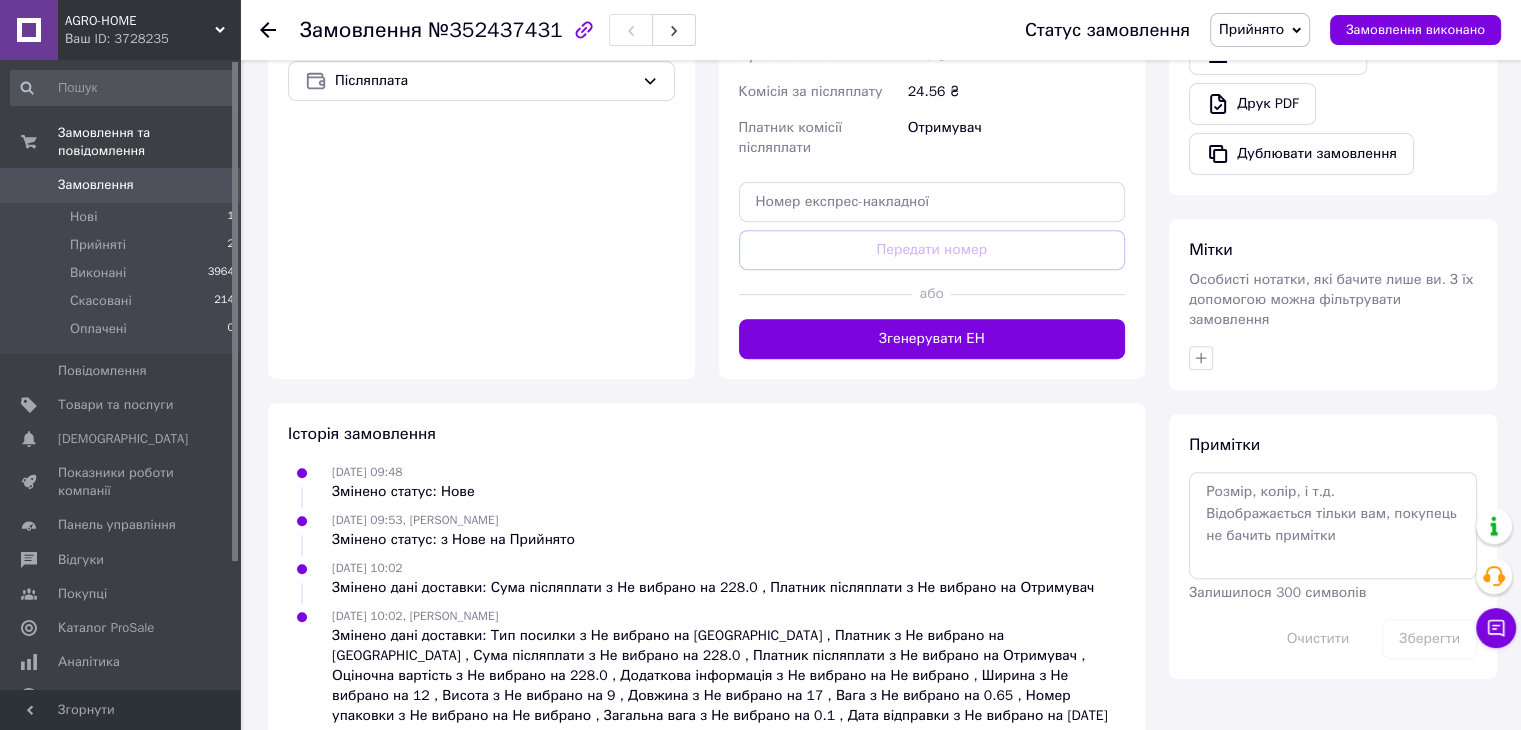 click on "Згенерувати ЕН" at bounding box center (932, 339) 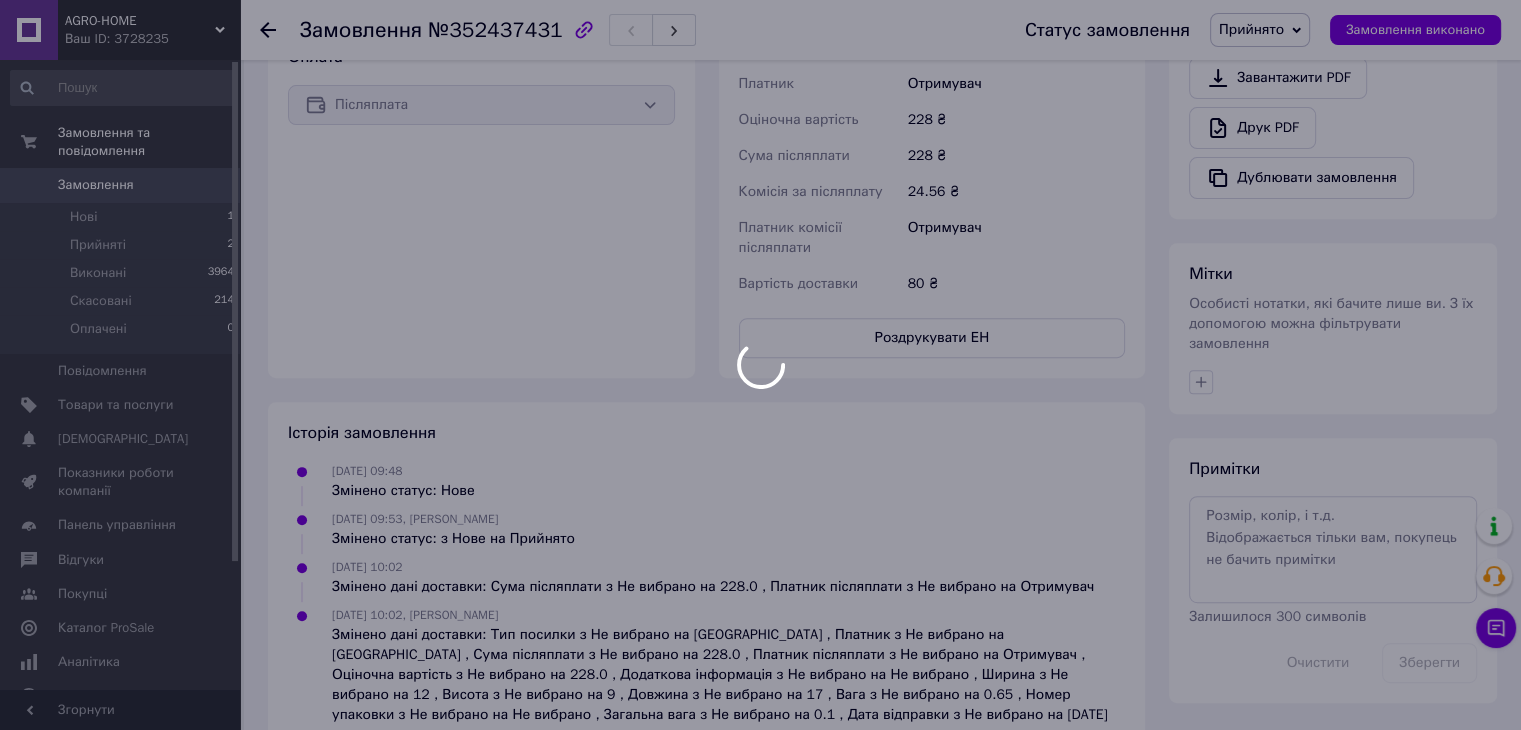 scroll, scrollTop: 760, scrollLeft: 0, axis: vertical 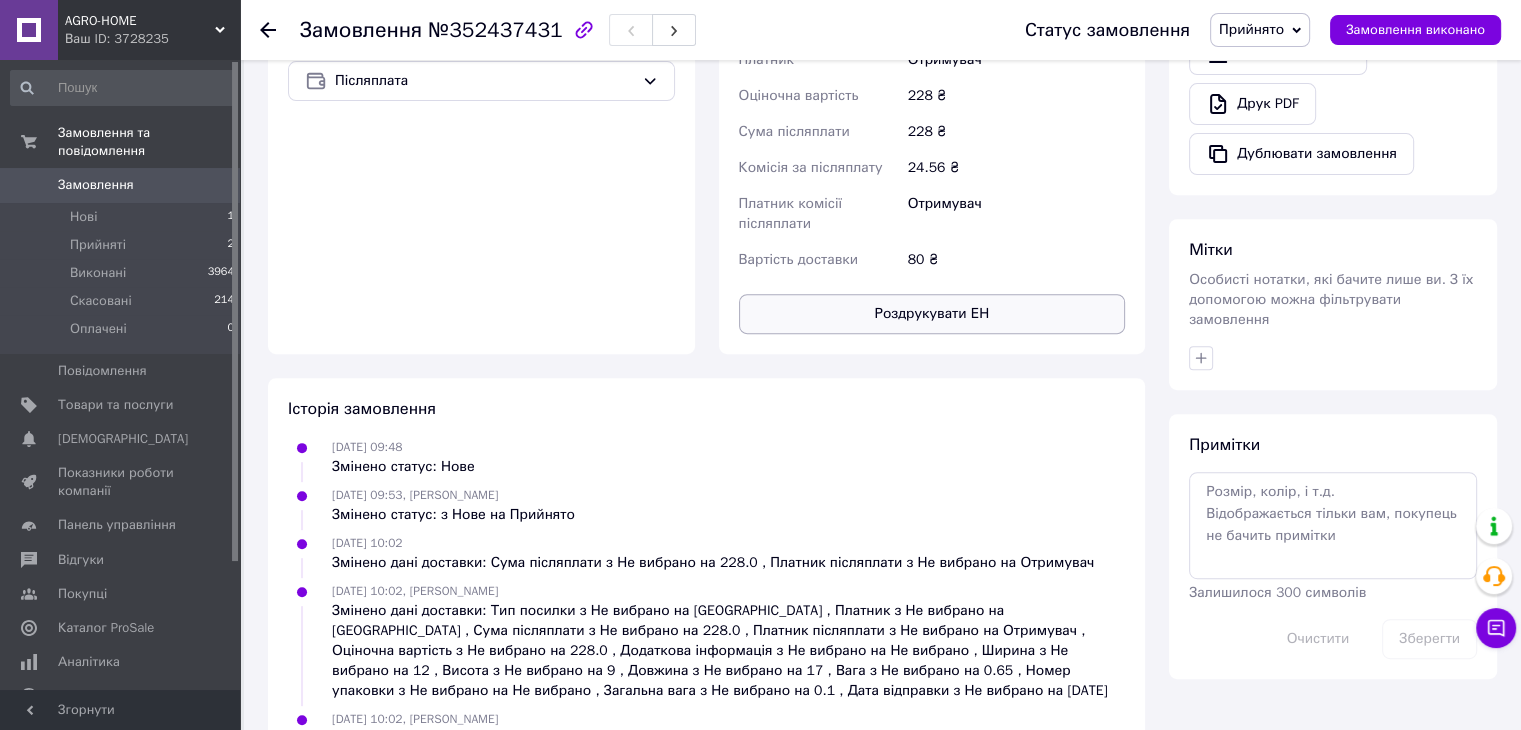 click on "Роздрукувати ЕН" at bounding box center (932, 314) 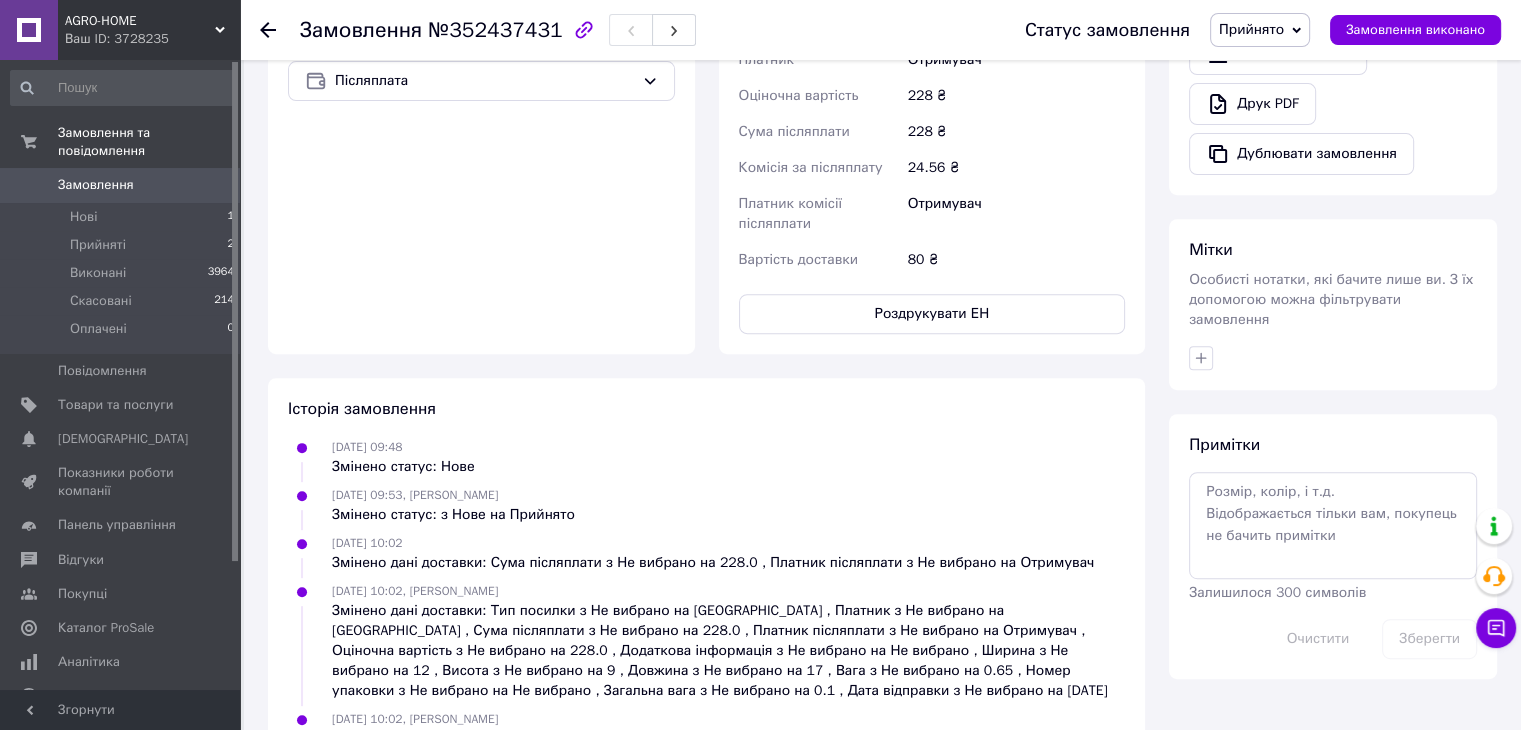 click on "Замовлення 0" at bounding box center [123, 185] 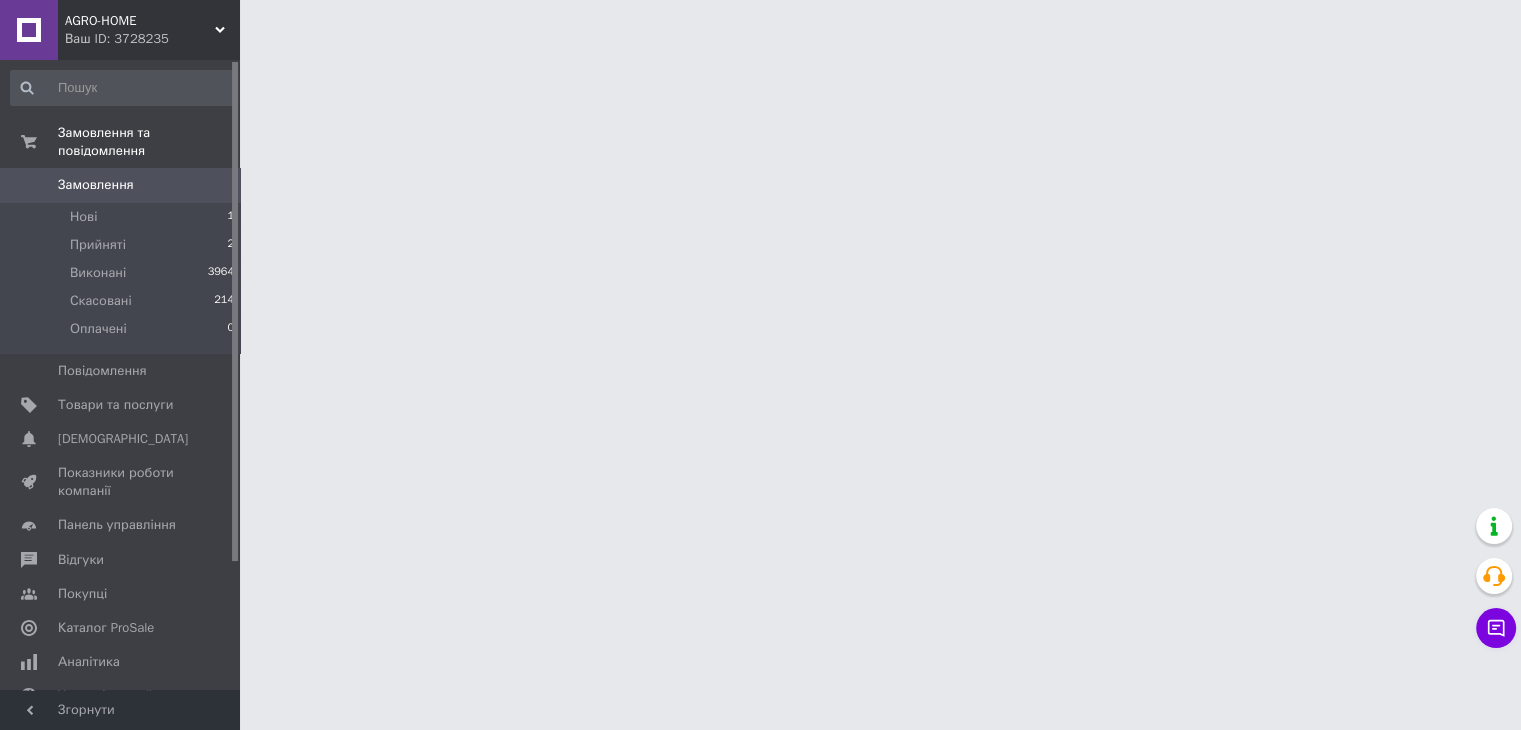 scroll, scrollTop: 0, scrollLeft: 0, axis: both 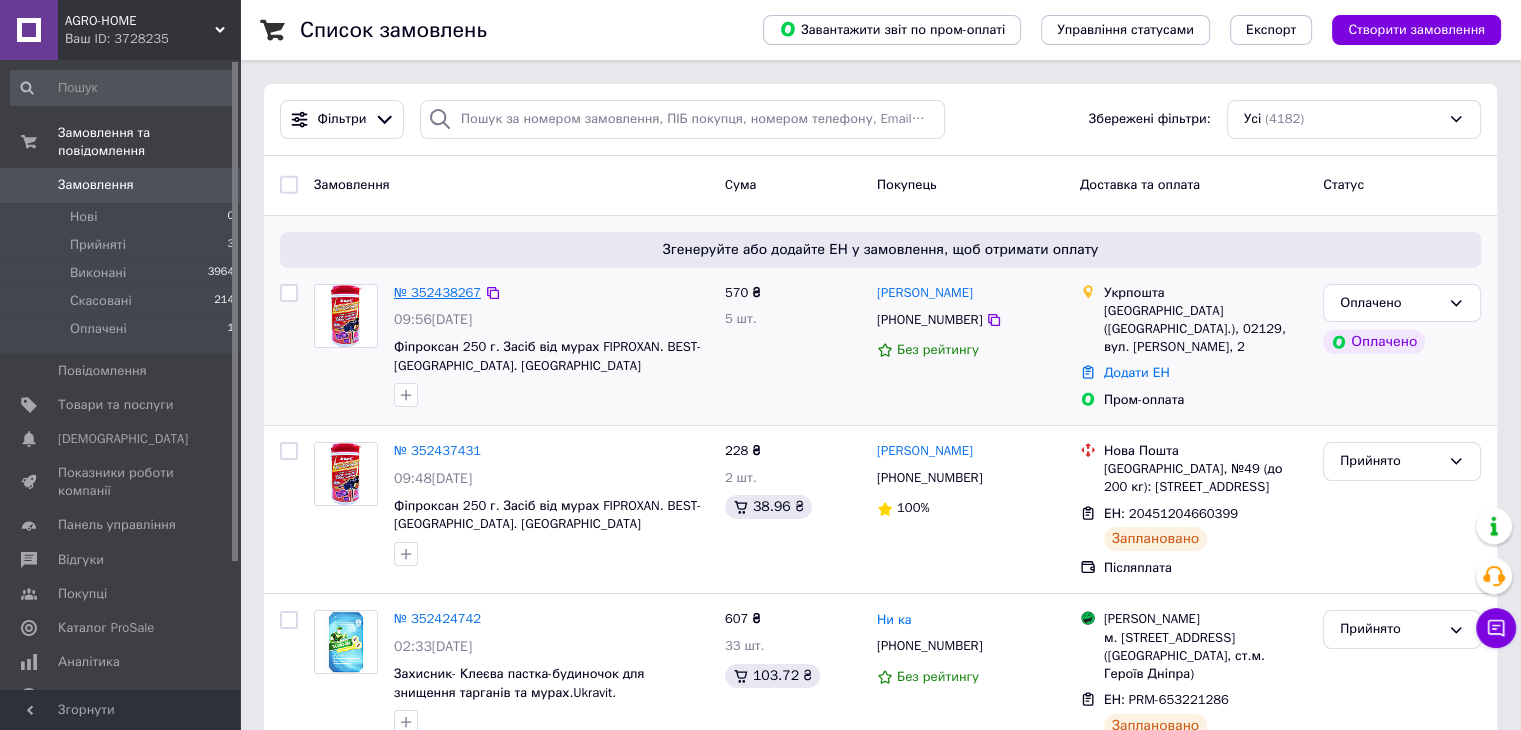 click on "№ 352438267" at bounding box center (437, 292) 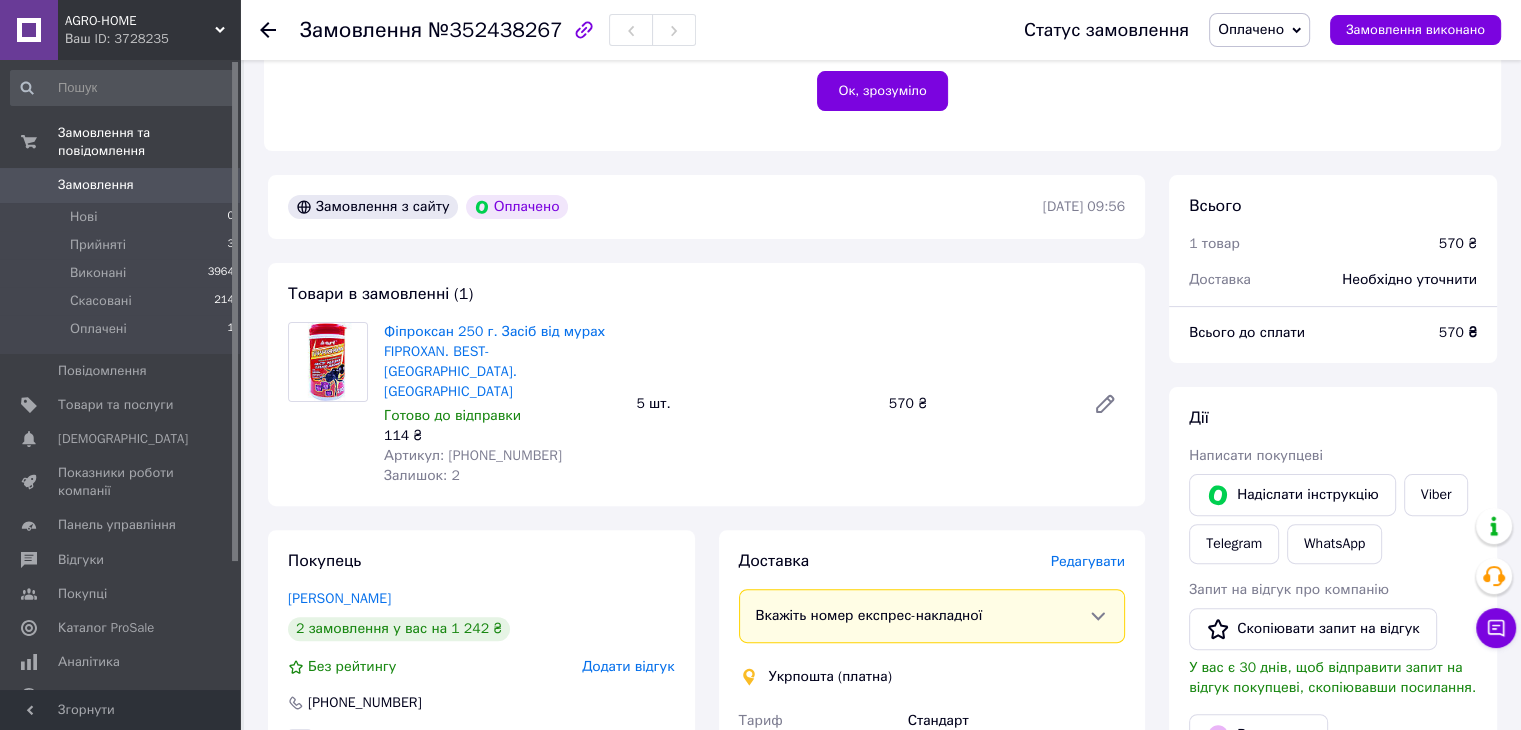 scroll, scrollTop: 500, scrollLeft: 0, axis: vertical 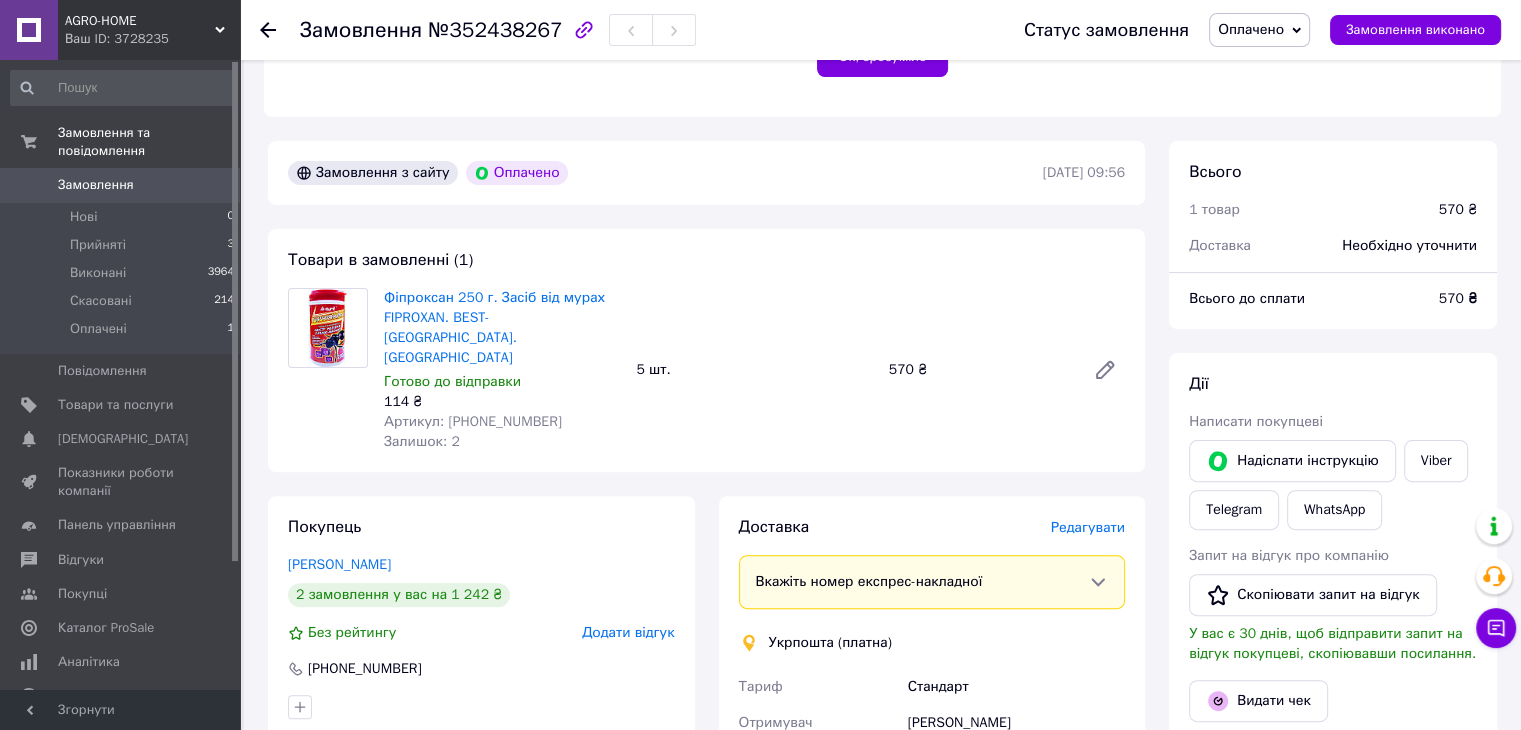 click on "Замовлення" at bounding box center [96, 185] 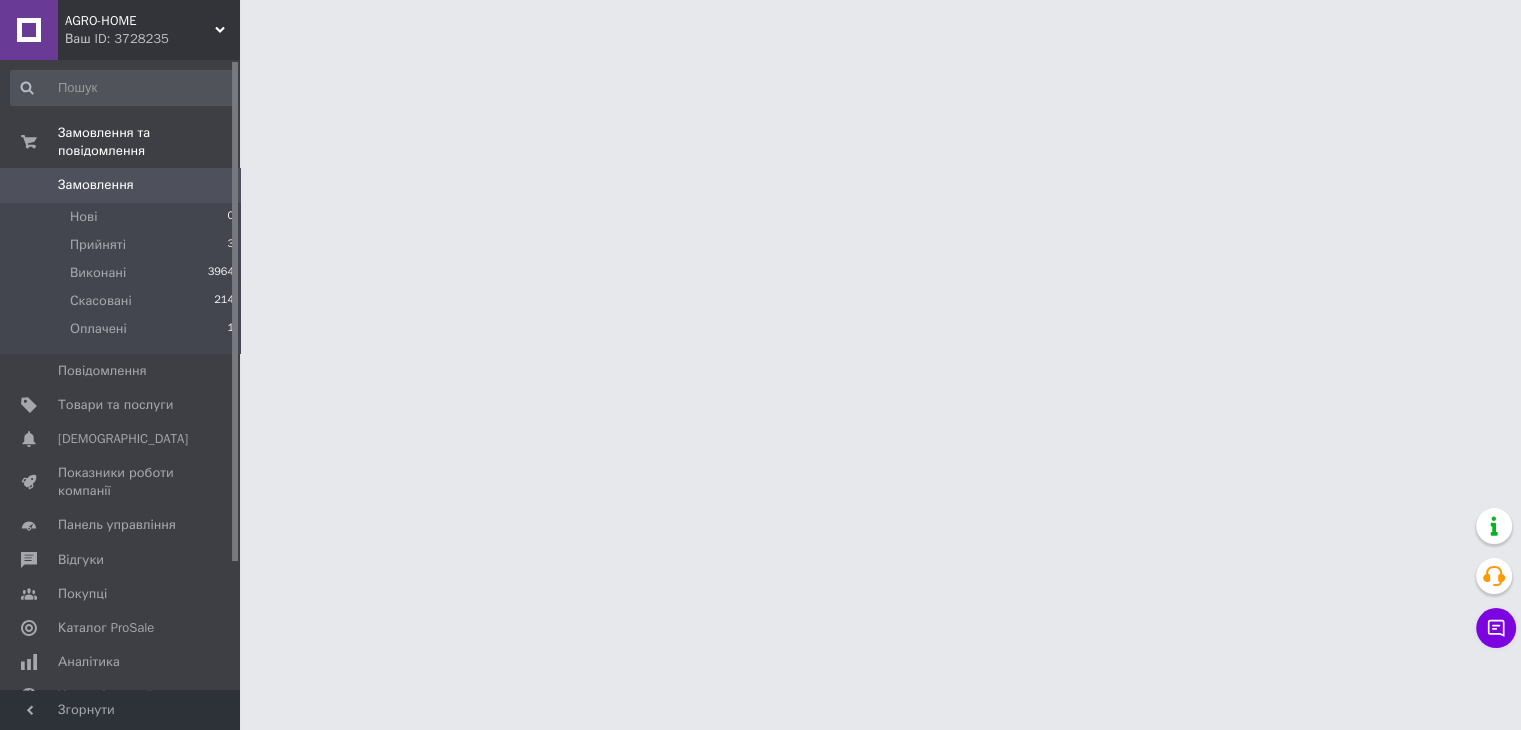 scroll, scrollTop: 0, scrollLeft: 0, axis: both 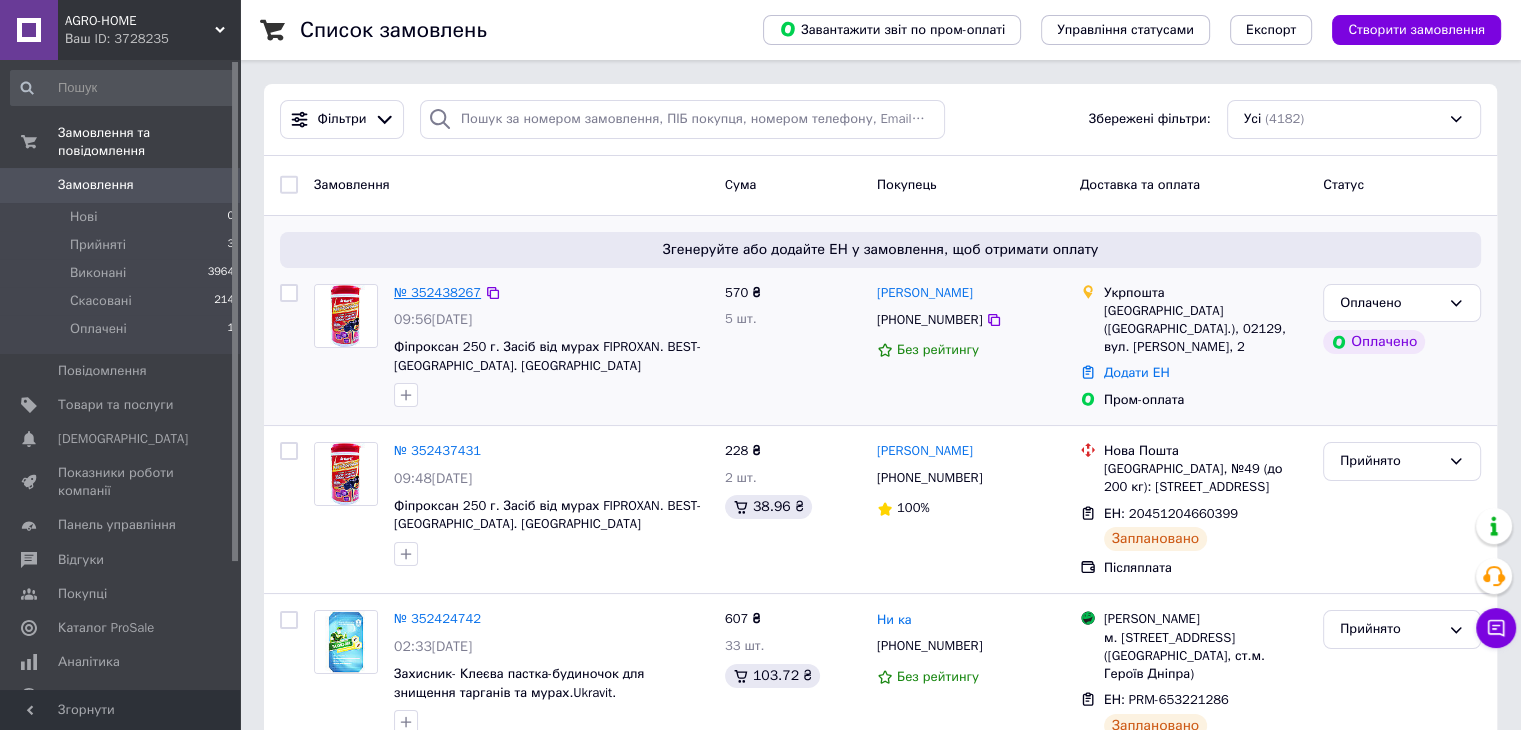 click on "№ 352438267" at bounding box center [437, 292] 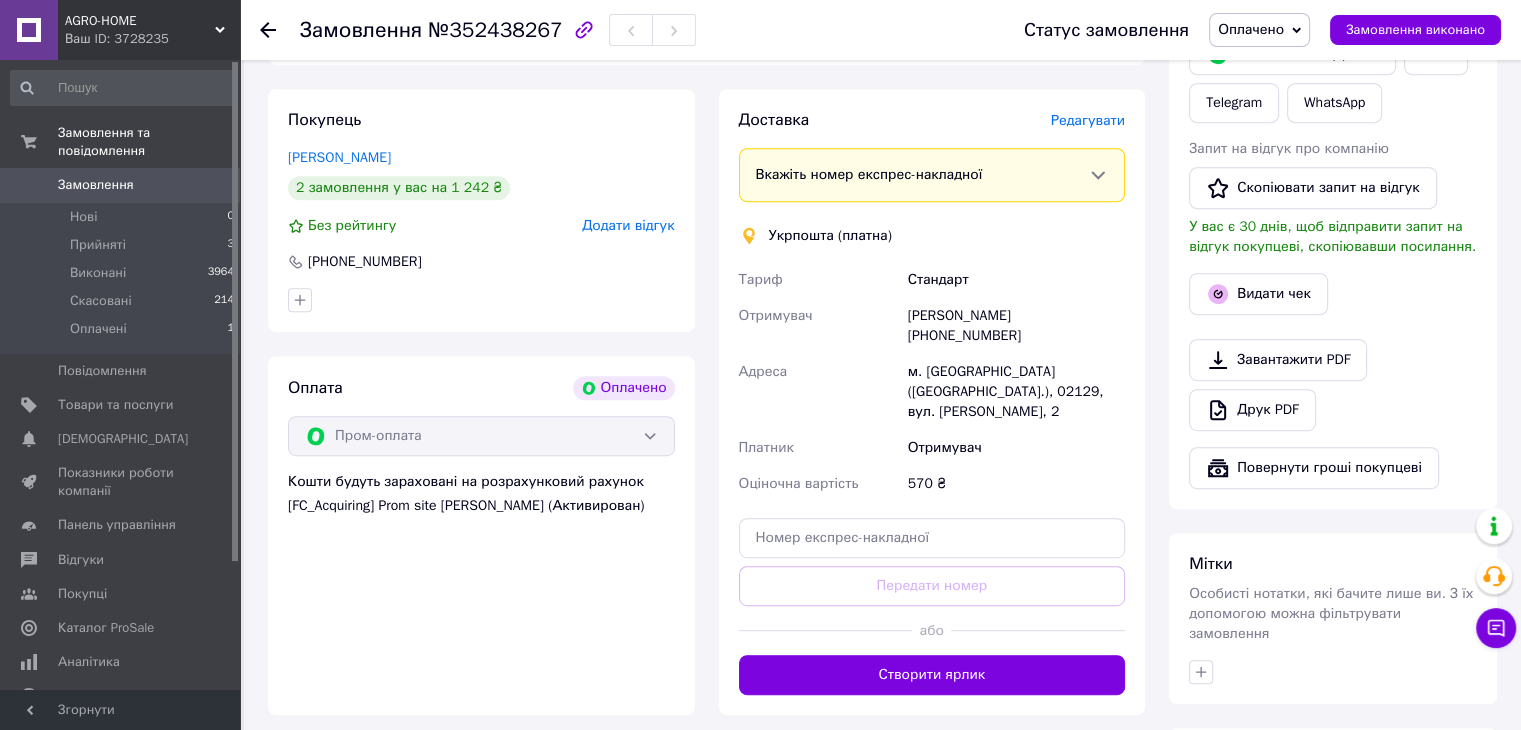 scroll, scrollTop: 872, scrollLeft: 0, axis: vertical 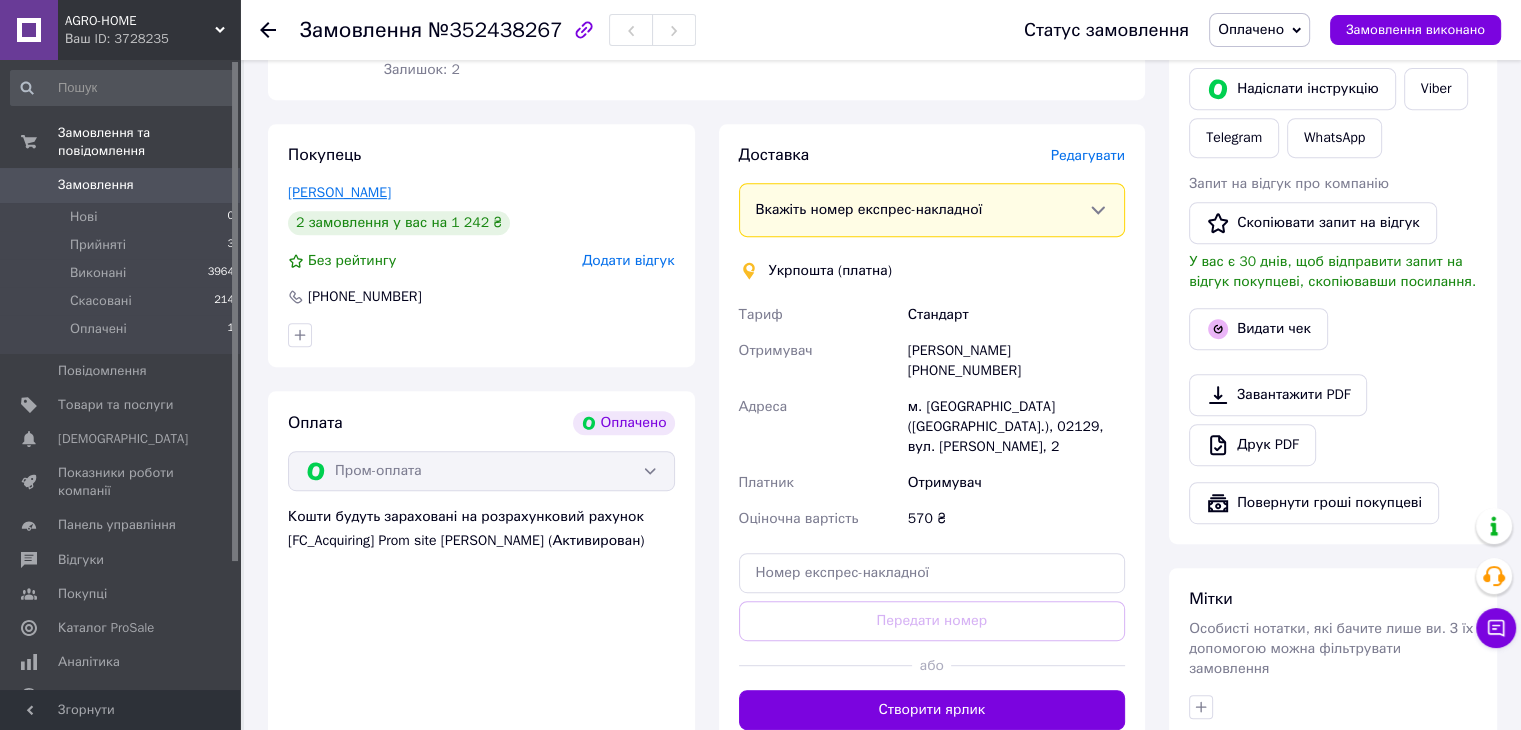 click on "Бакшун Наталя" at bounding box center [339, 192] 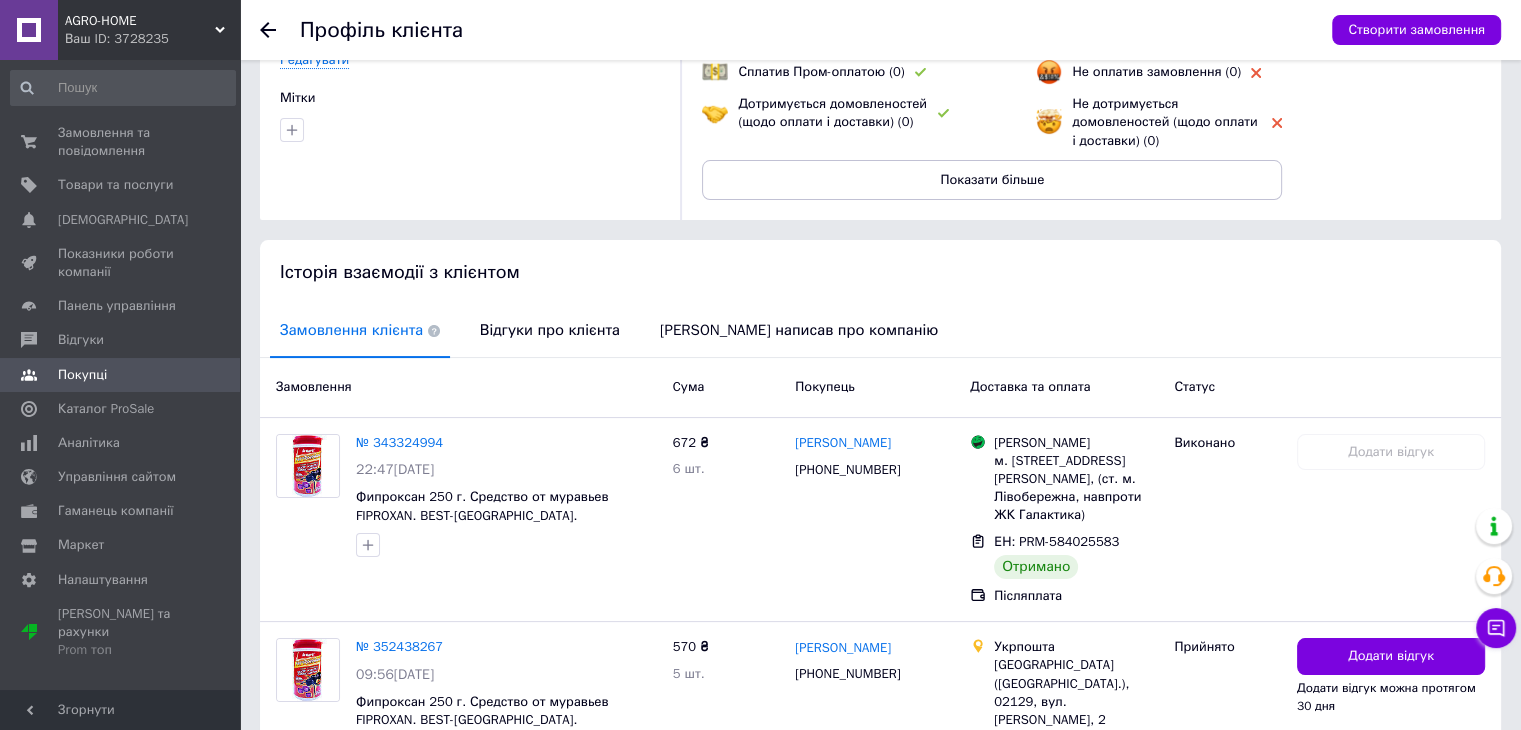 scroll, scrollTop: 342, scrollLeft: 0, axis: vertical 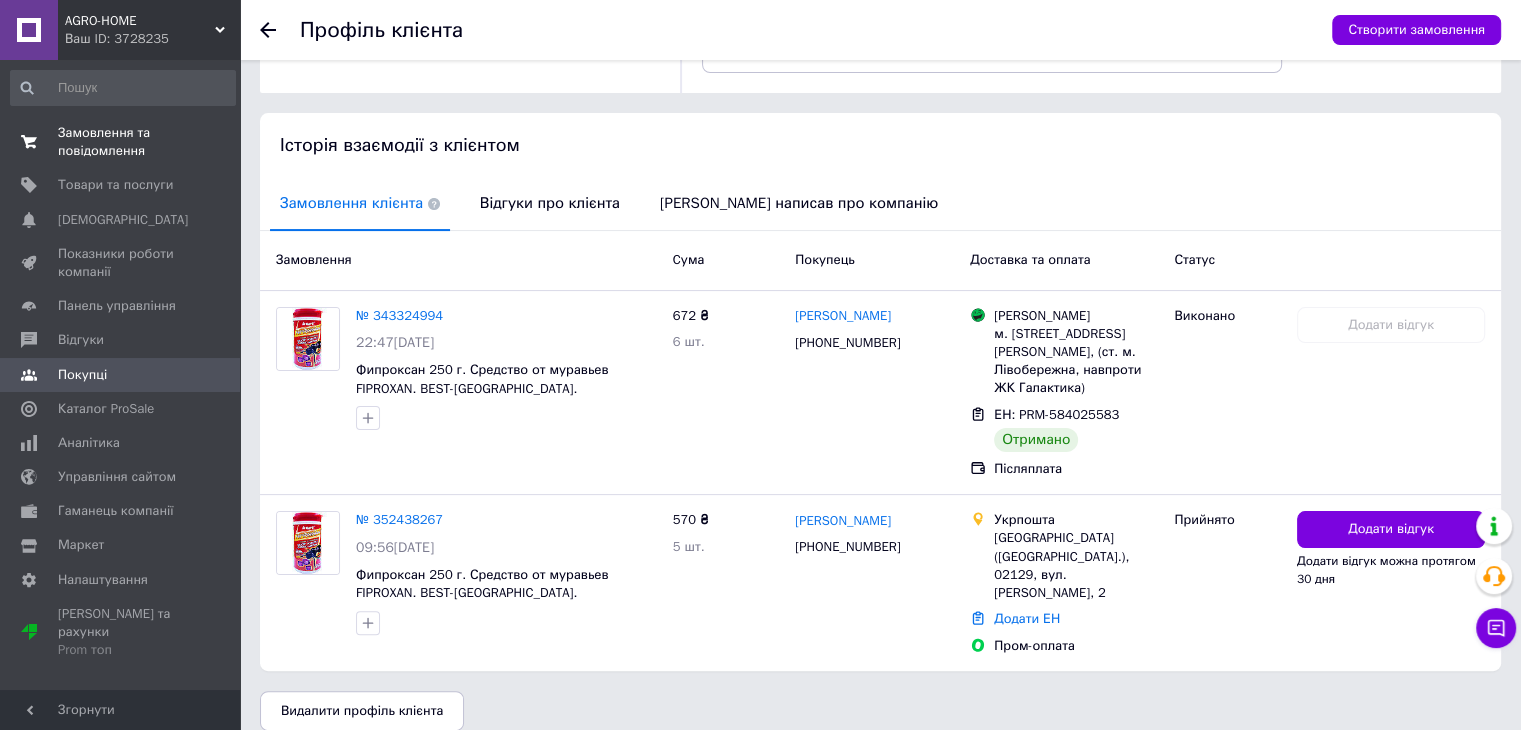 click on "Замовлення та повідомлення" at bounding box center [121, 142] 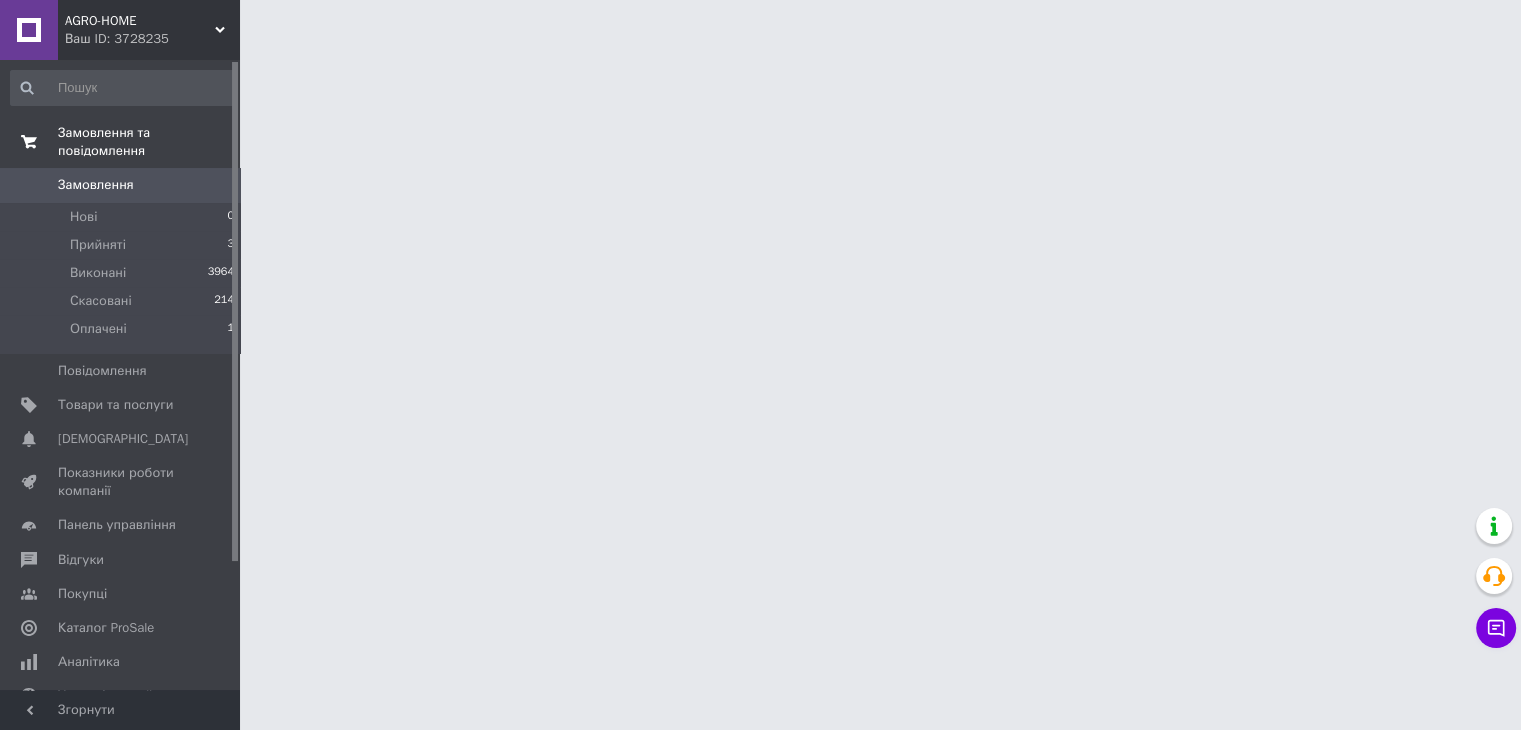 scroll, scrollTop: 0, scrollLeft: 0, axis: both 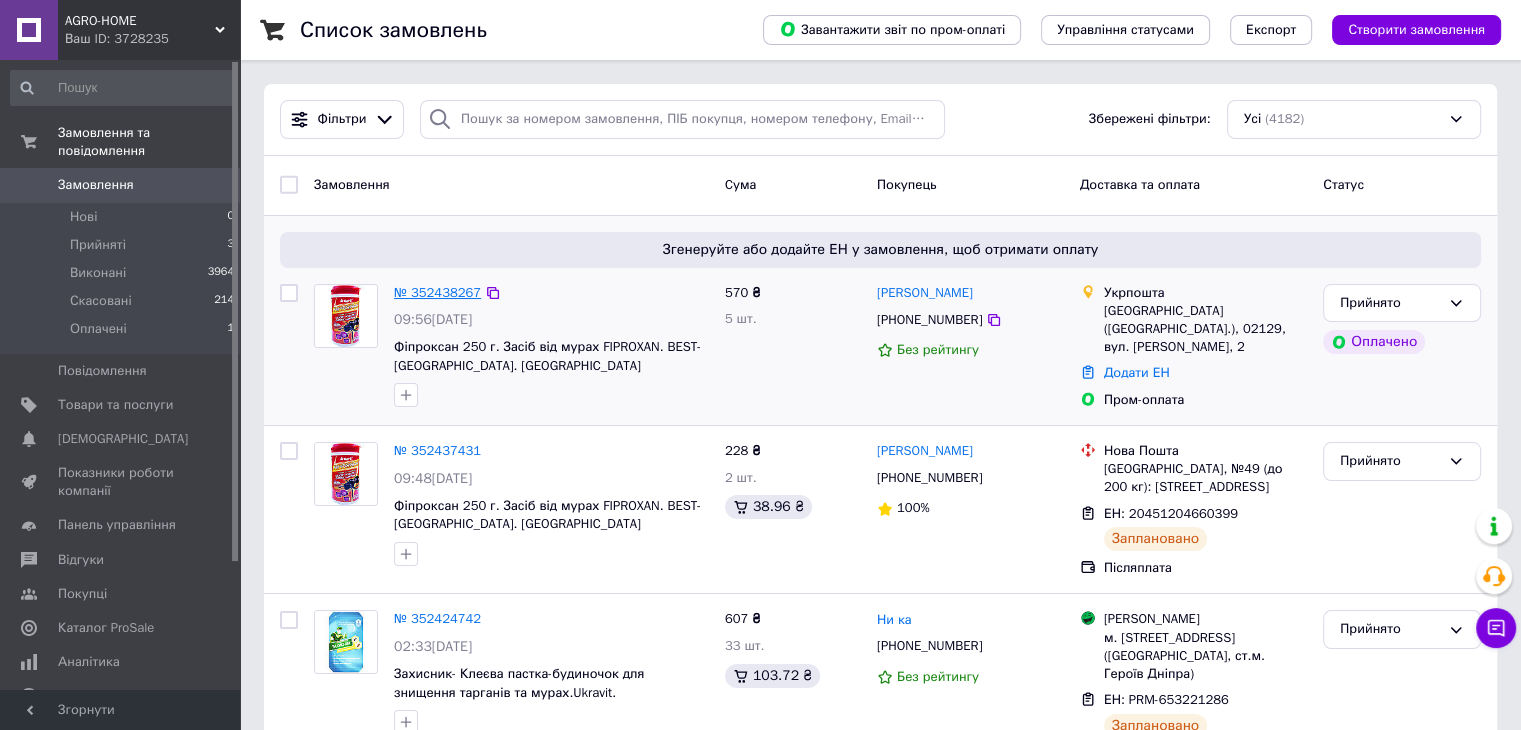 click on "№ 352438267" at bounding box center (437, 292) 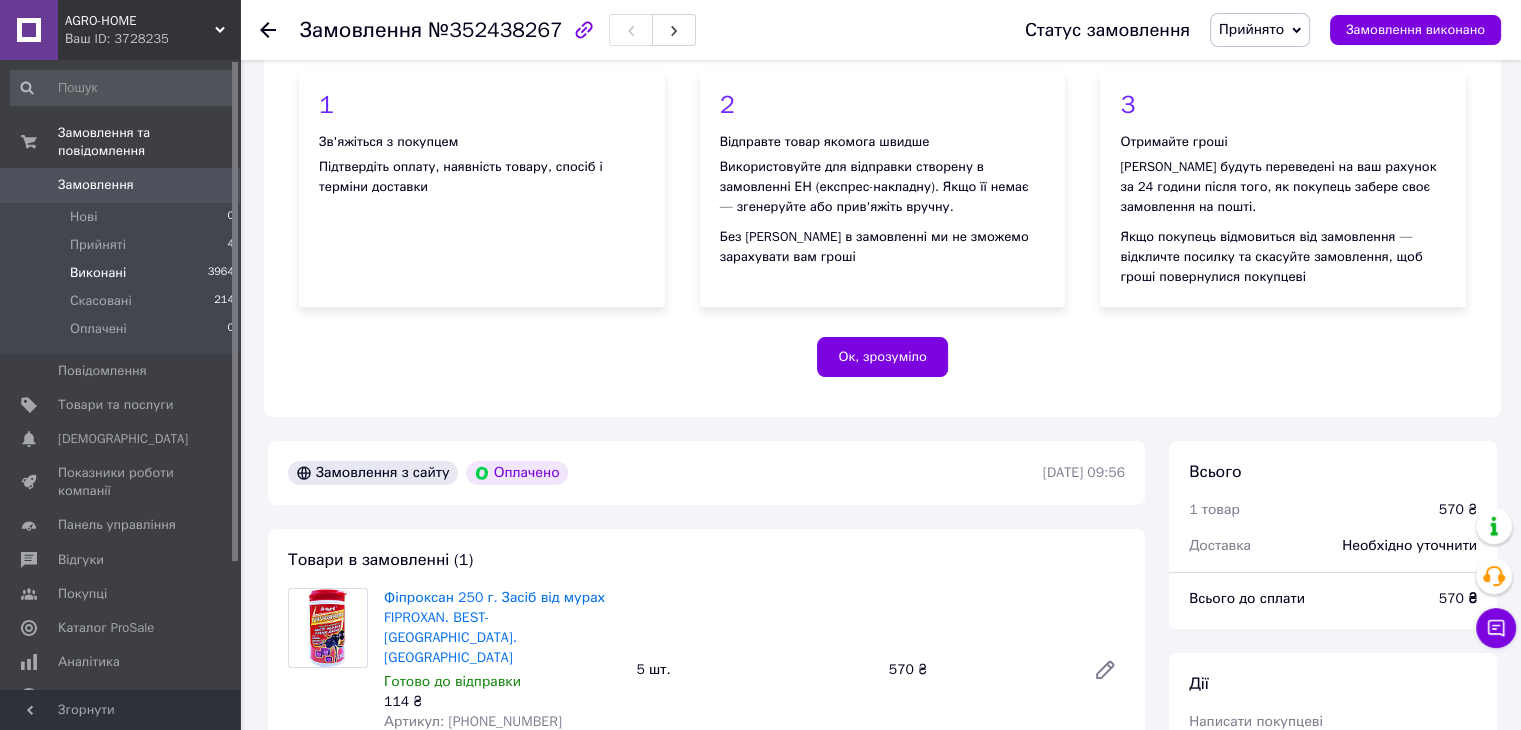 scroll, scrollTop: 200, scrollLeft: 0, axis: vertical 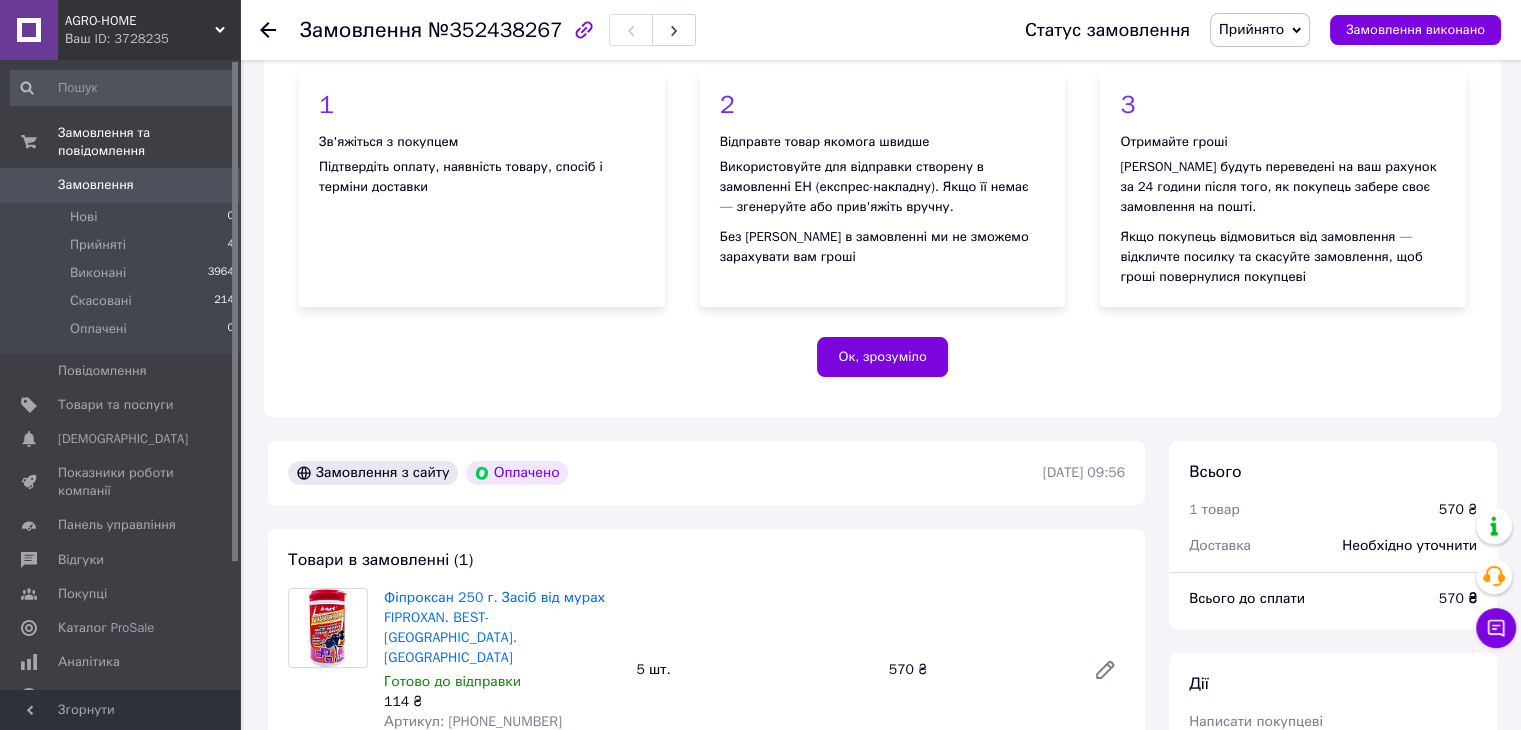 click on "Замовлення" at bounding box center (96, 185) 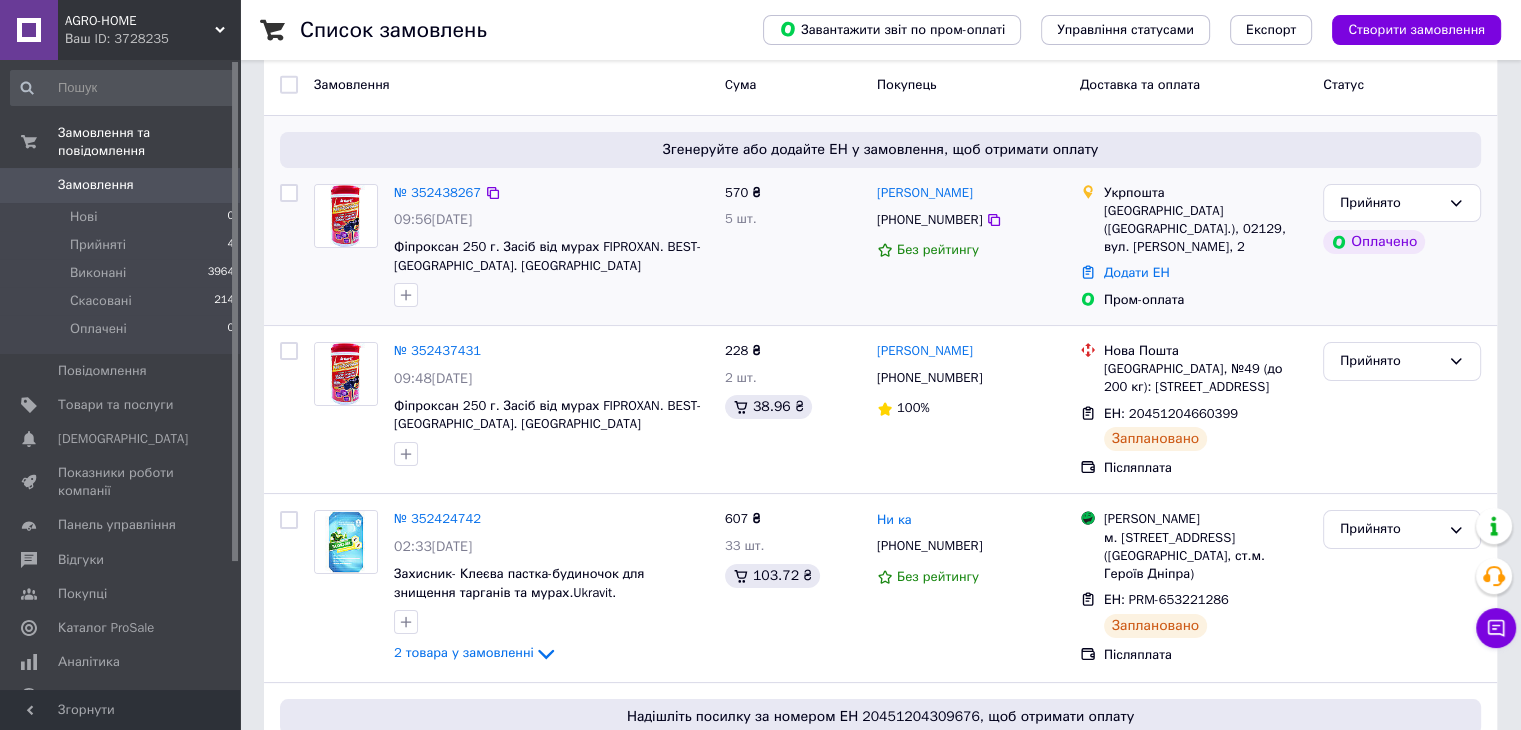 scroll, scrollTop: 0, scrollLeft: 0, axis: both 